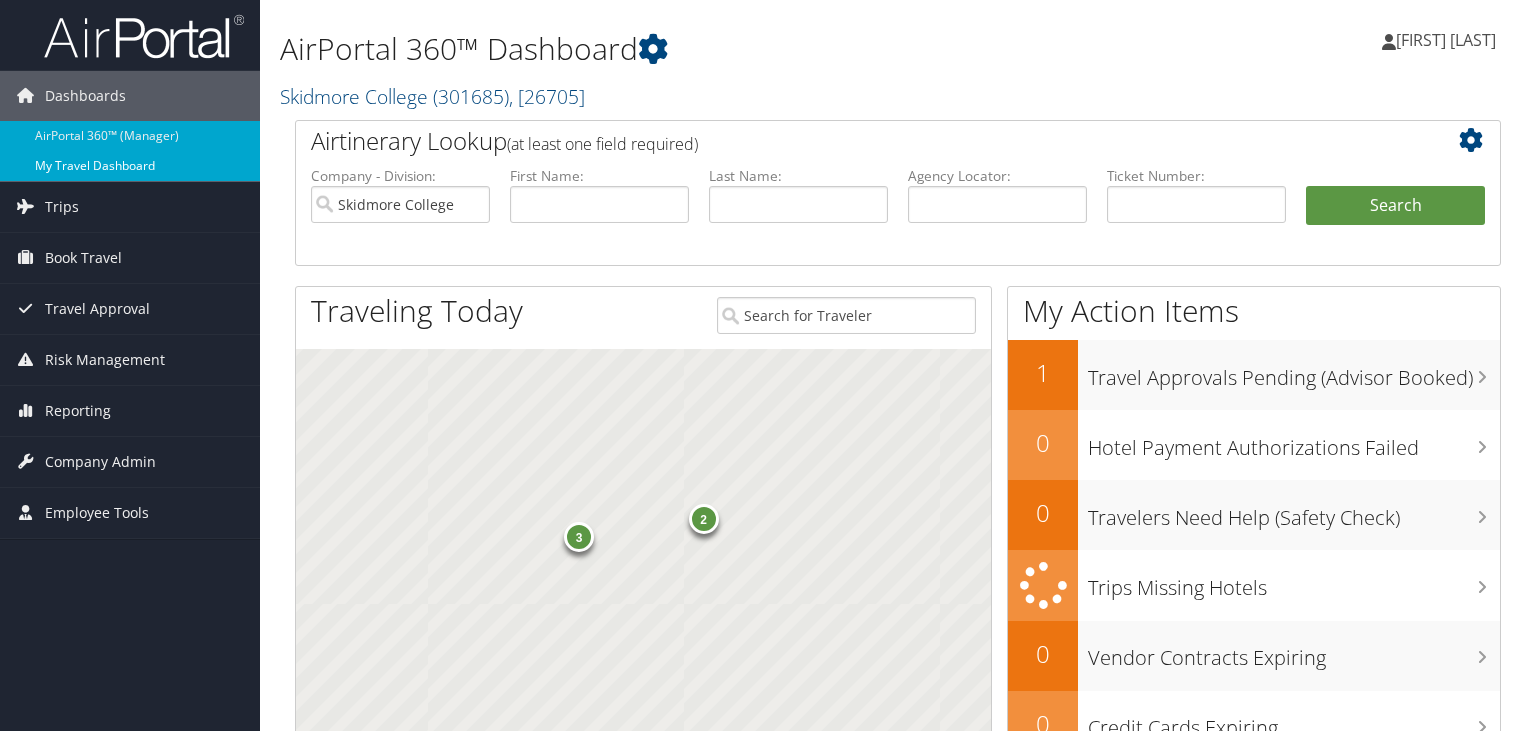 scroll, scrollTop: 0, scrollLeft: 0, axis: both 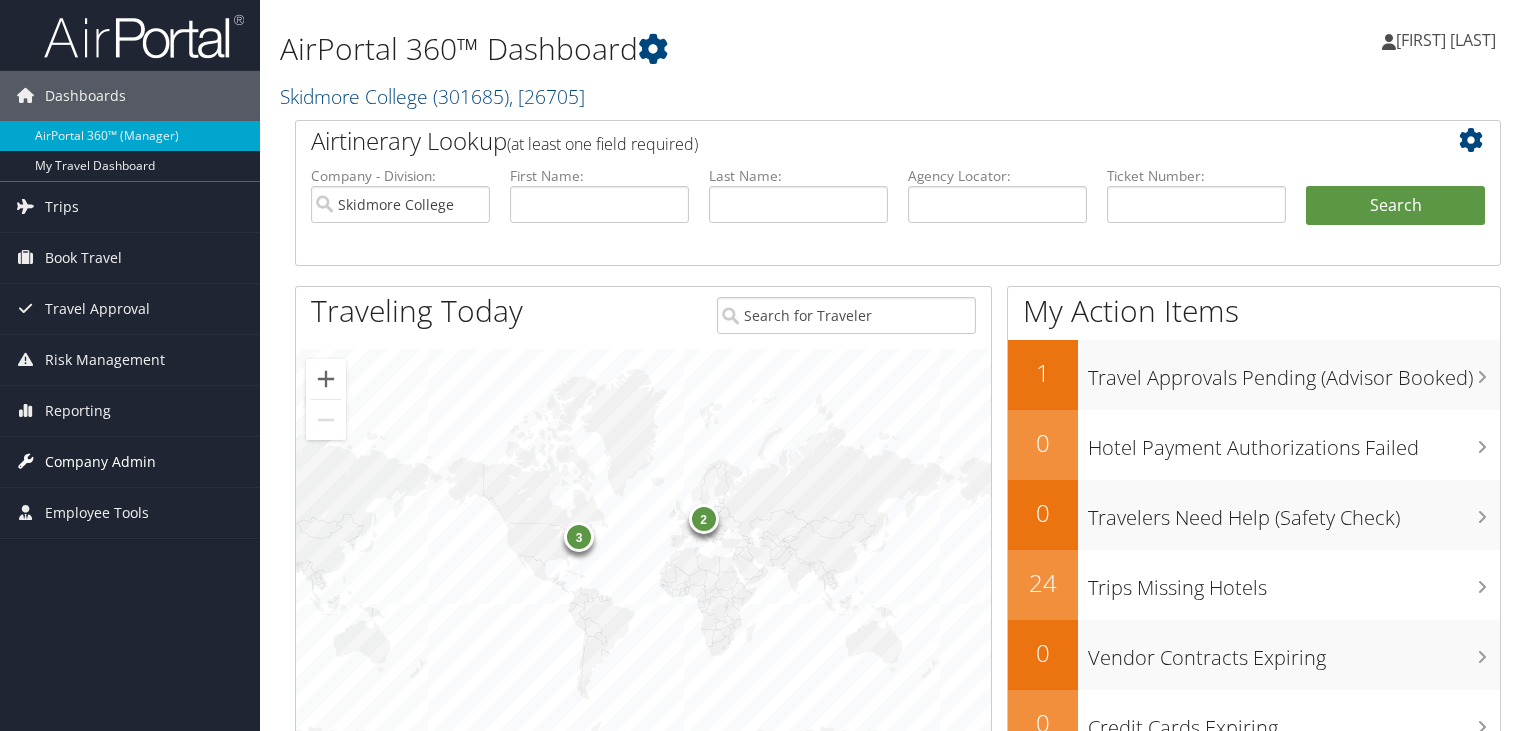 click on "Company Admin" at bounding box center [100, 462] 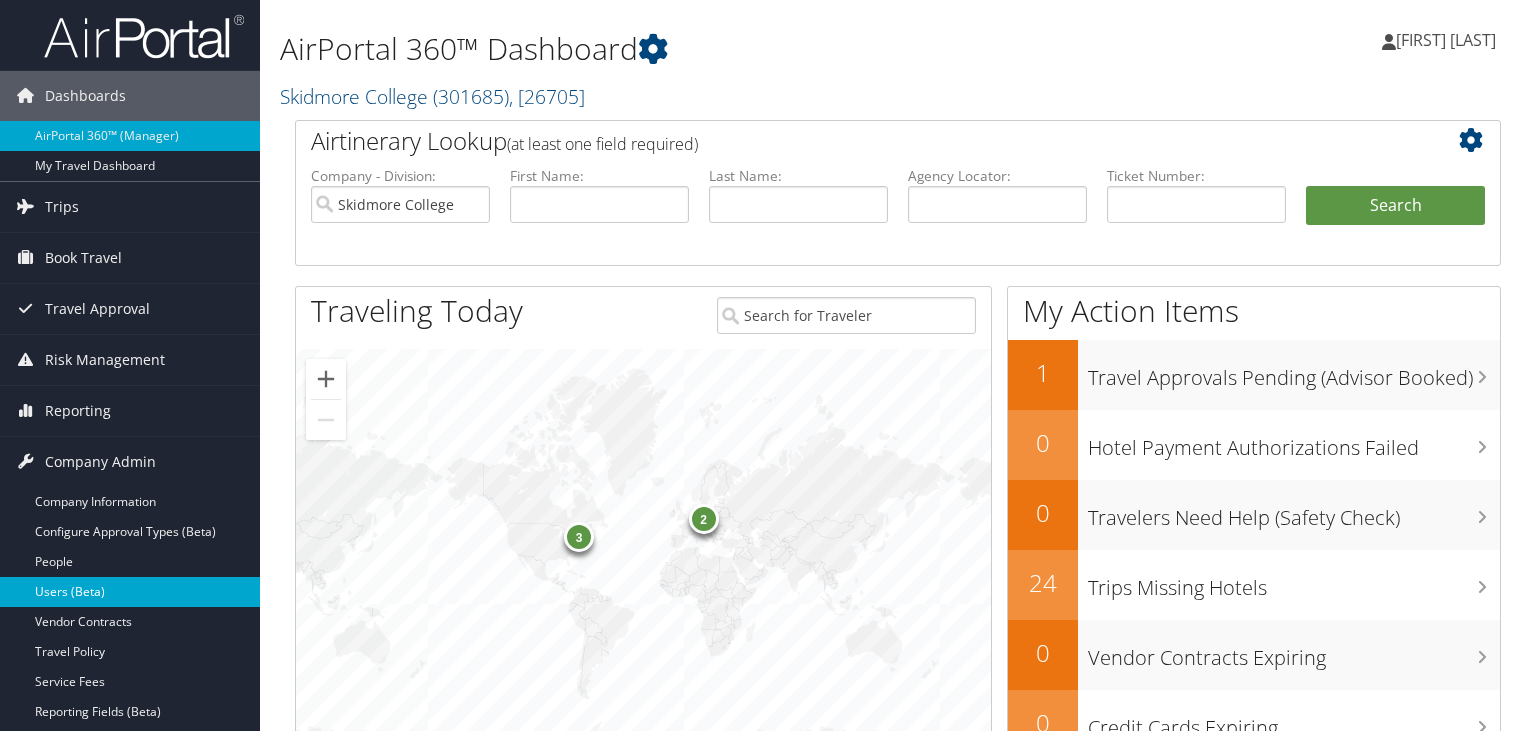 click on "Users (Beta)" at bounding box center [130, 592] 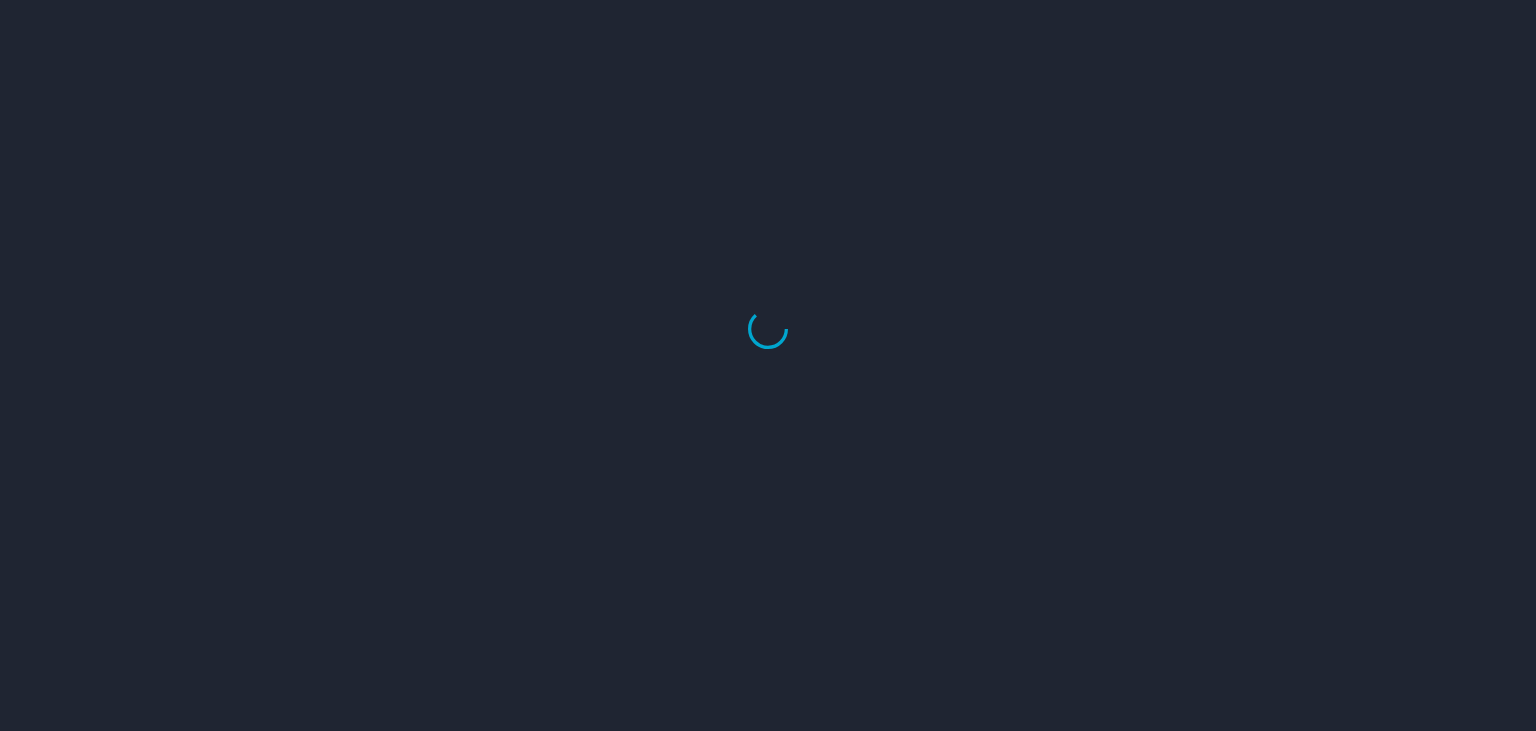 scroll, scrollTop: 0, scrollLeft: 0, axis: both 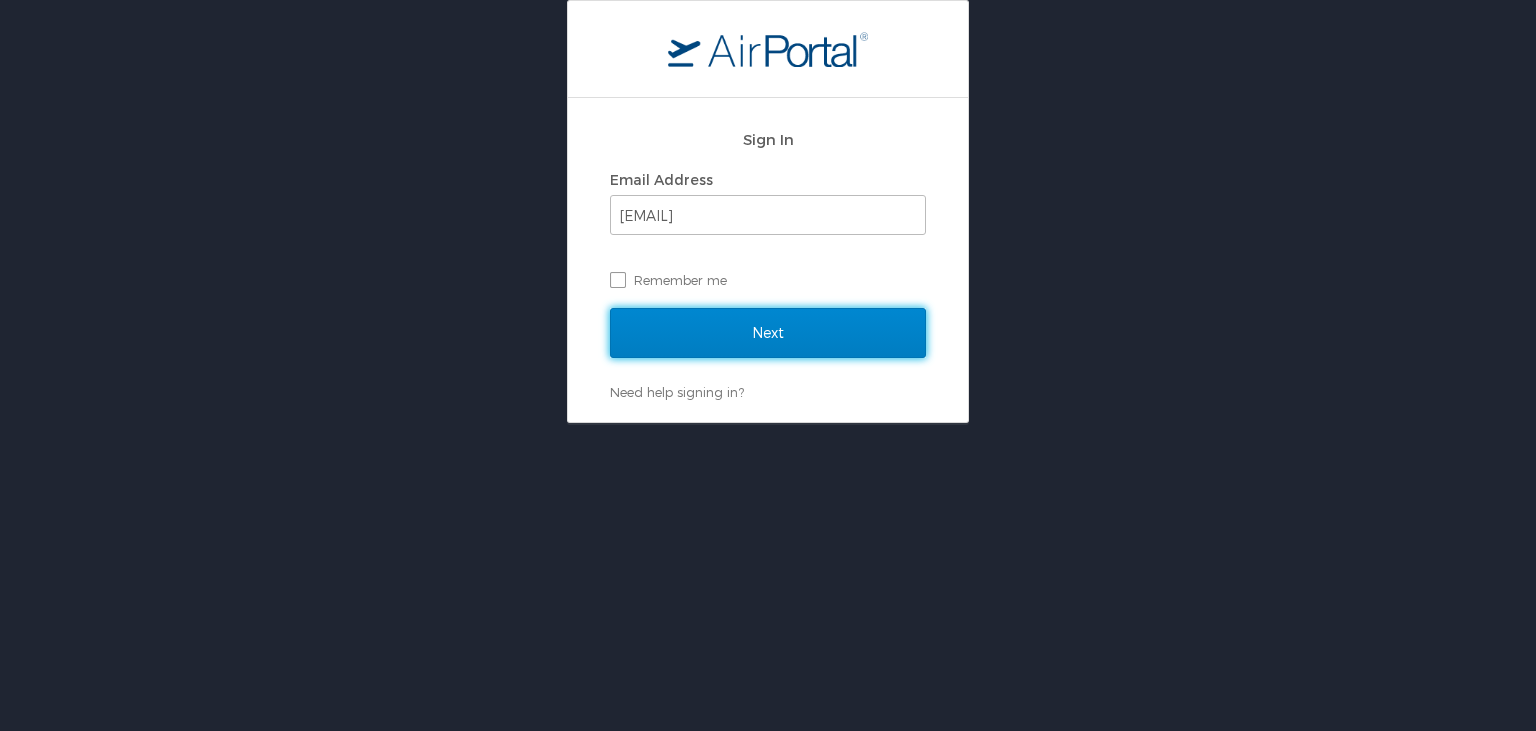 click on "Next" at bounding box center [768, 333] 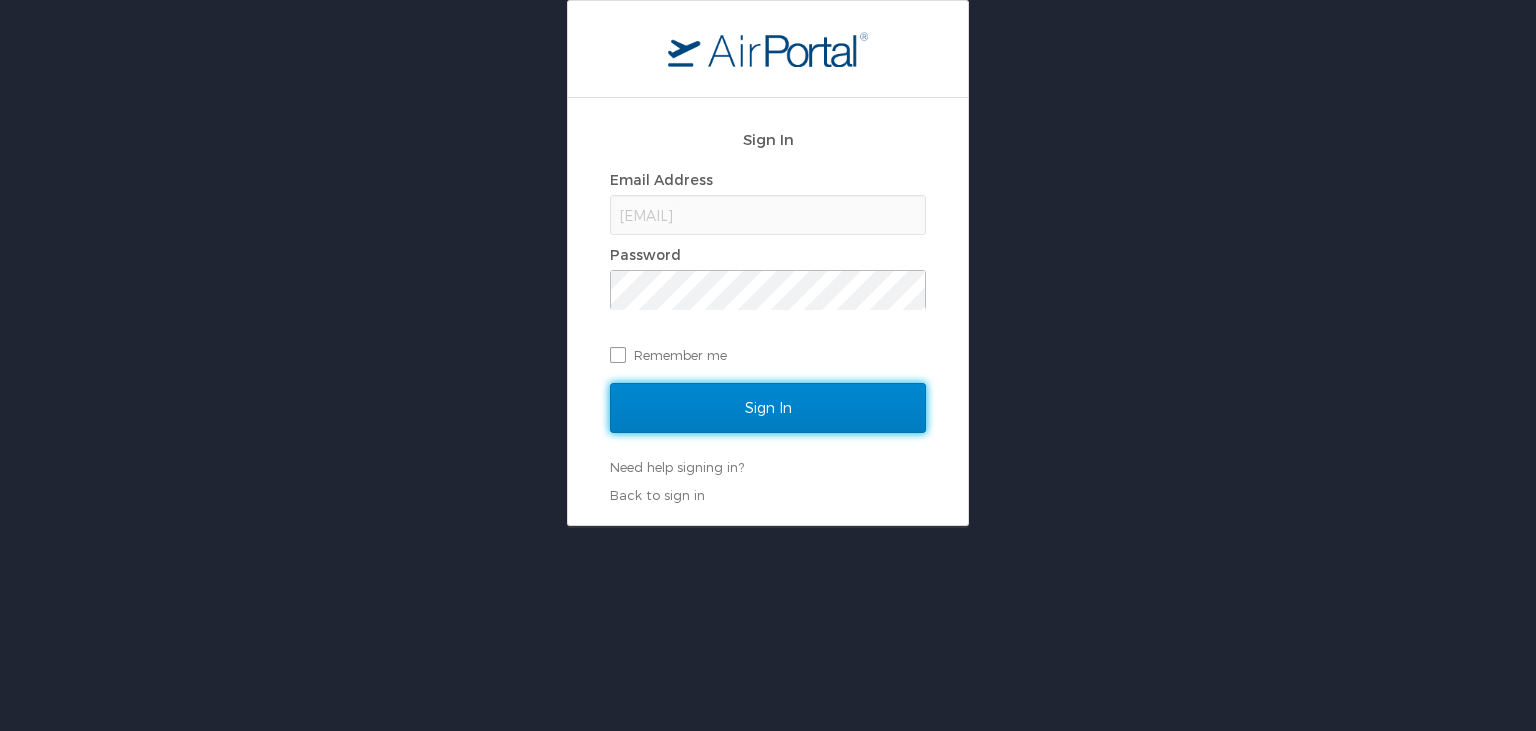 click on "Sign In" at bounding box center [768, 408] 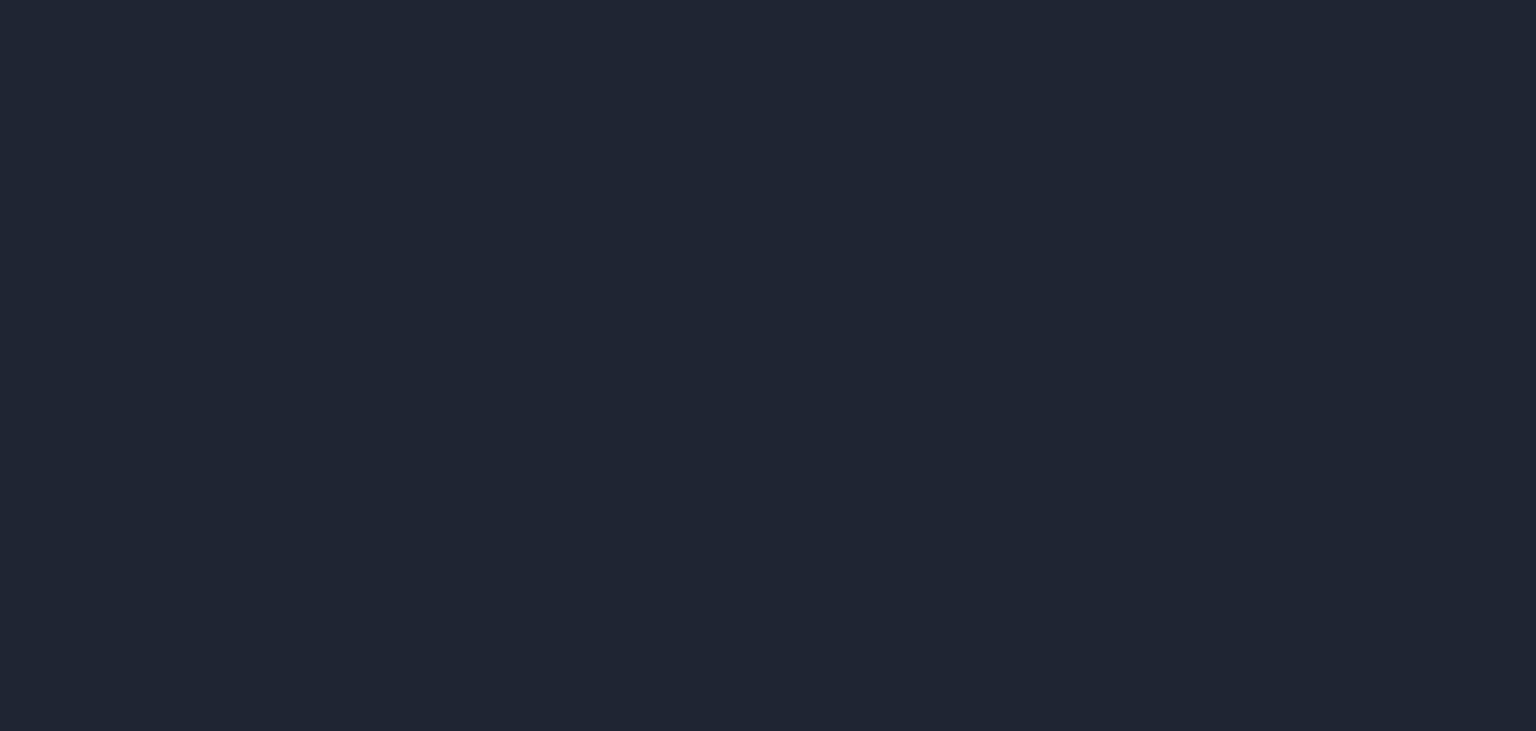 scroll, scrollTop: 0, scrollLeft: 0, axis: both 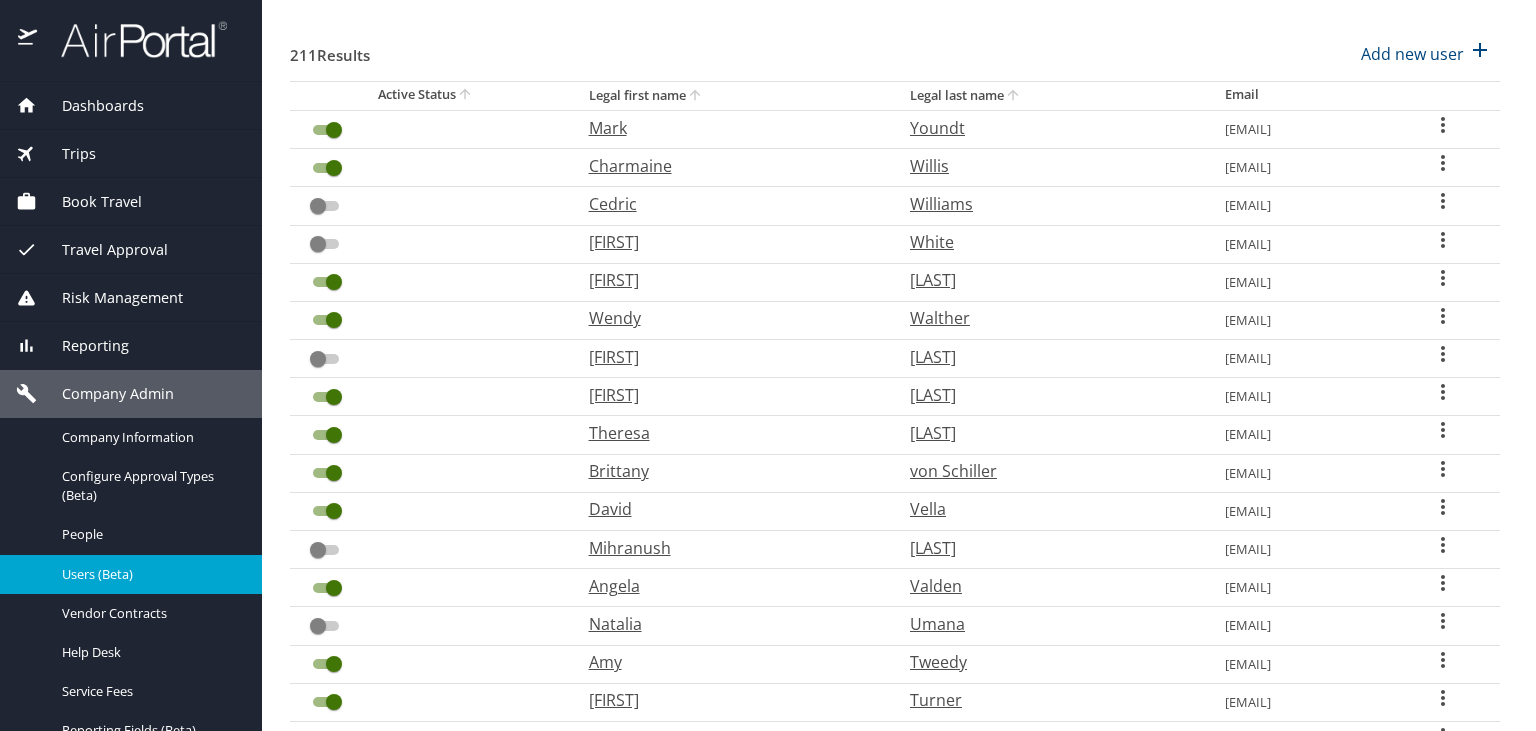 click 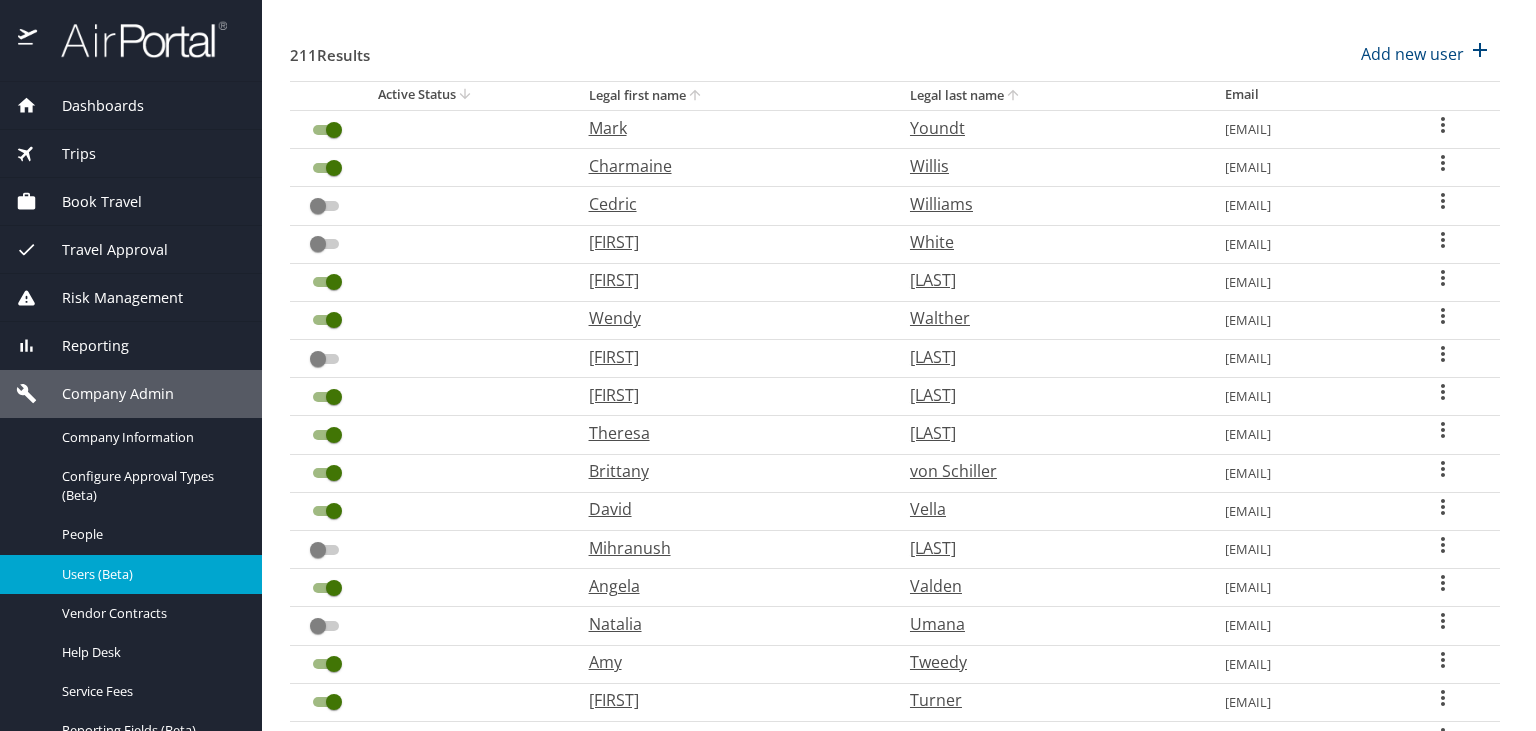 checkbox on "false" 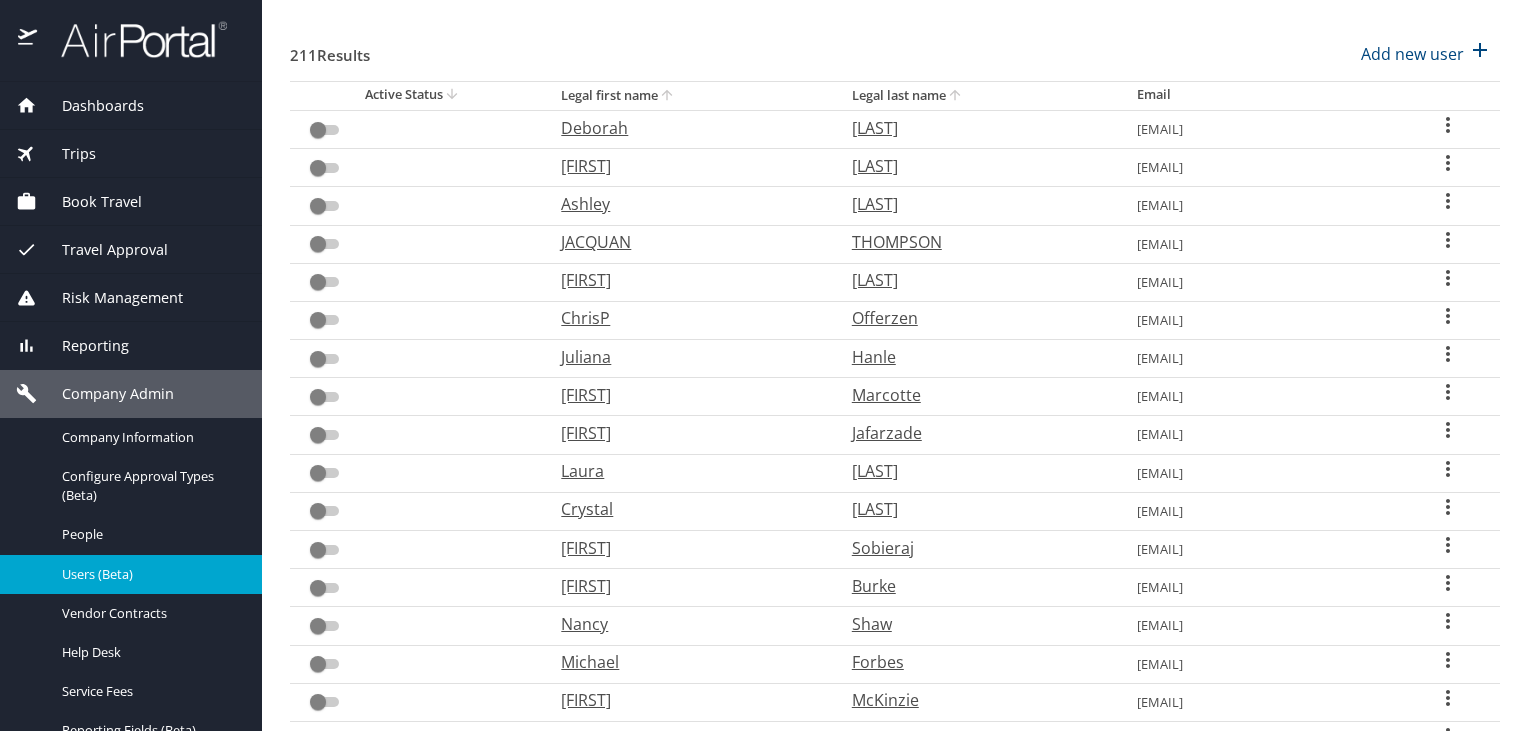 click 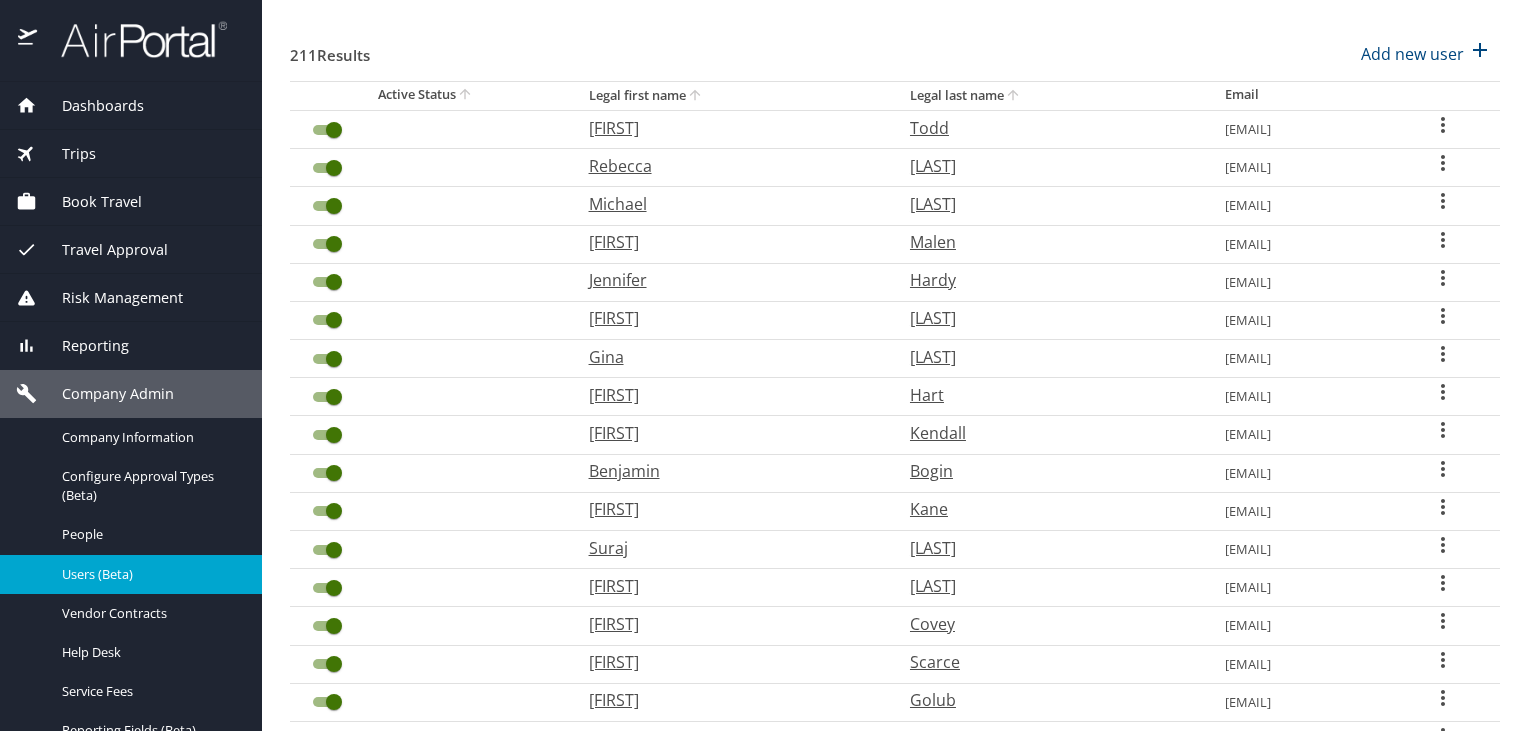 click 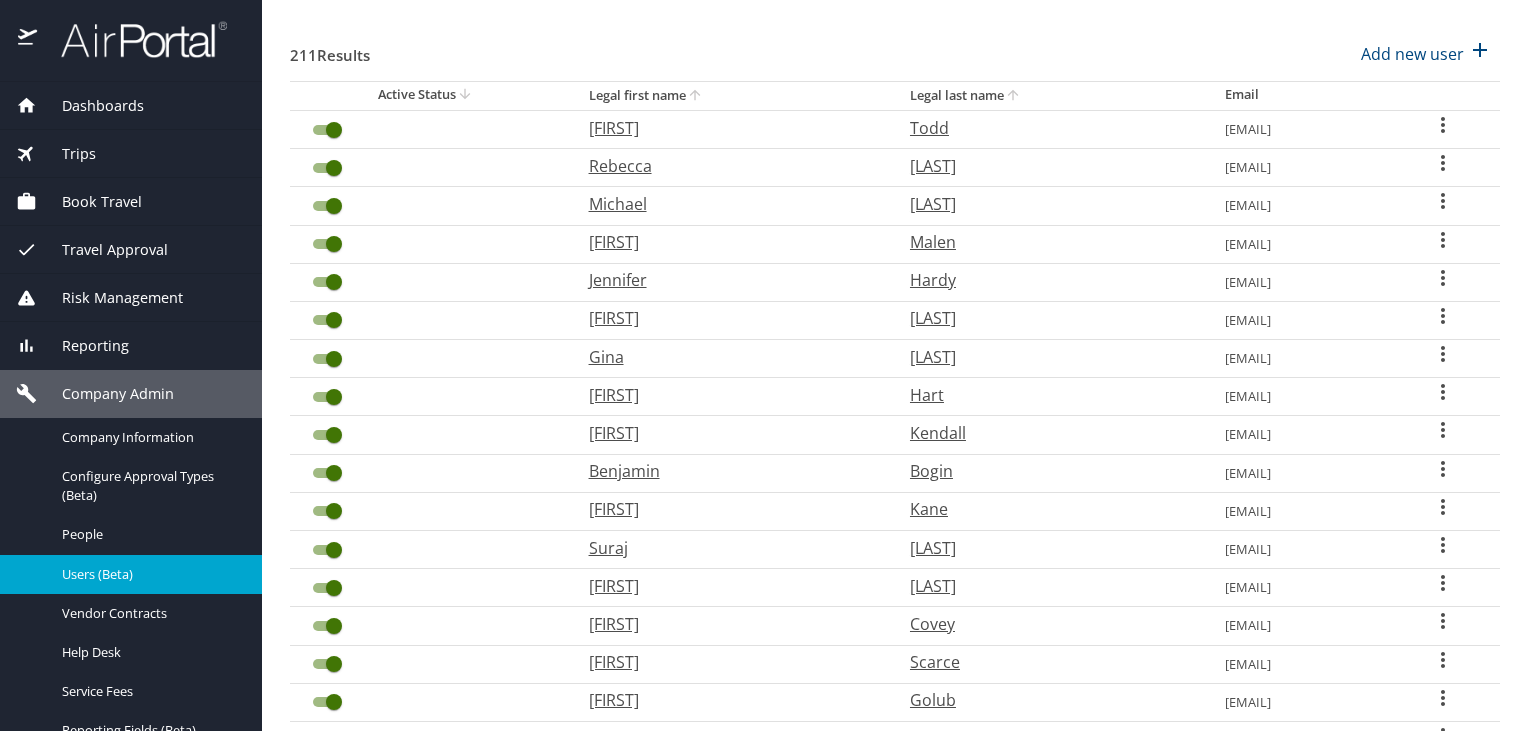checkbox on "false" 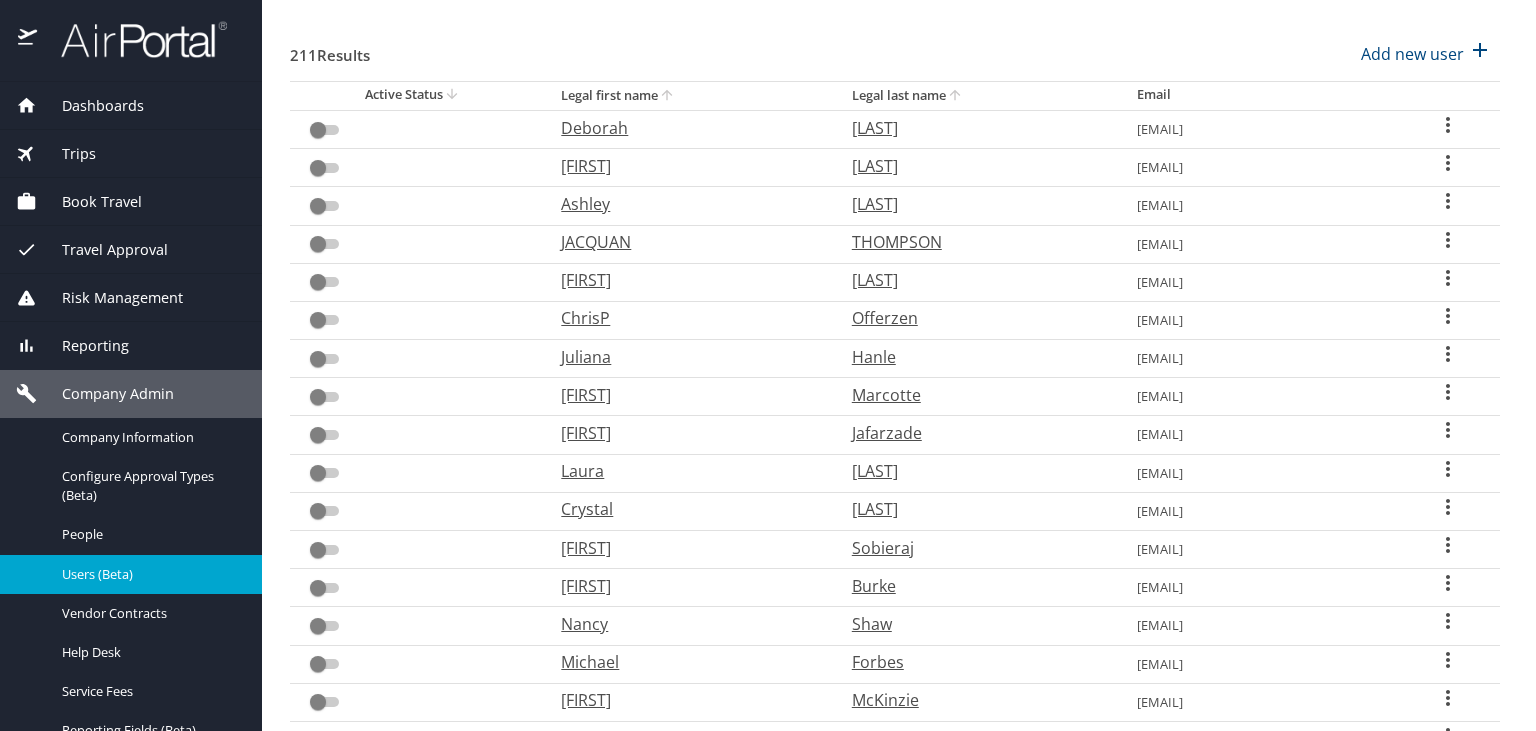 scroll, scrollTop: 606, scrollLeft: 0, axis: vertical 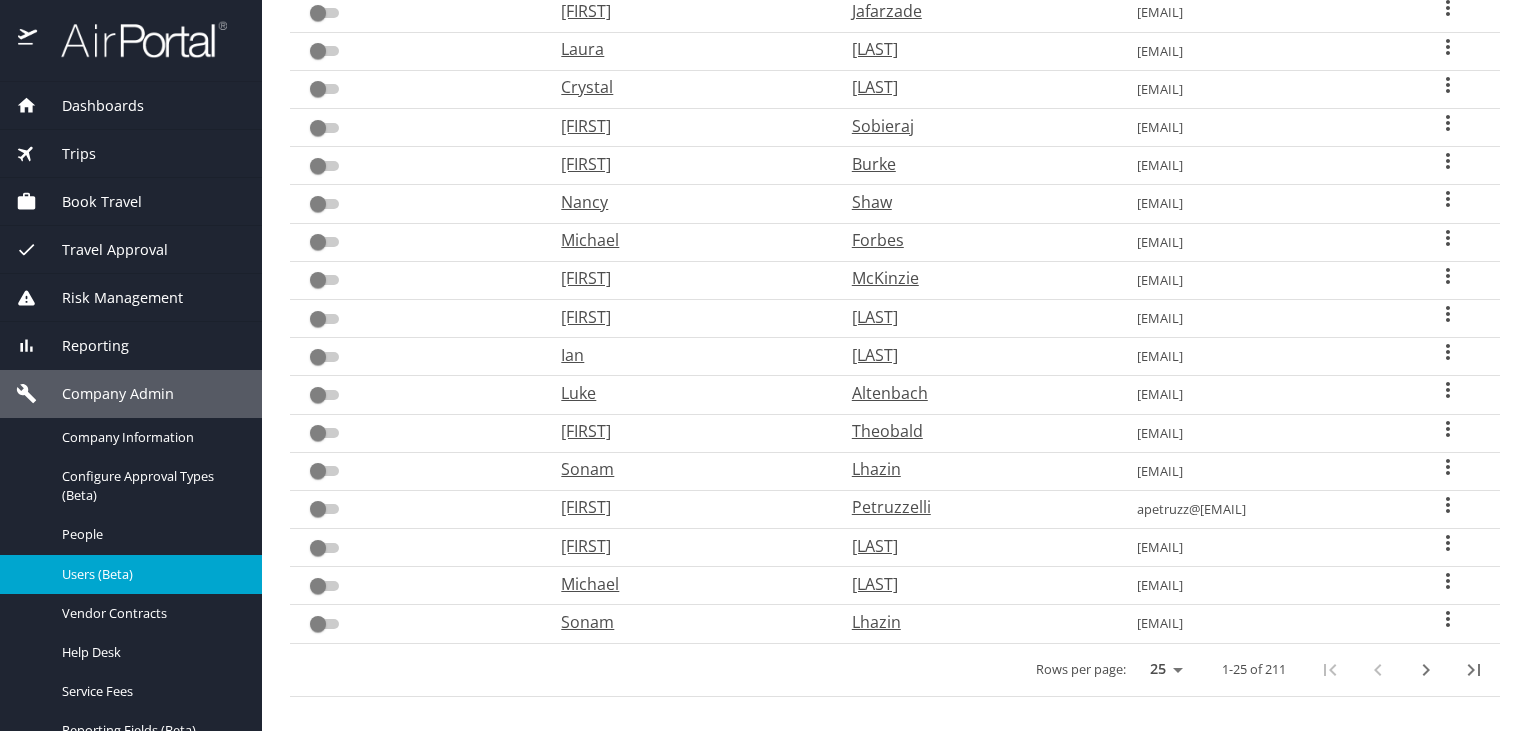 click 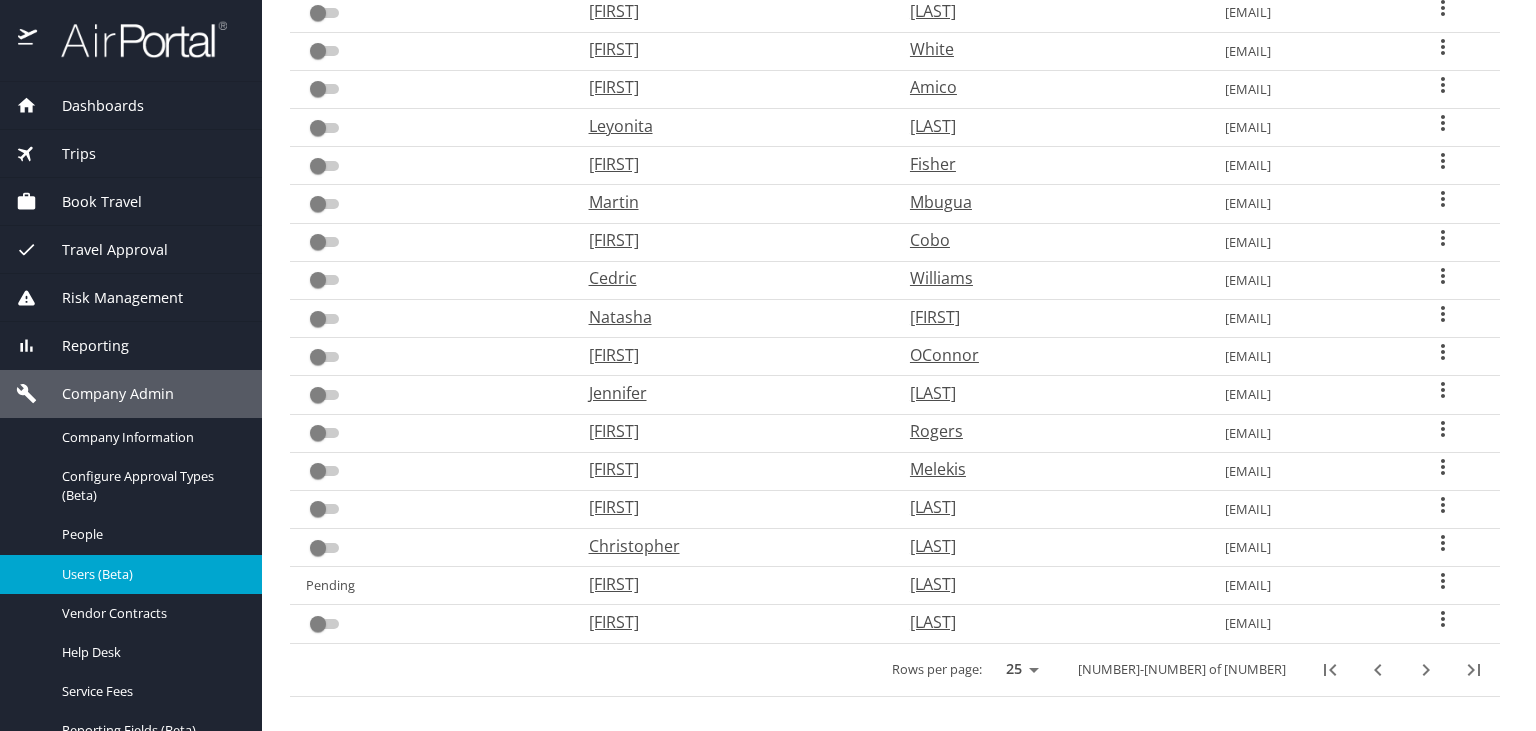 click 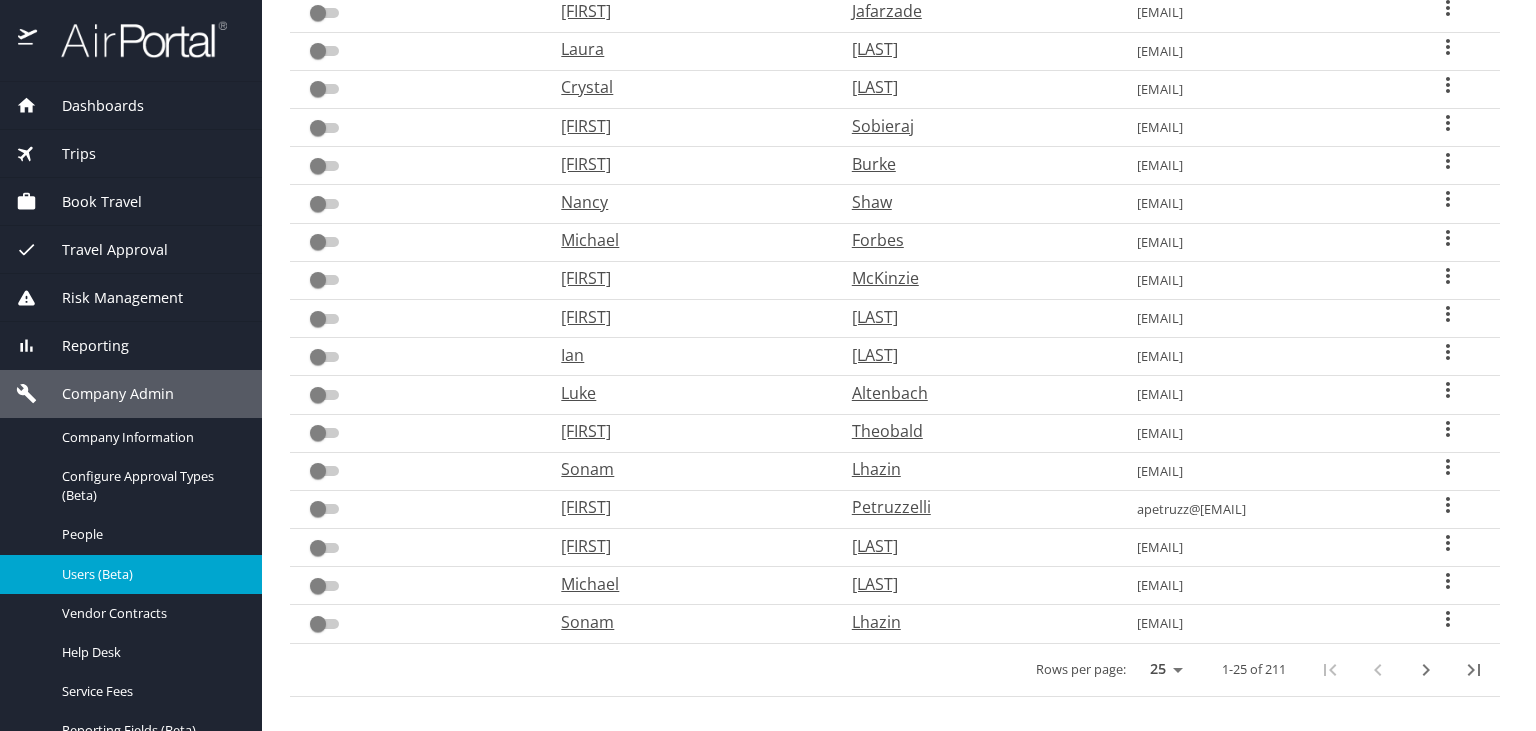 scroll, scrollTop: 0, scrollLeft: 0, axis: both 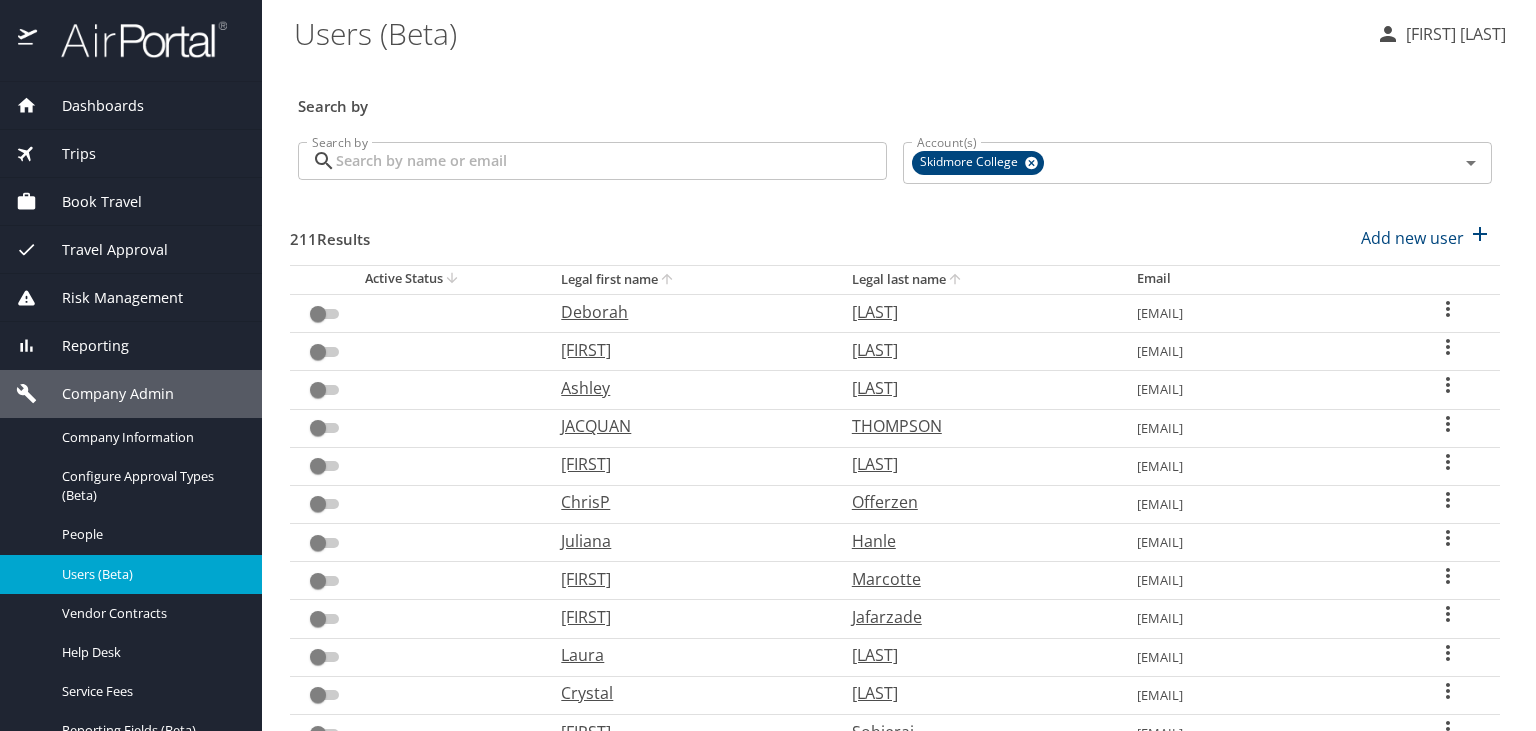 click on "Active Status" at bounding box center (417, 279) 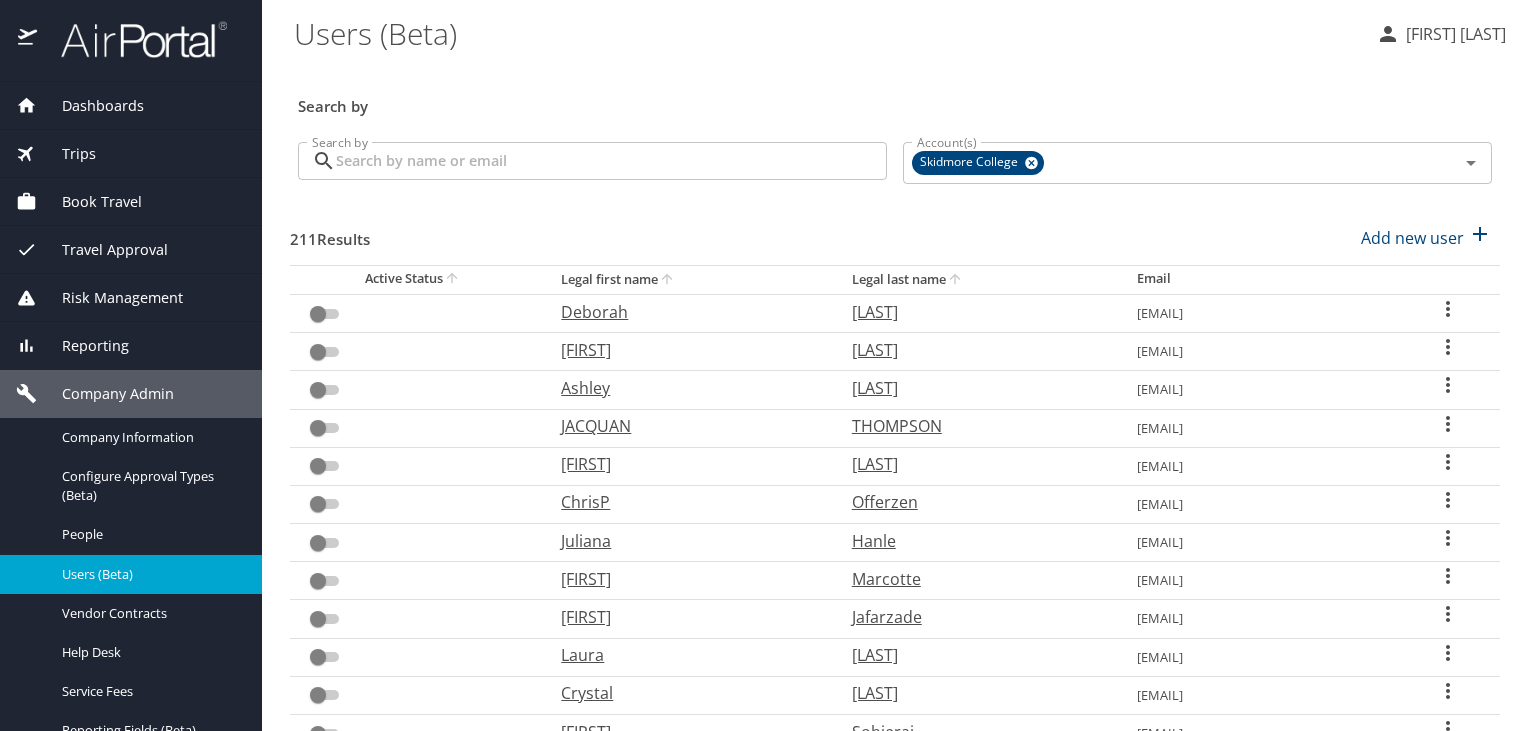 checkbox on "true" 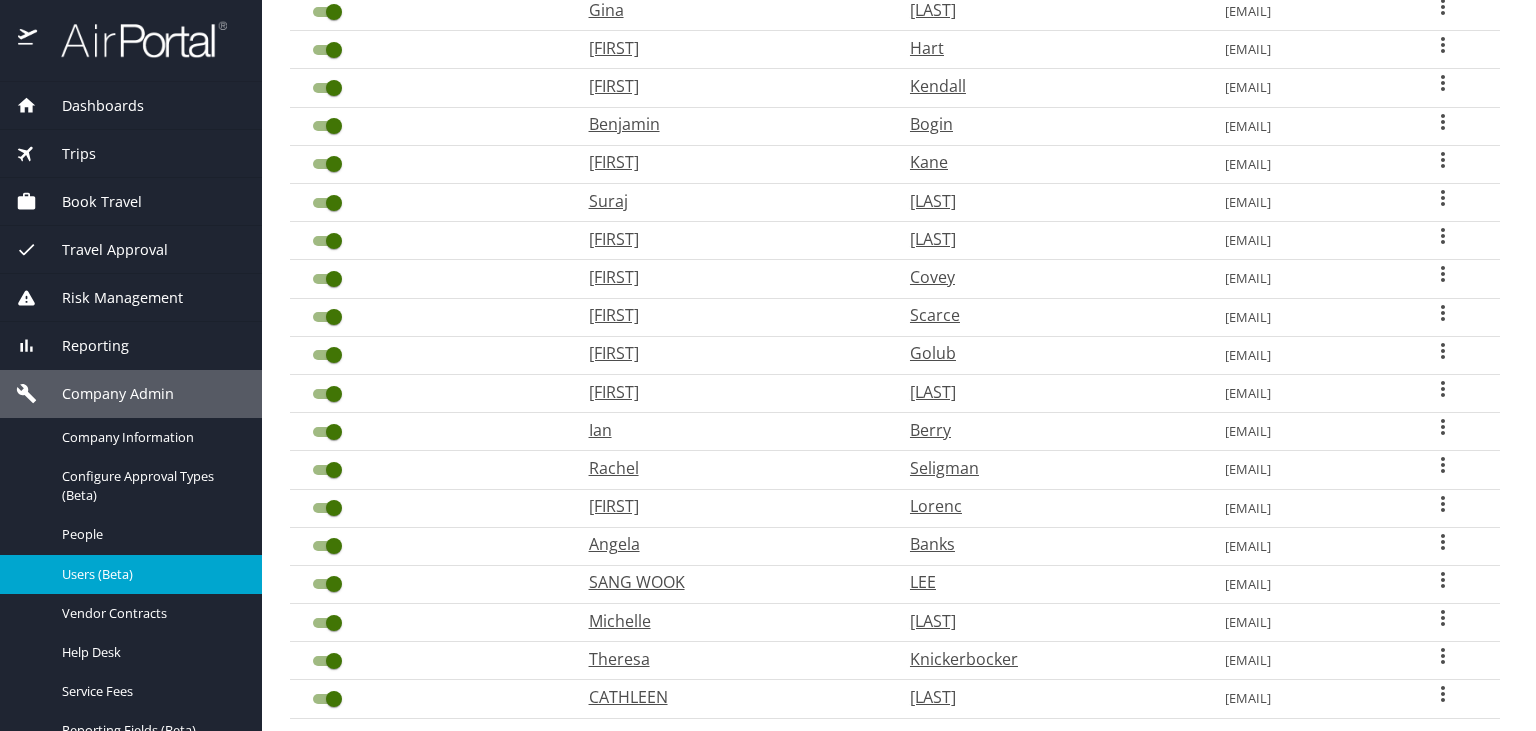 scroll, scrollTop: 606, scrollLeft: 0, axis: vertical 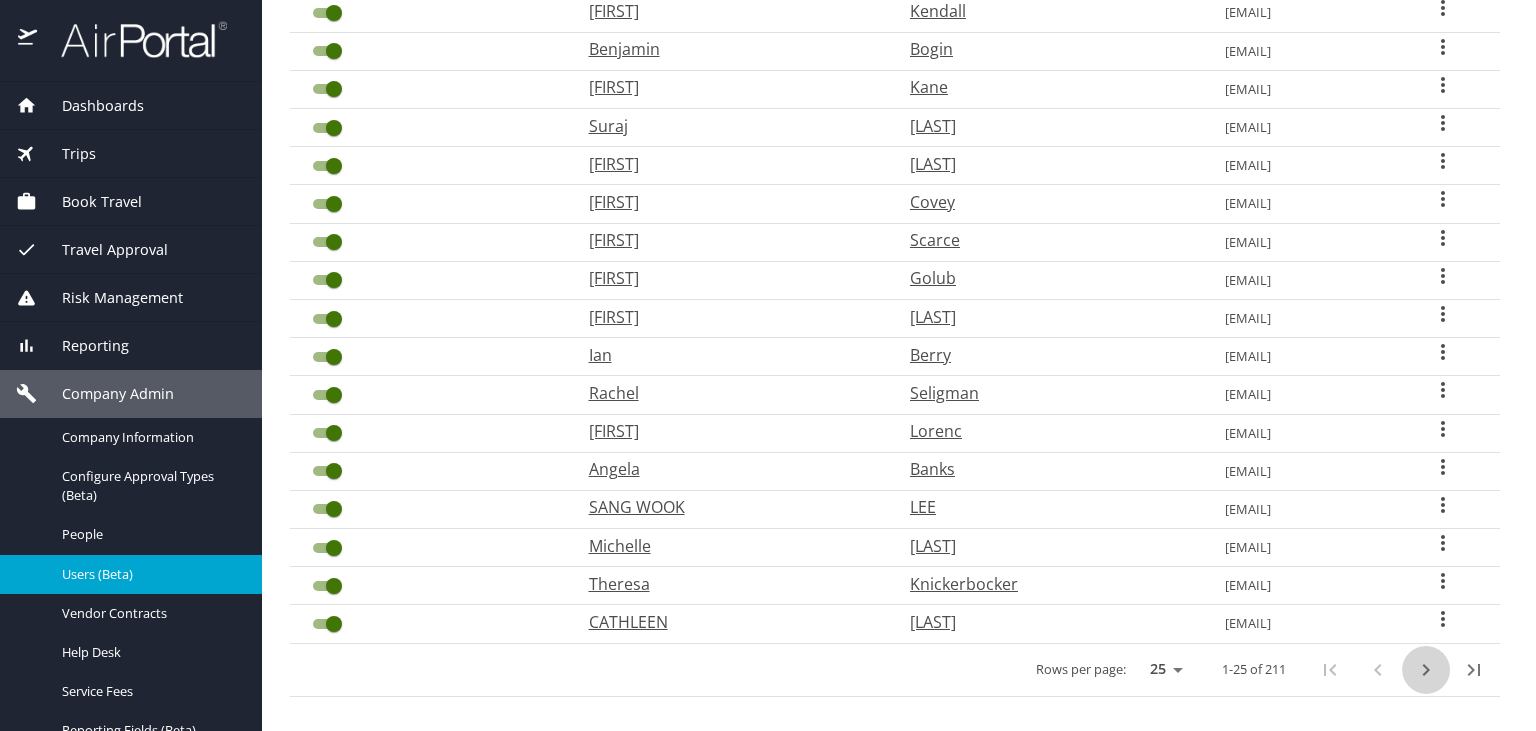 click 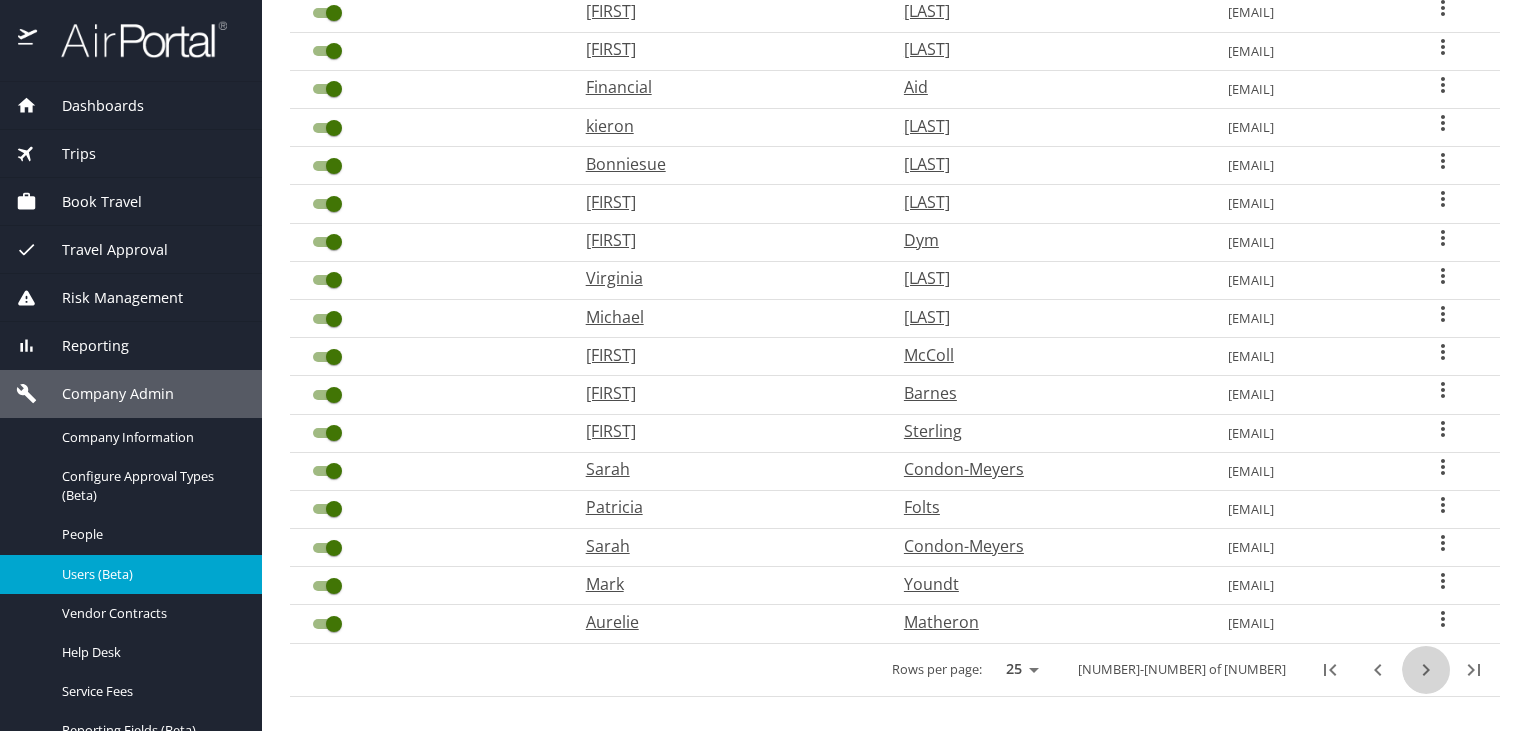 click 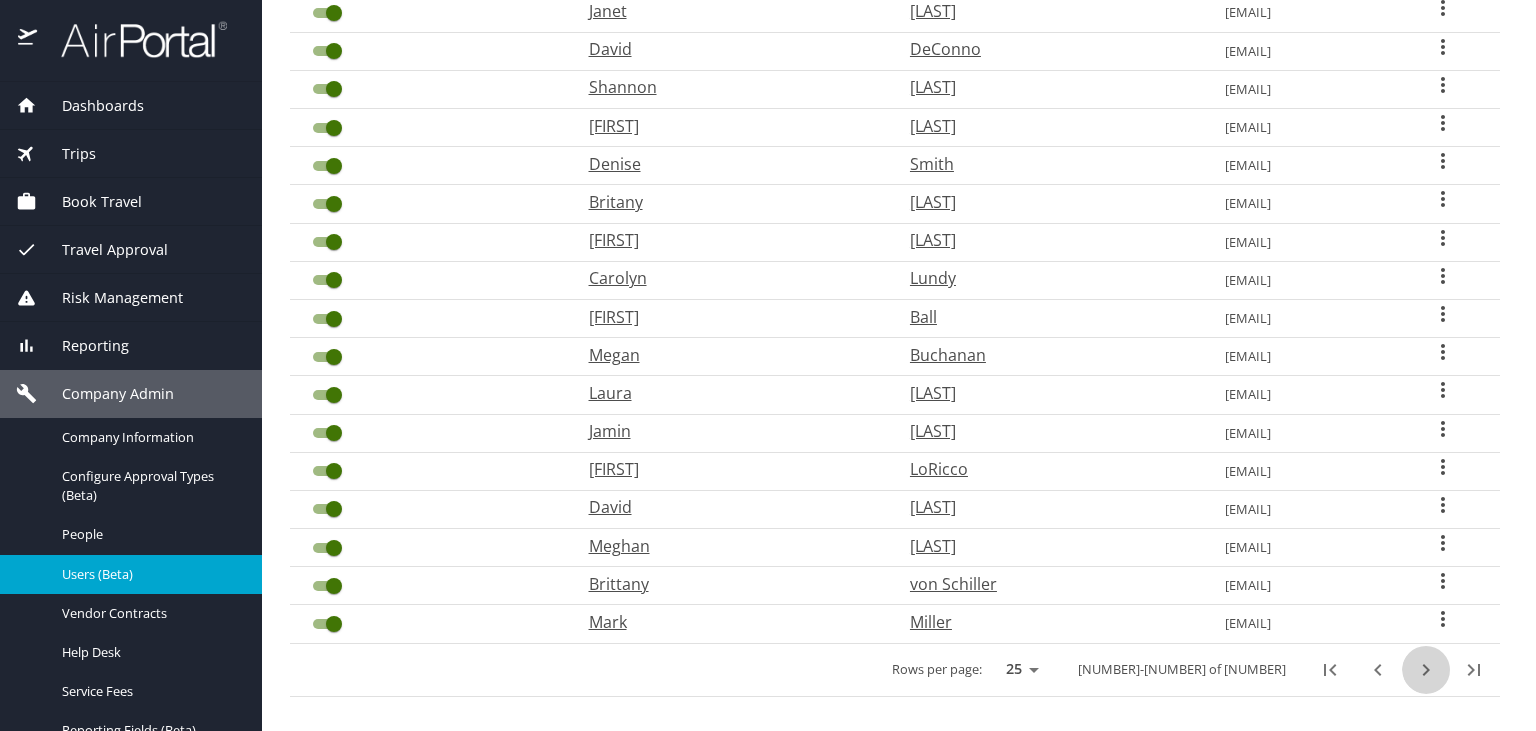 click 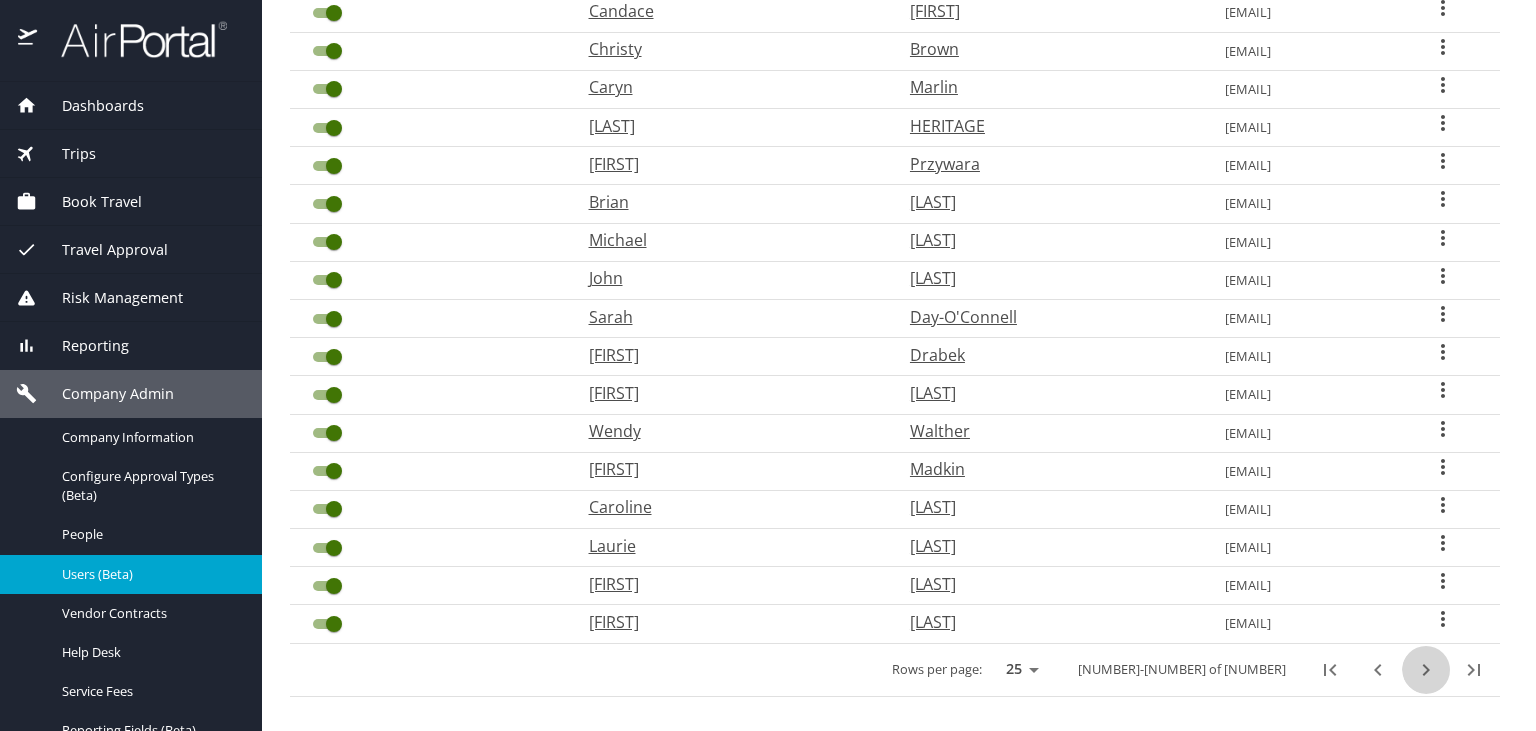 click 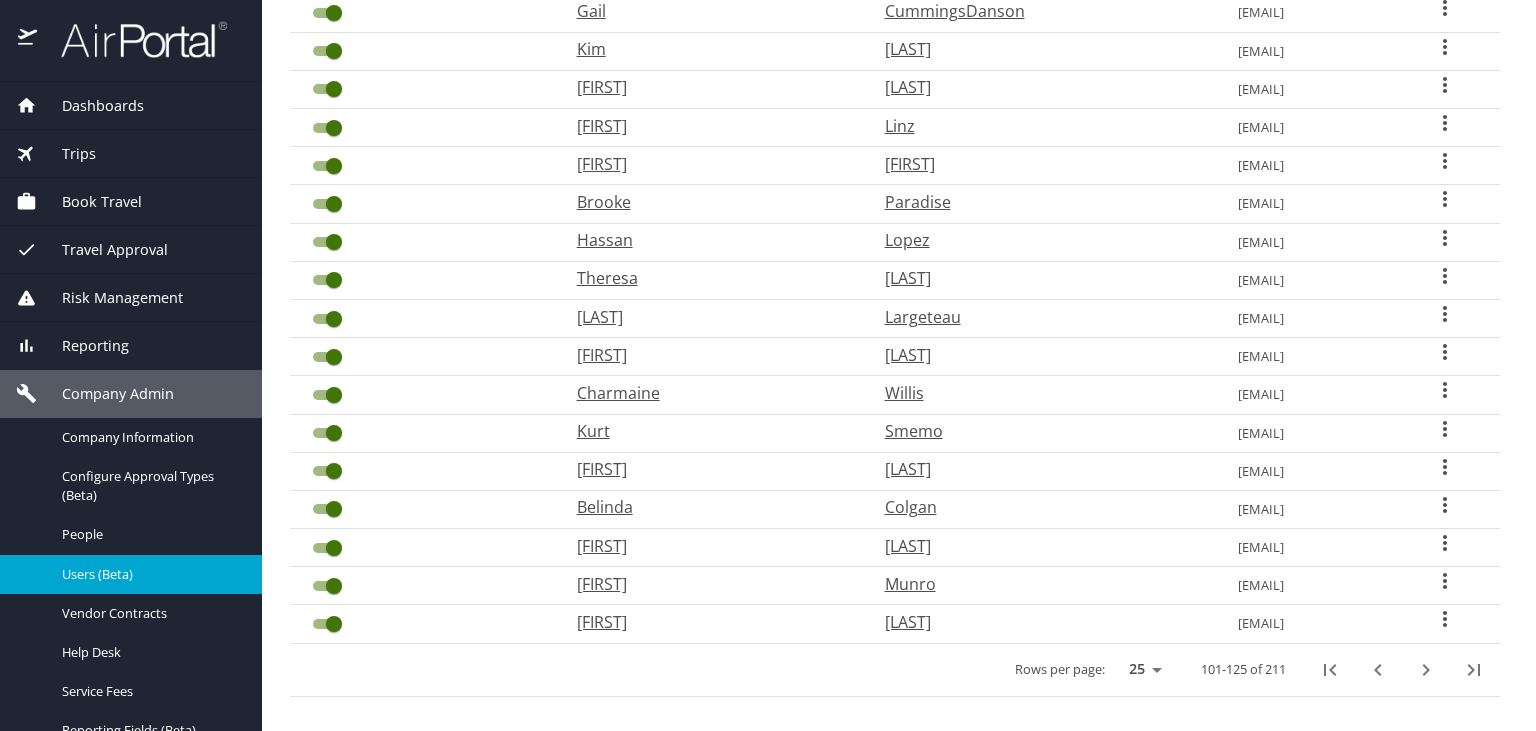 click 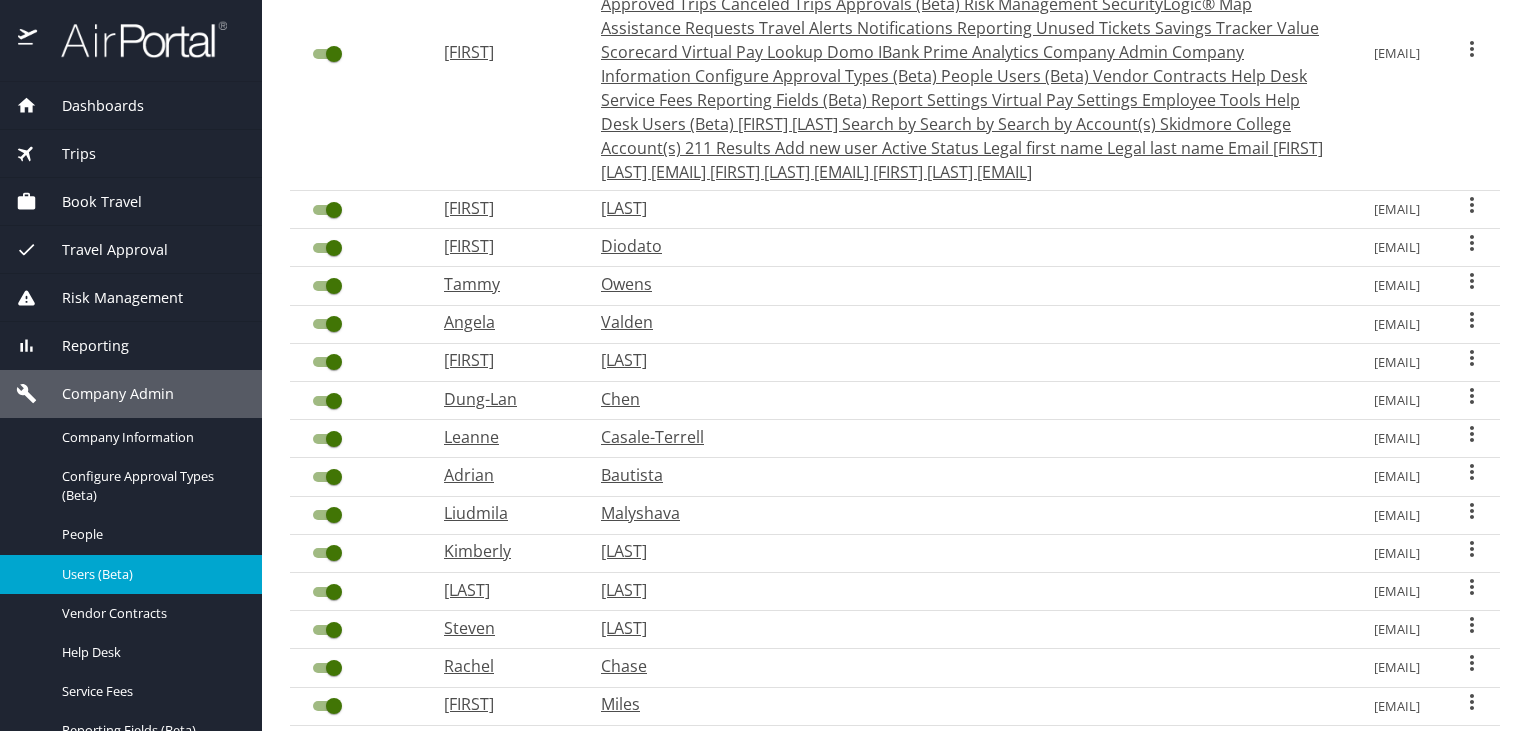 click 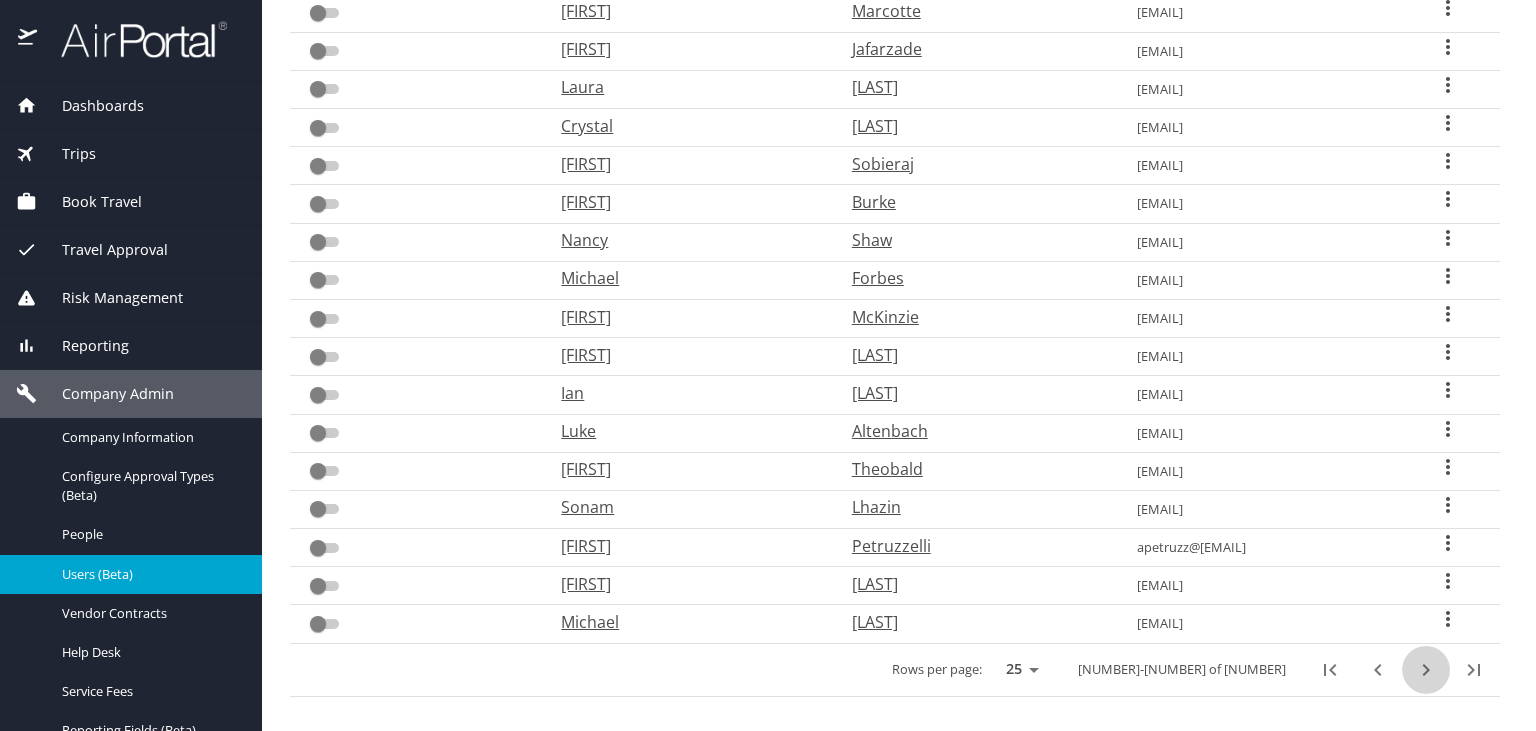 click at bounding box center [1426, 670] 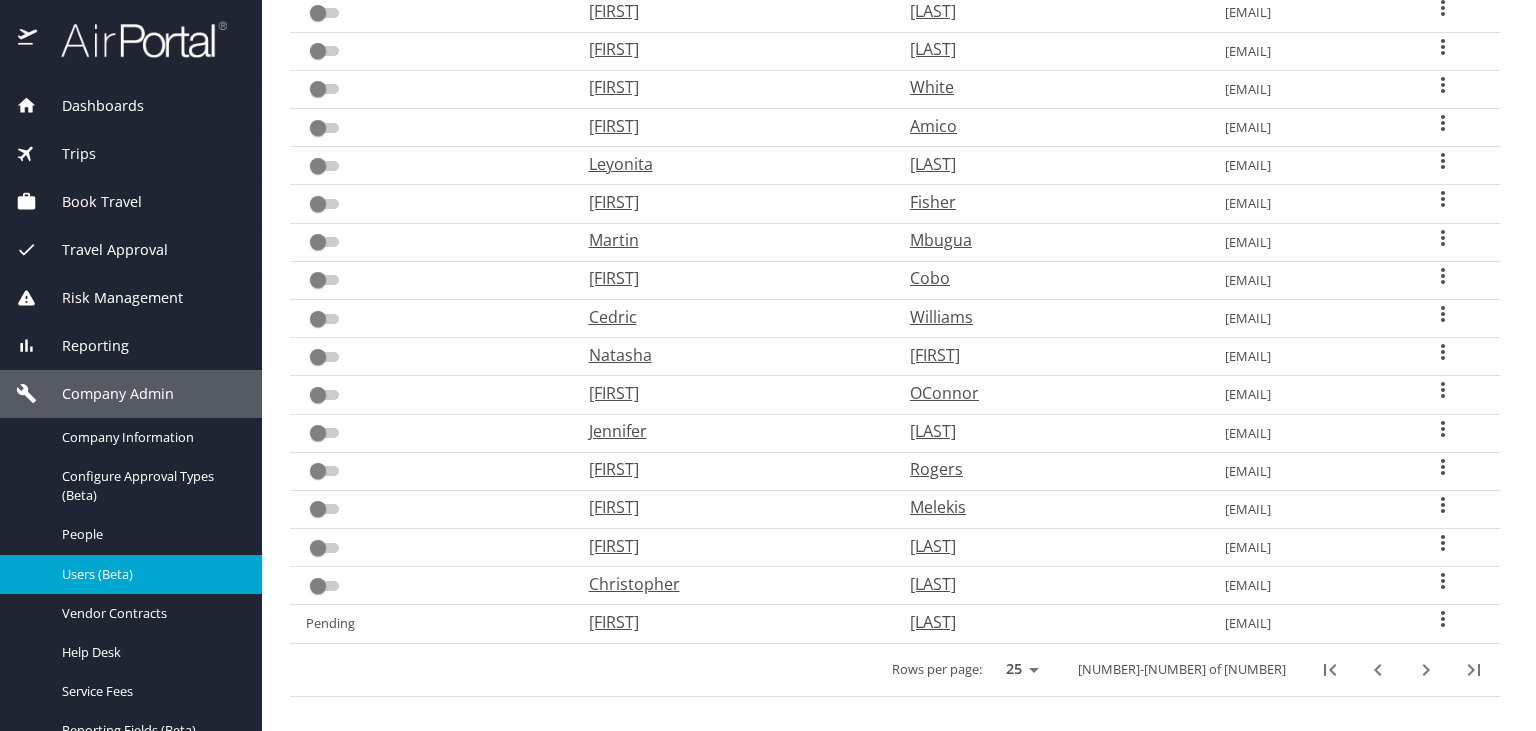 click at bounding box center (1426, 670) 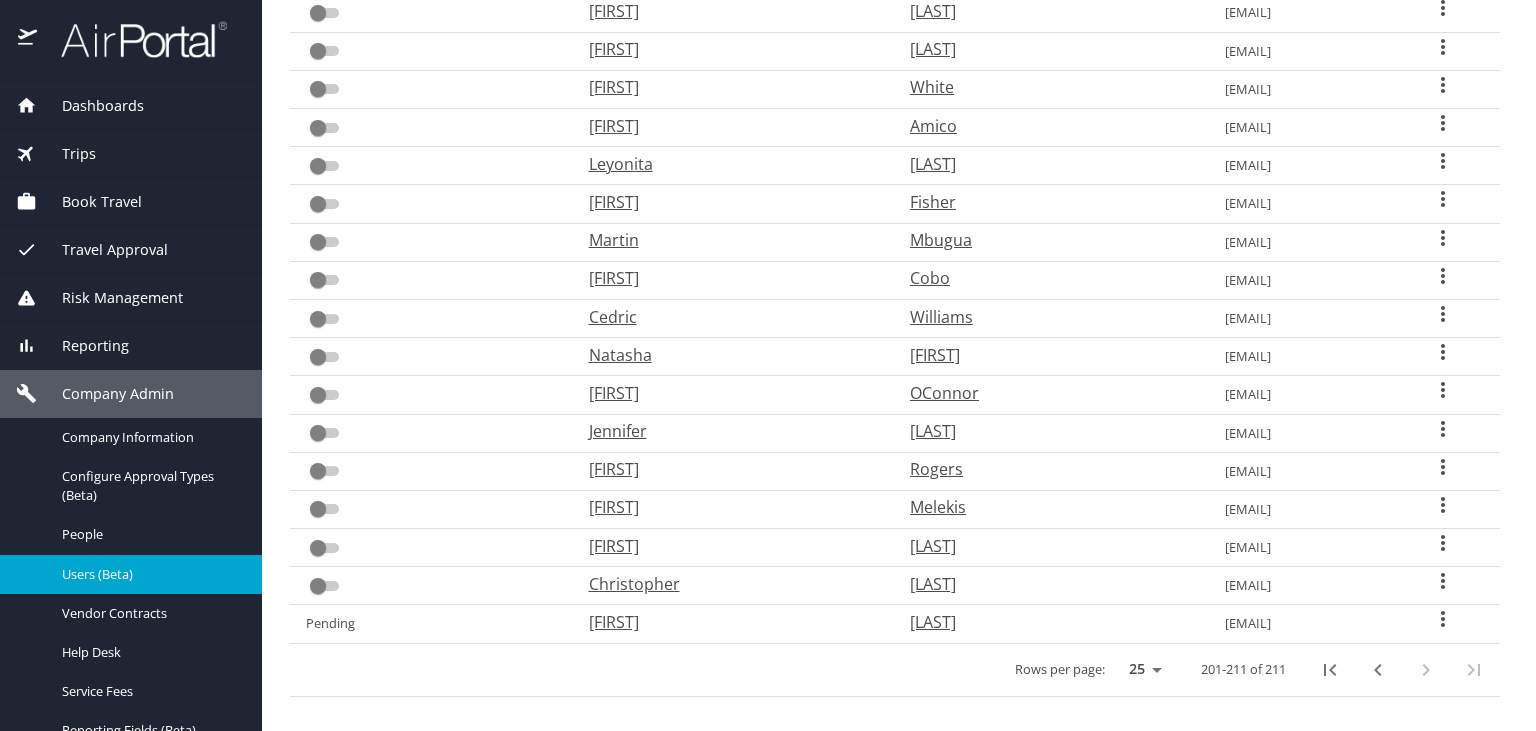 scroll, scrollTop: 80, scrollLeft: 0, axis: vertical 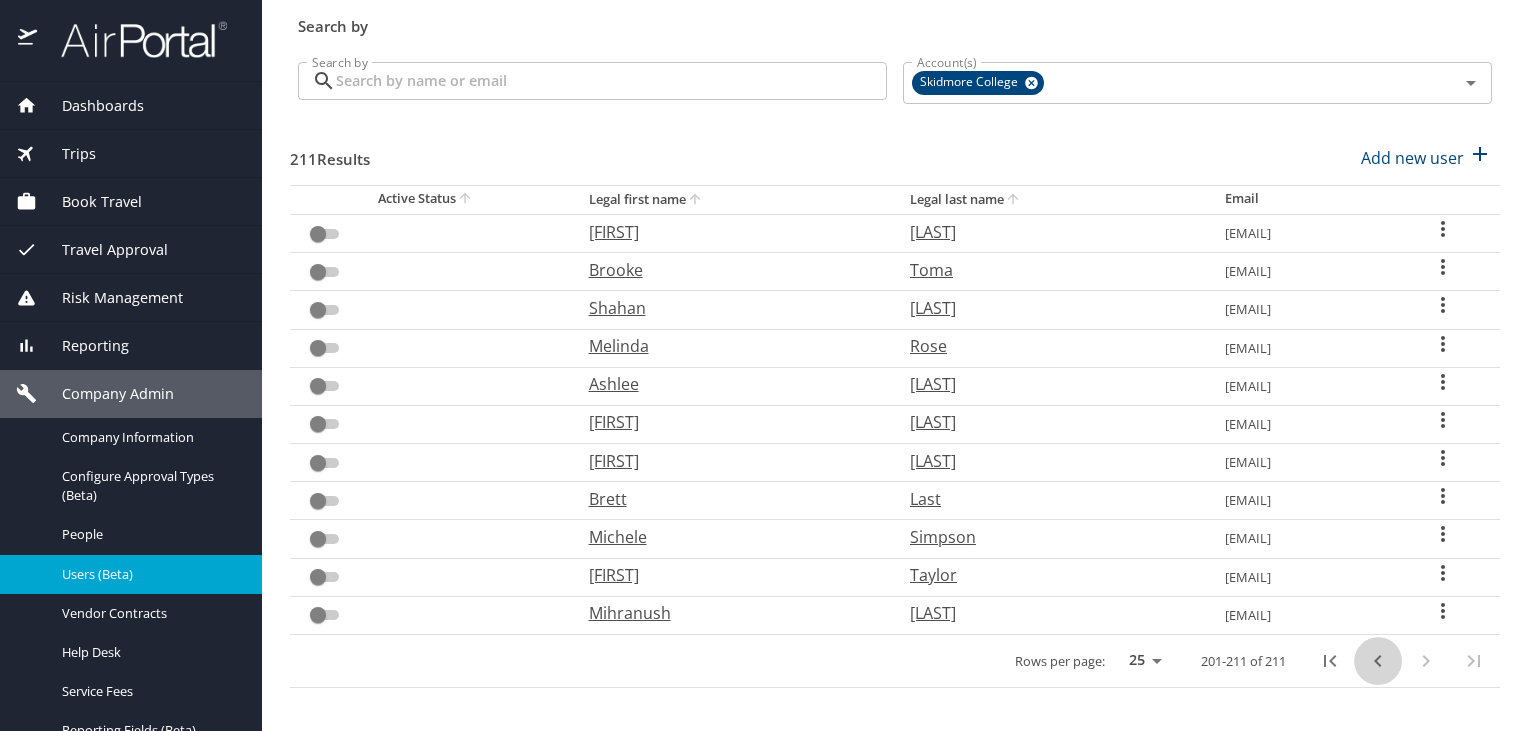 click 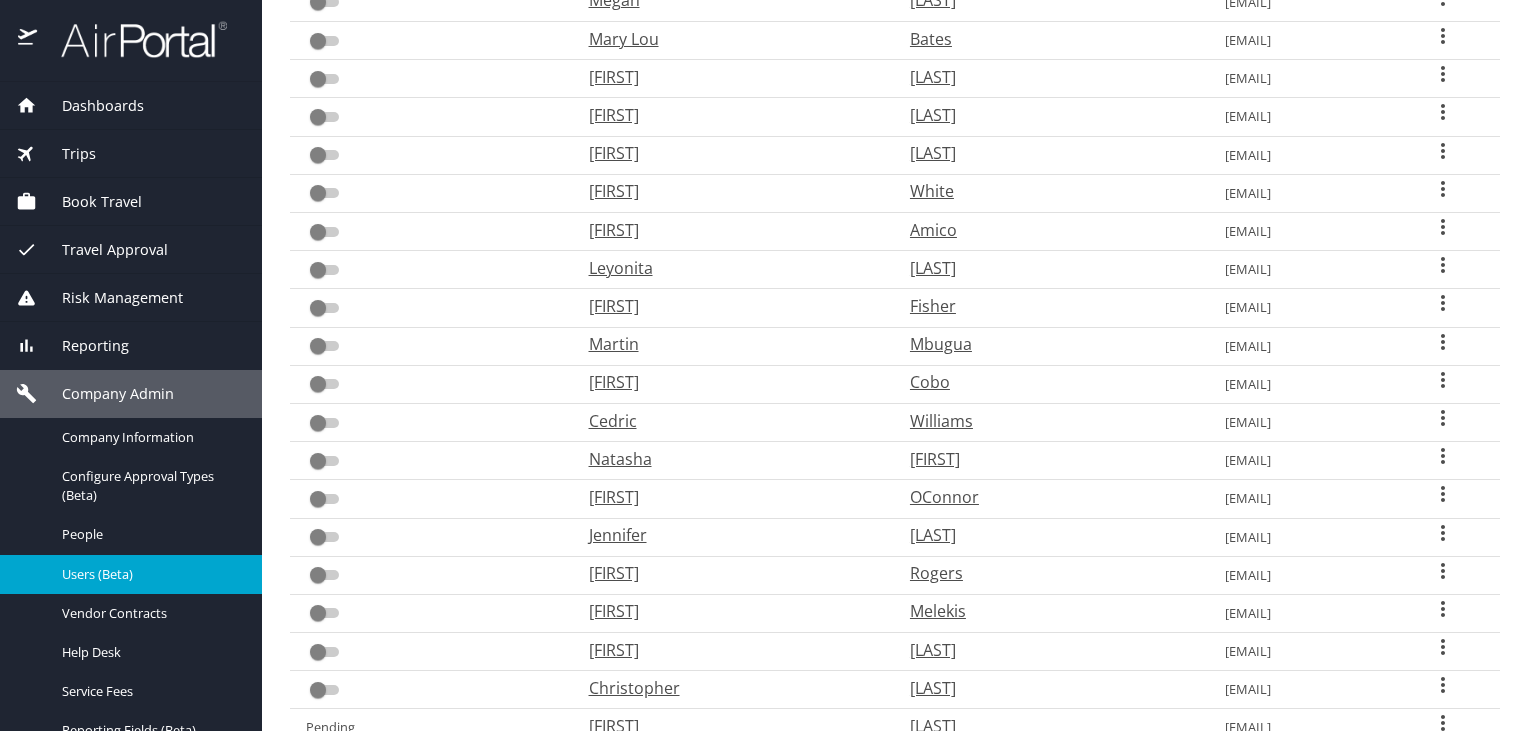 scroll, scrollTop: 606, scrollLeft: 0, axis: vertical 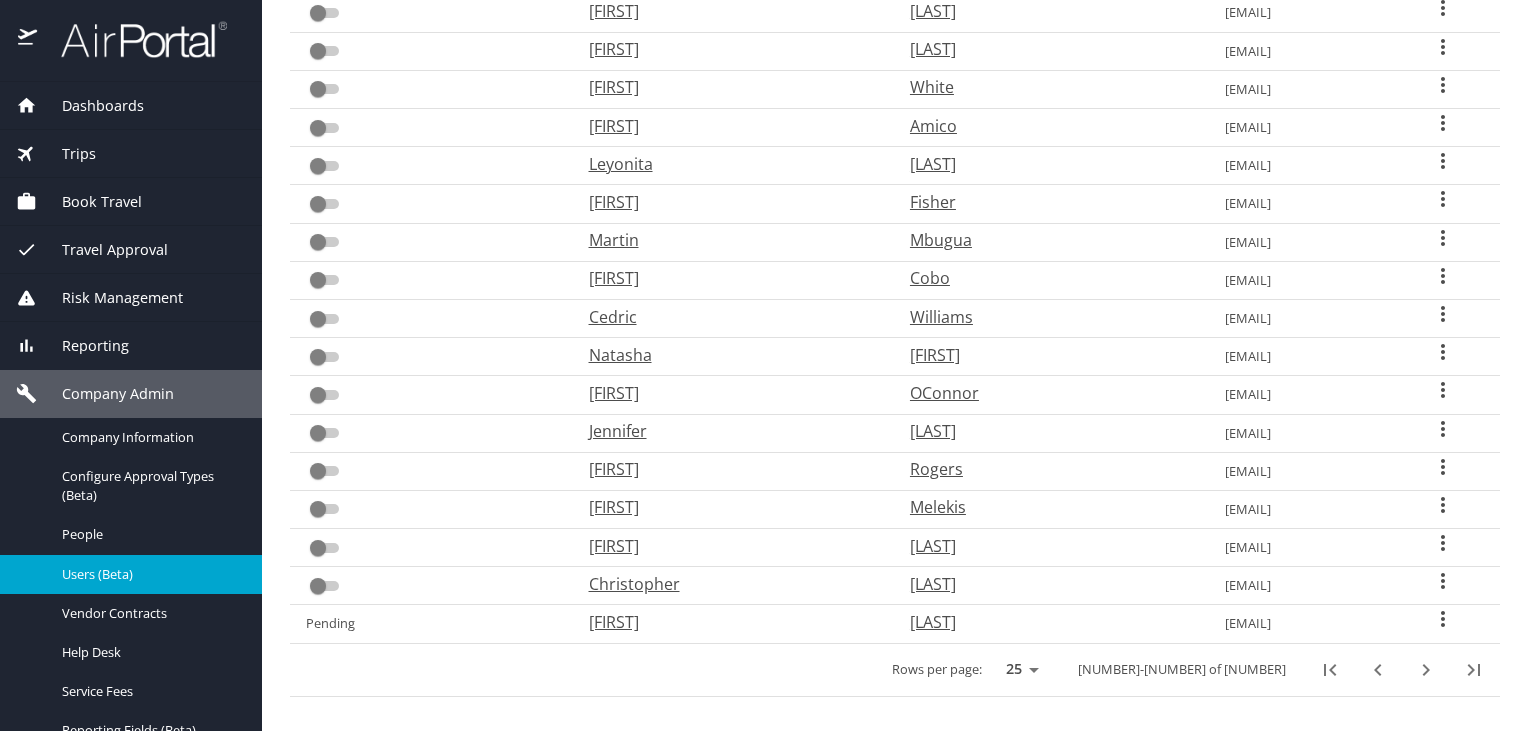 click 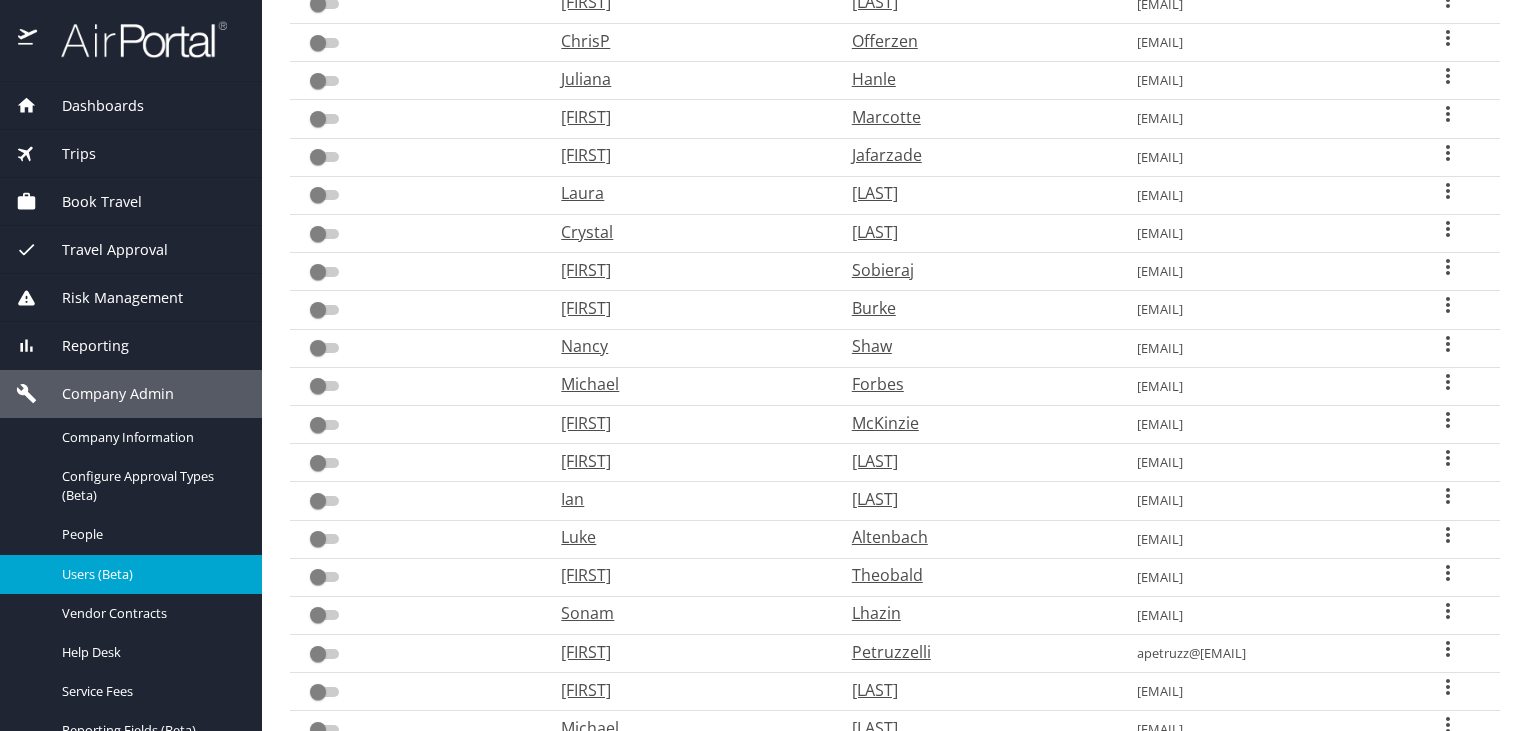 scroll, scrollTop: 606, scrollLeft: 0, axis: vertical 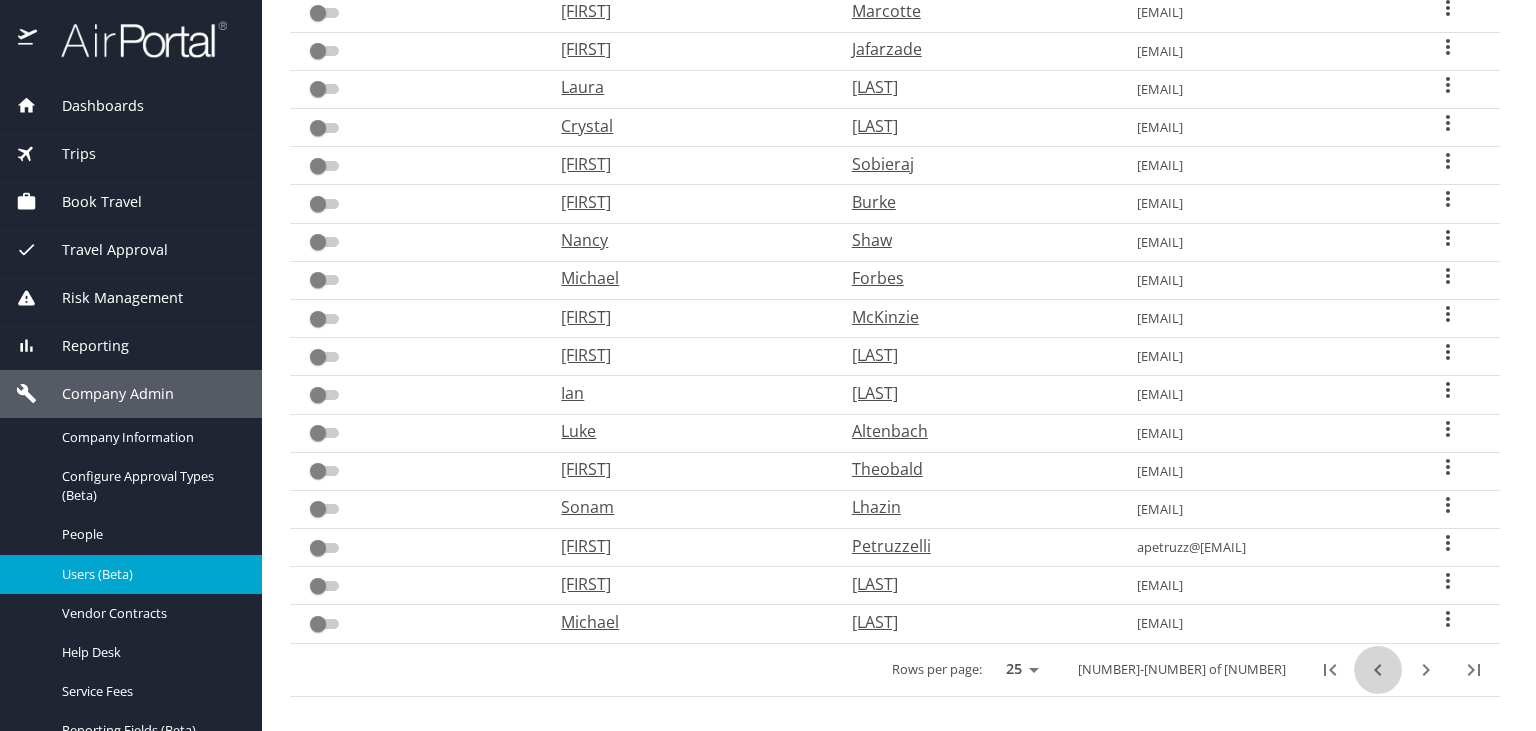click 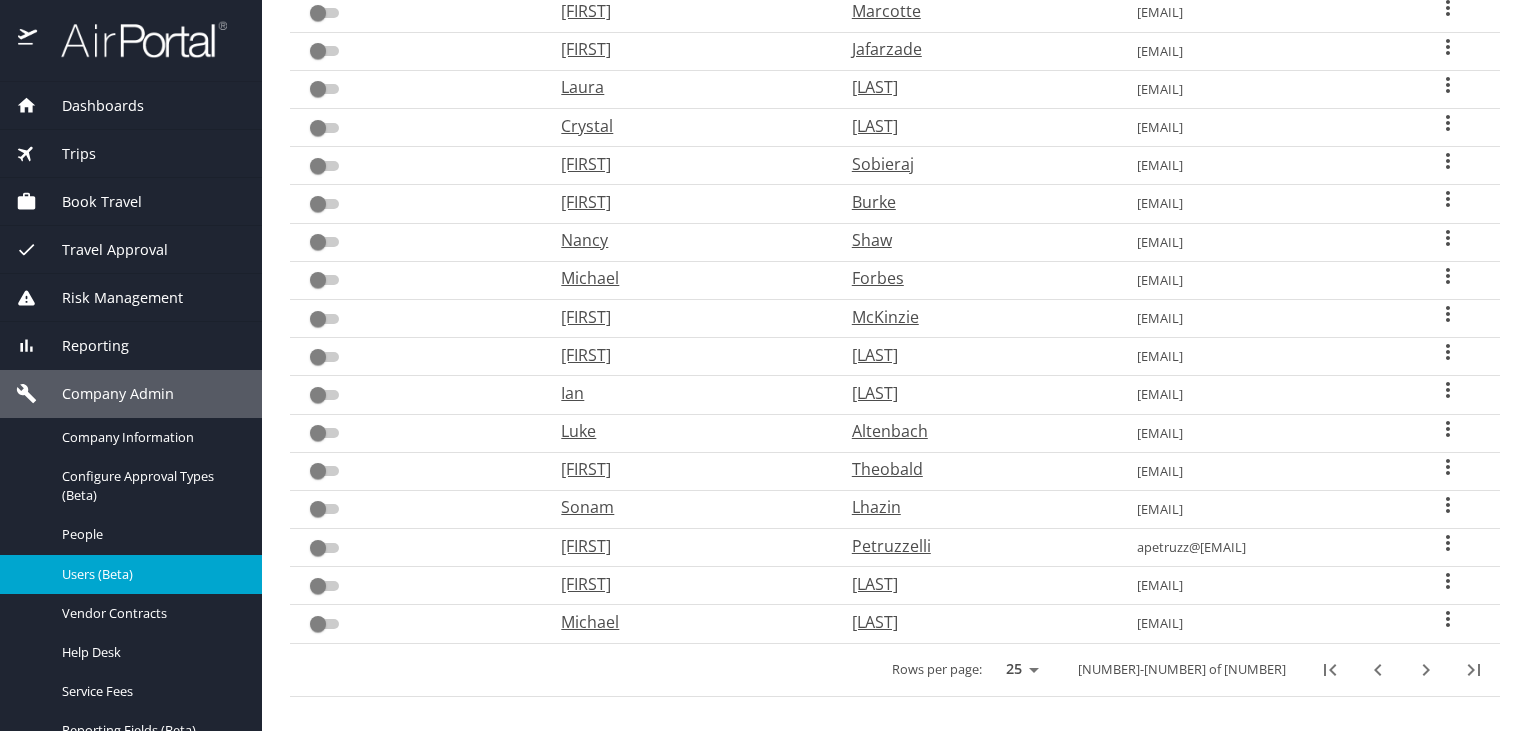 checkbox on "true" 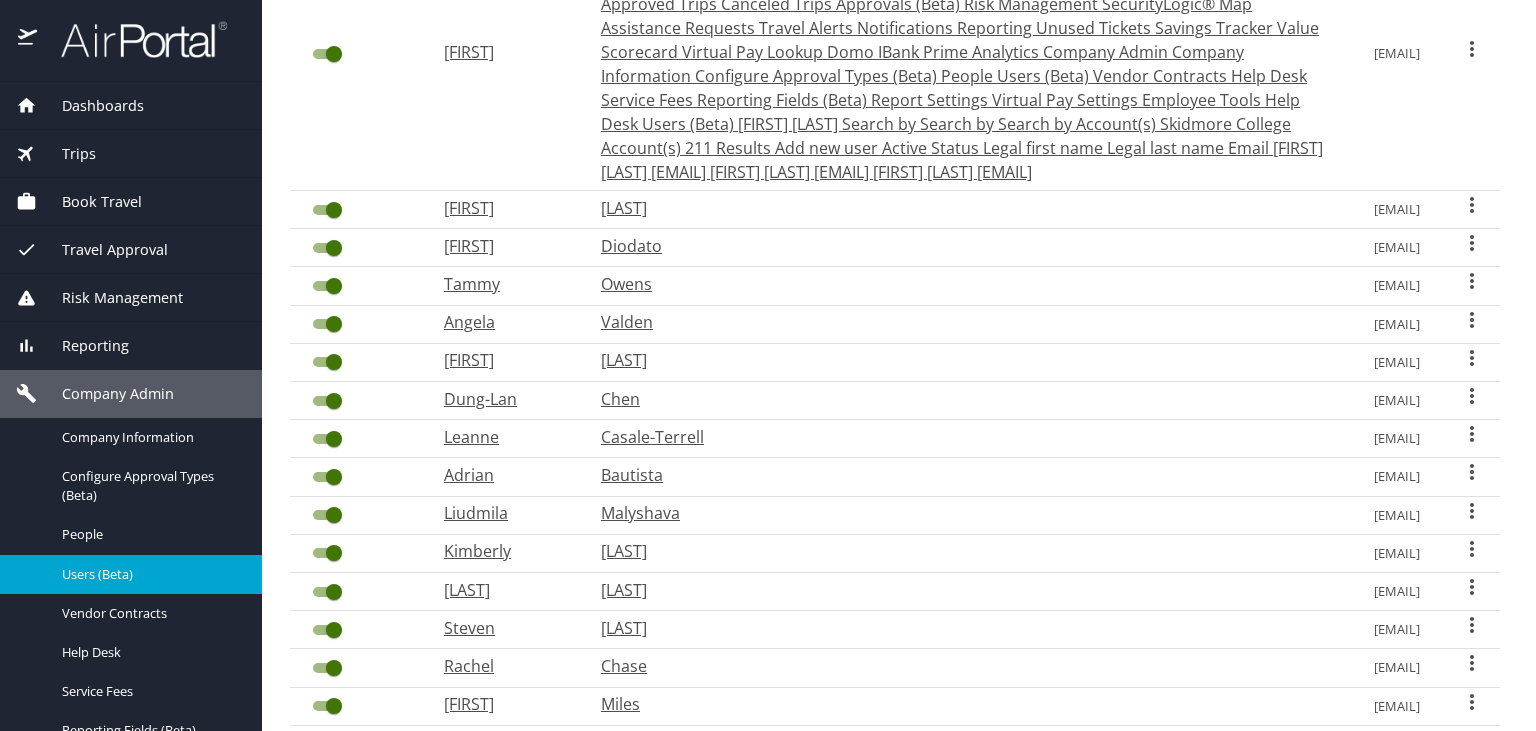 click on "[LAST]" at bounding box center (502, 742) 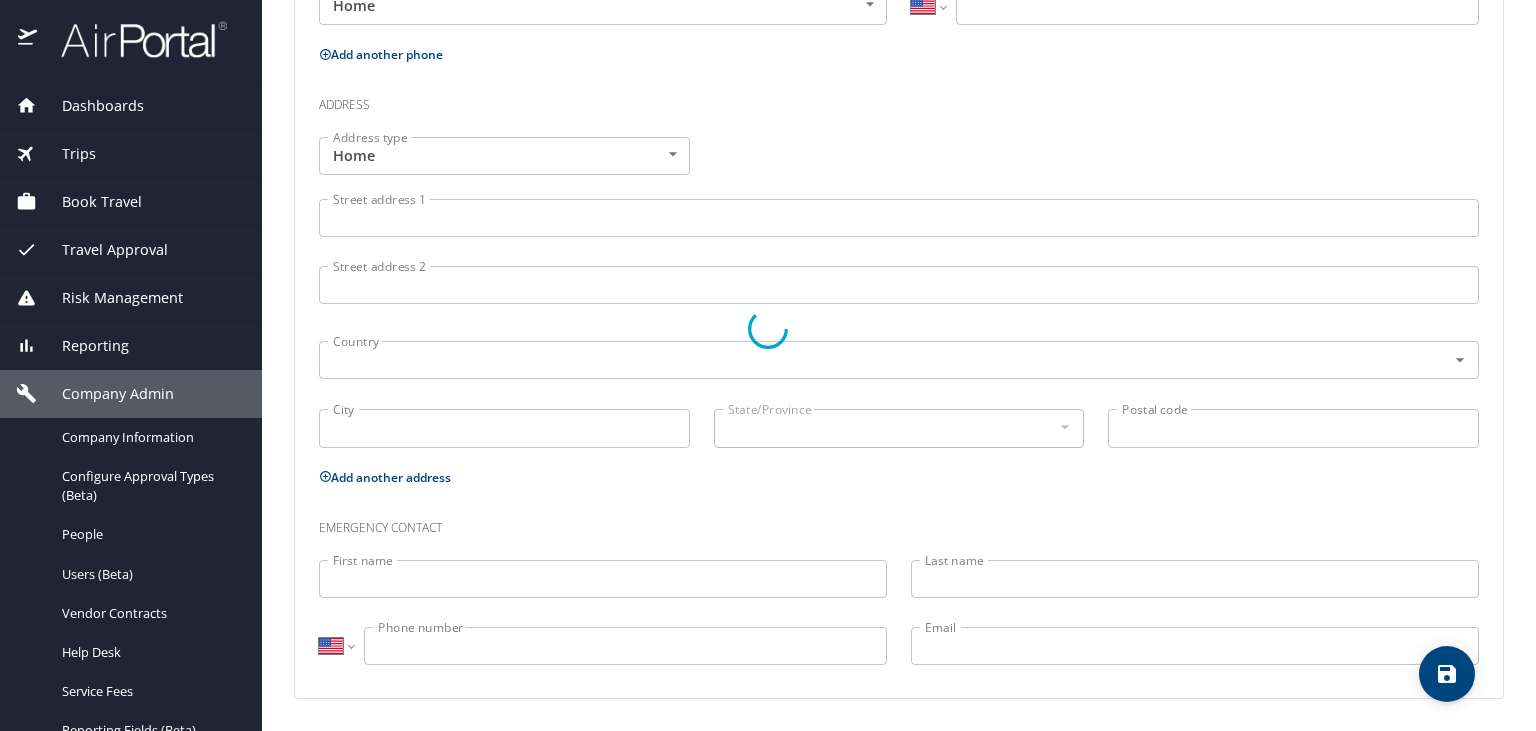 scroll, scrollTop: 537, scrollLeft: 0, axis: vertical 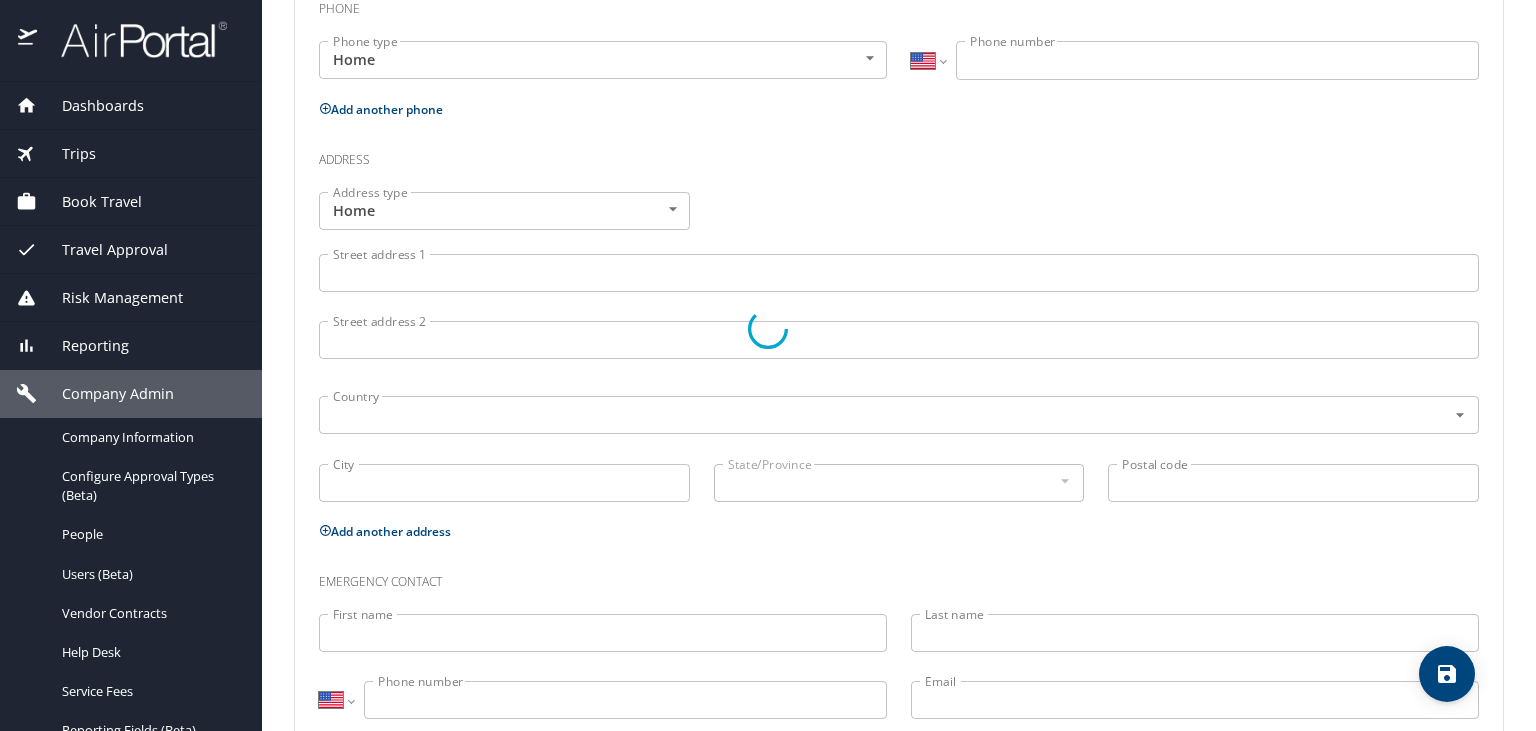 select on "US" 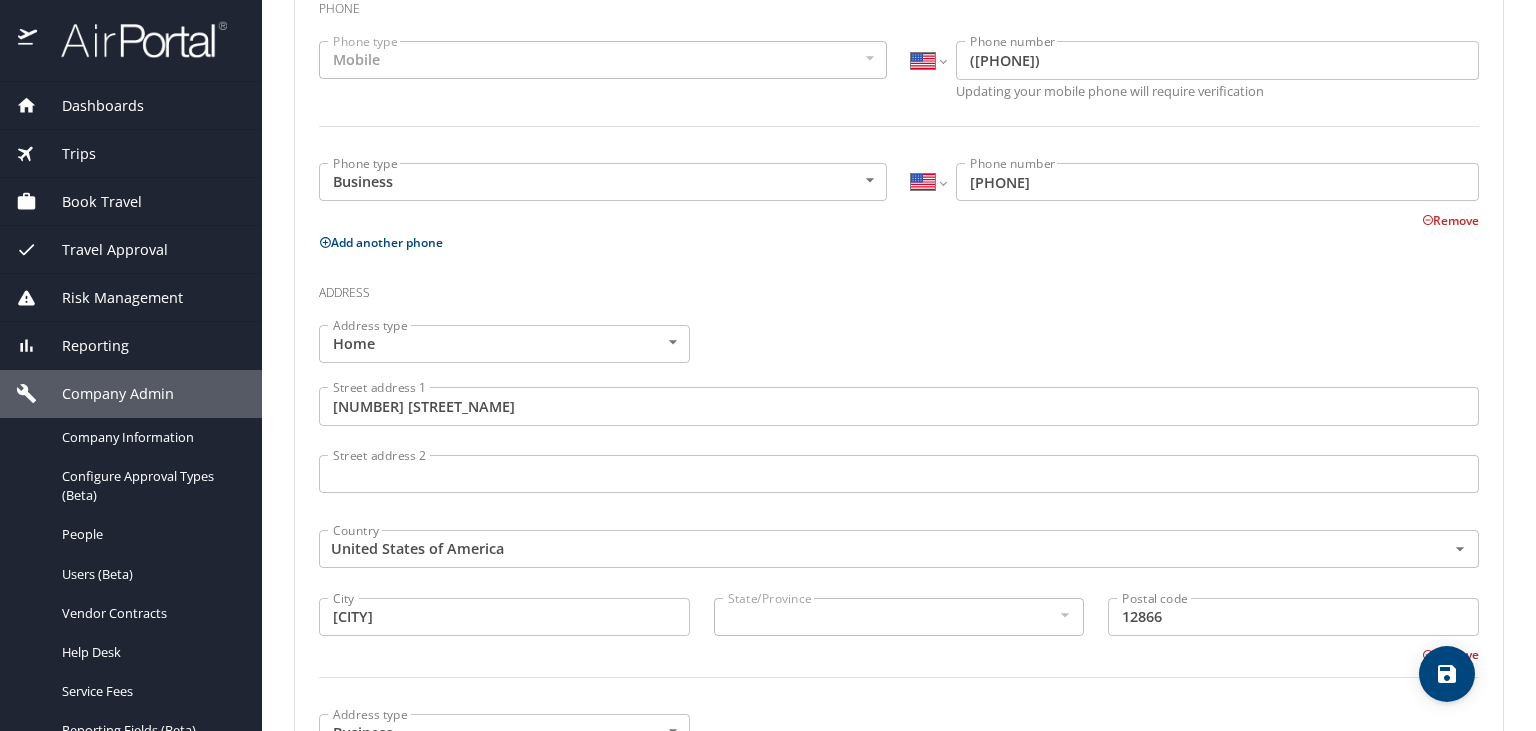 type on "[LAST]" 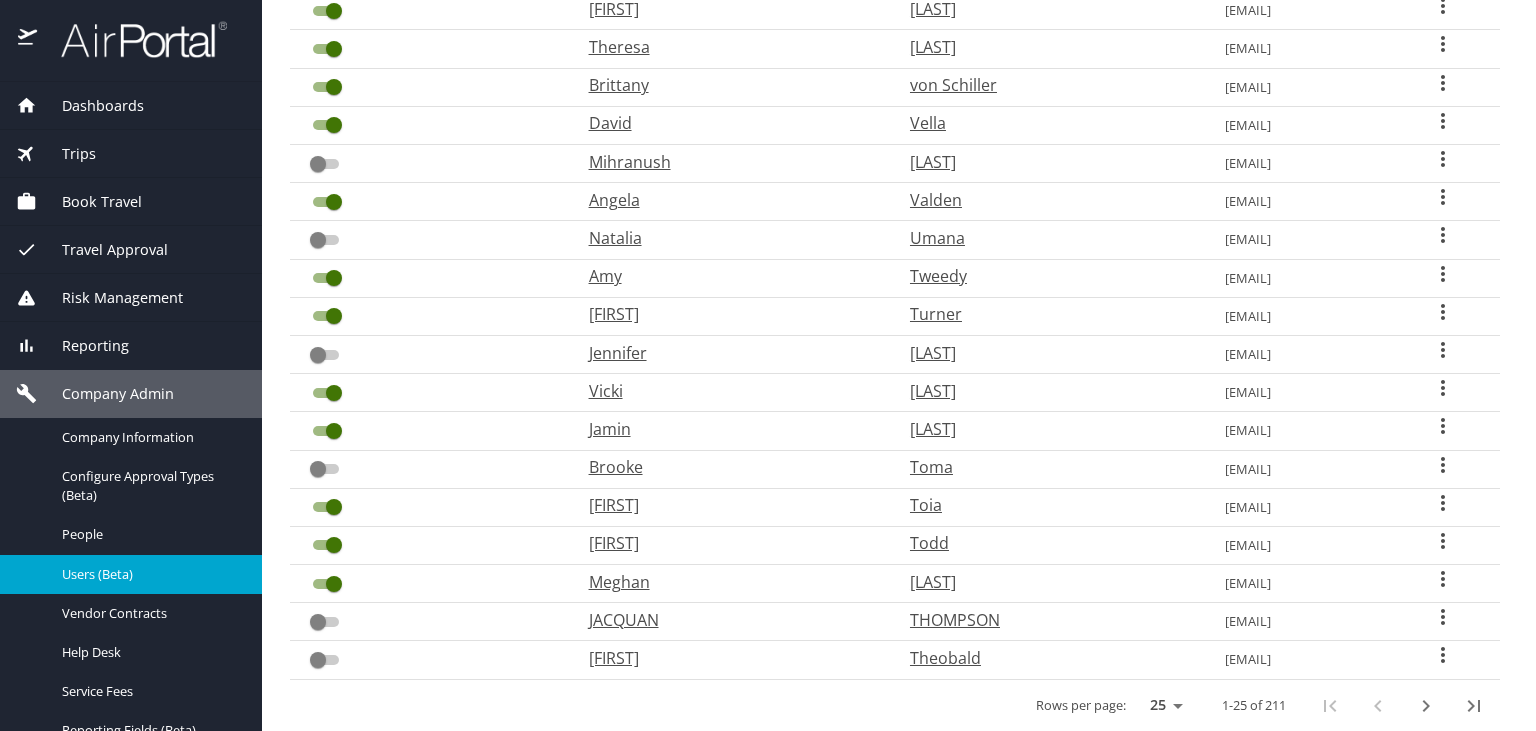 scroll, scrollTop: 606, scrollLeft: 0, axis: vertical 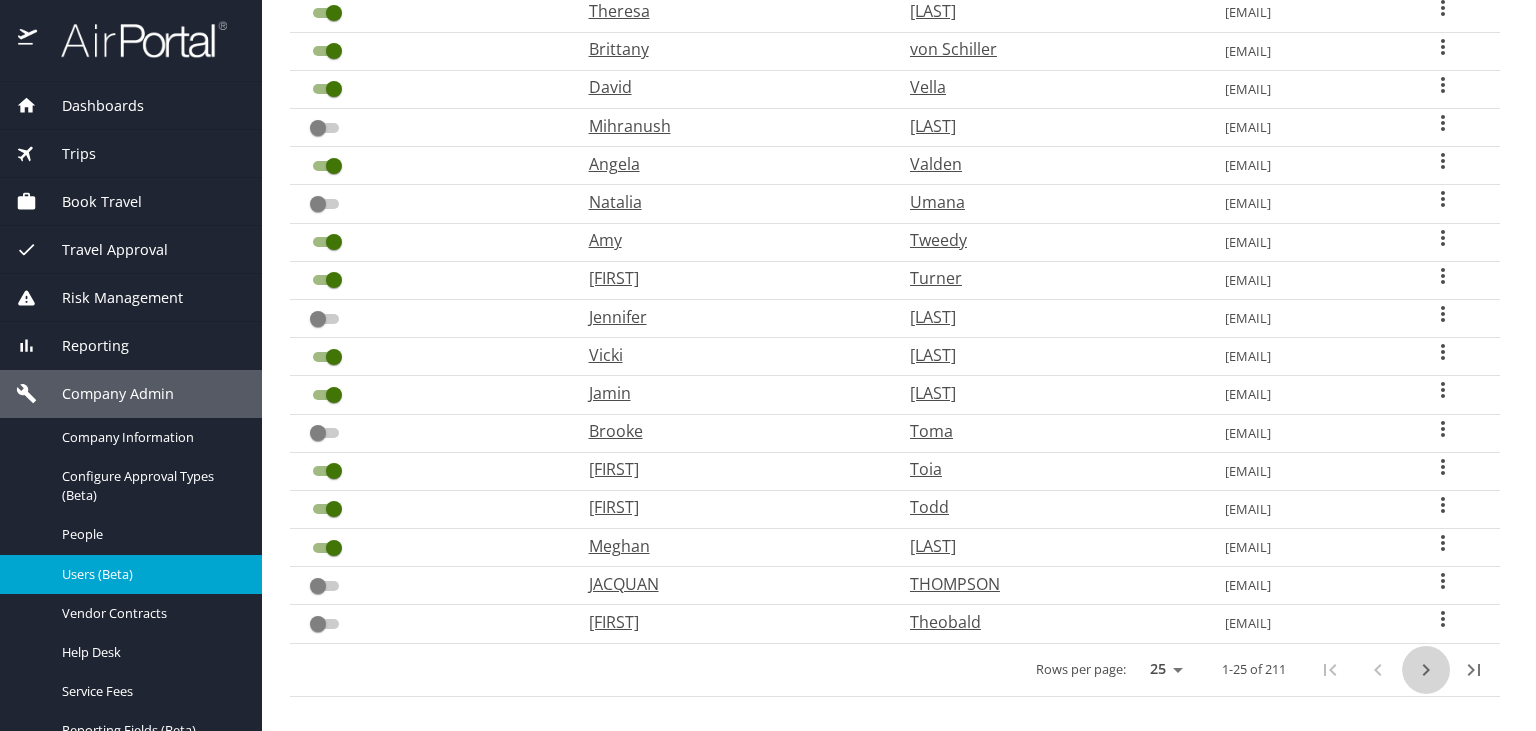 click at bounding box center (1426, 670) 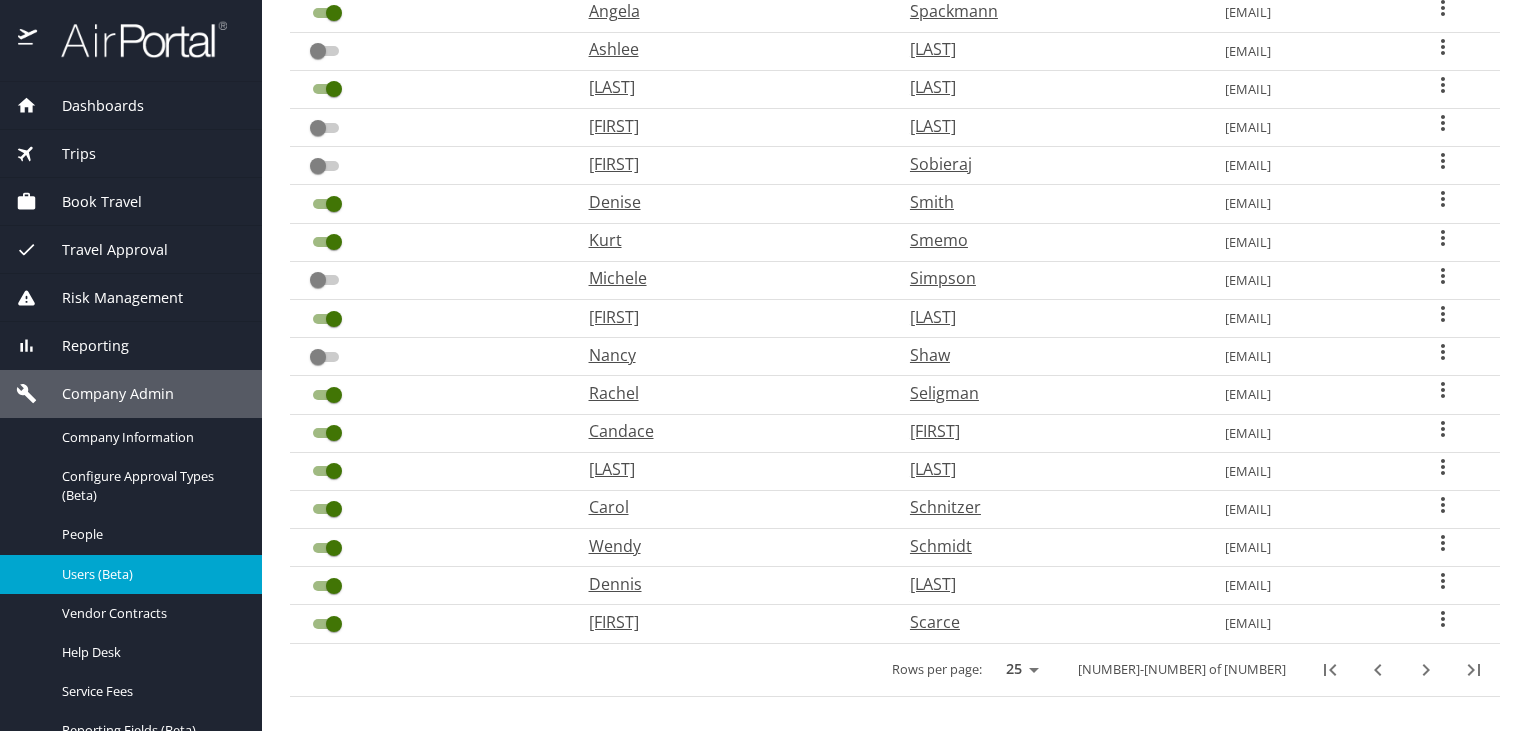 click 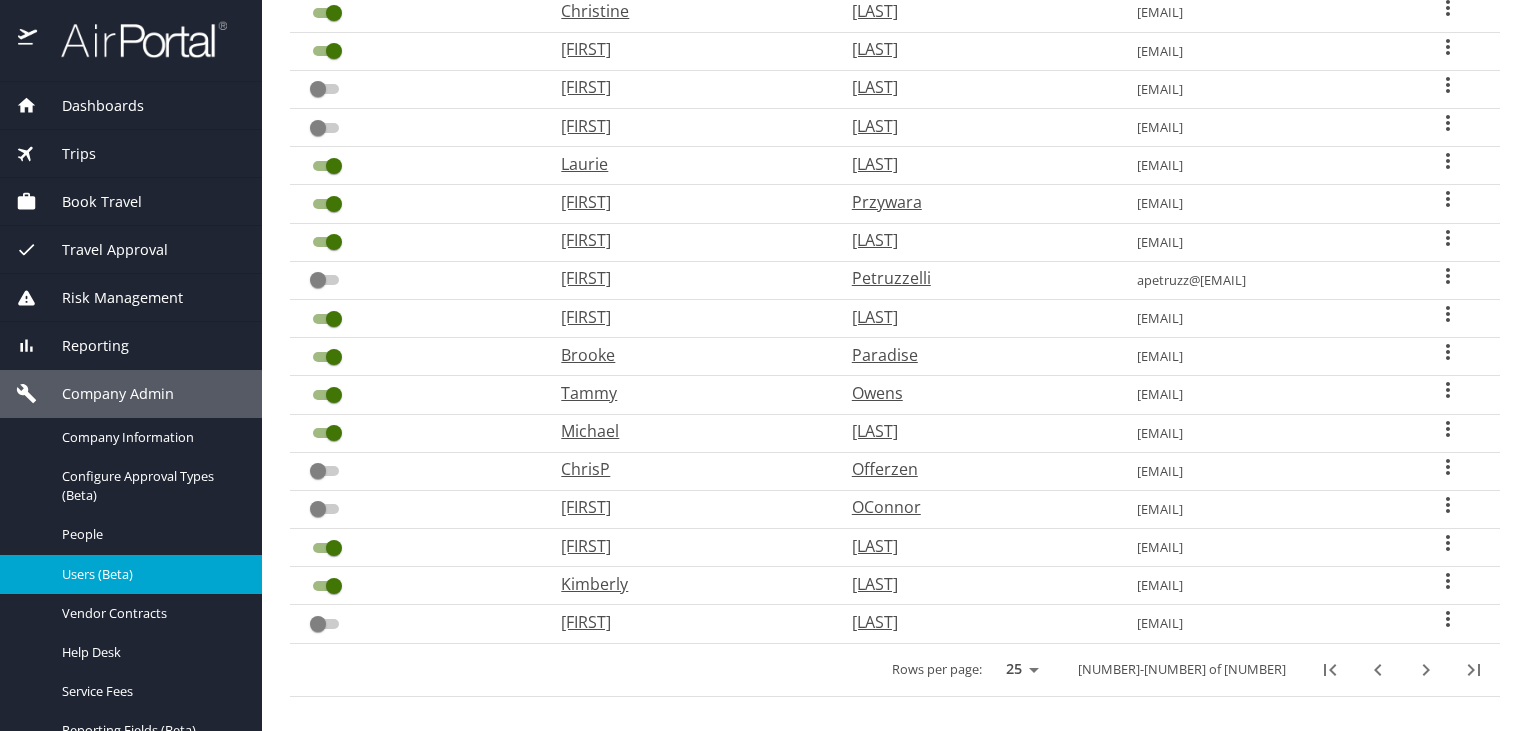 click 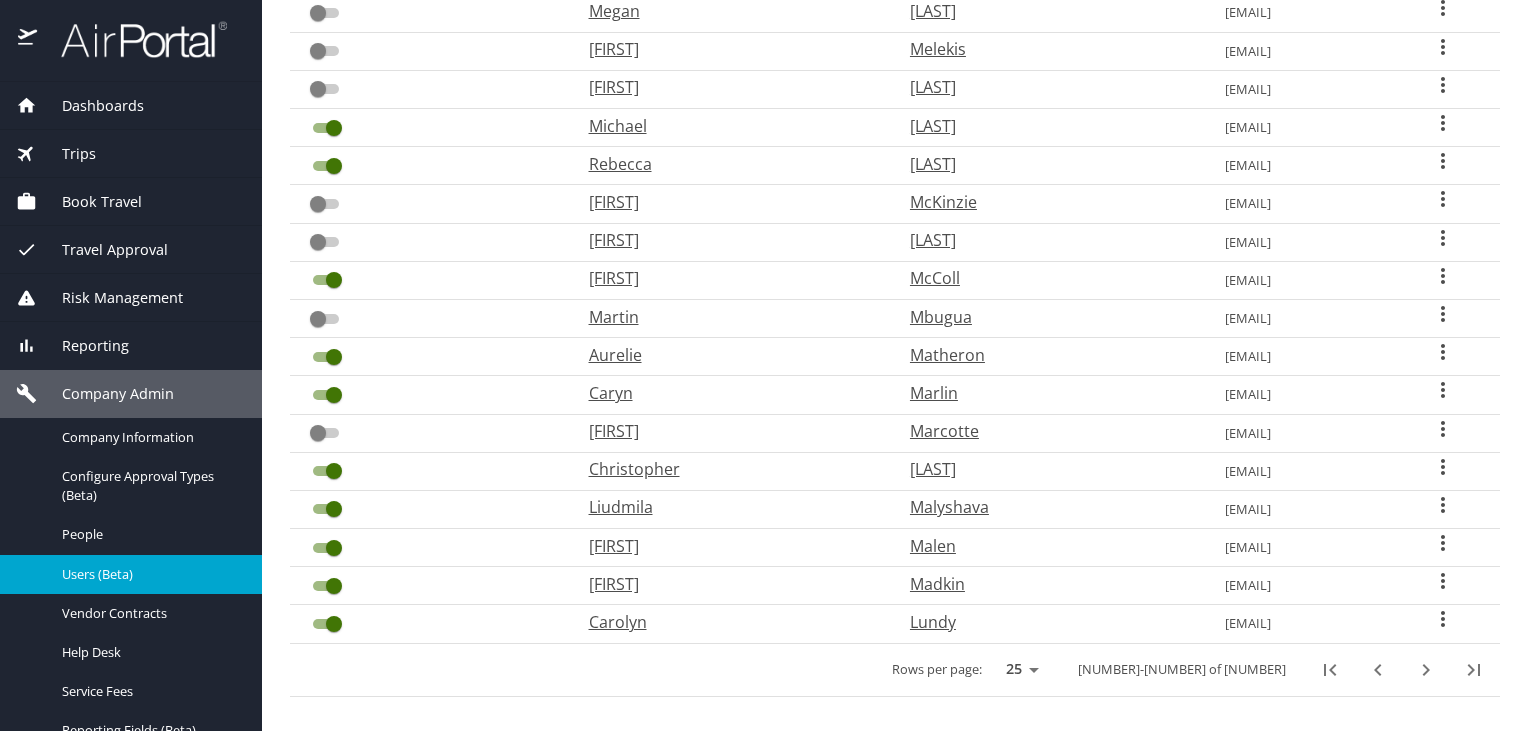 click 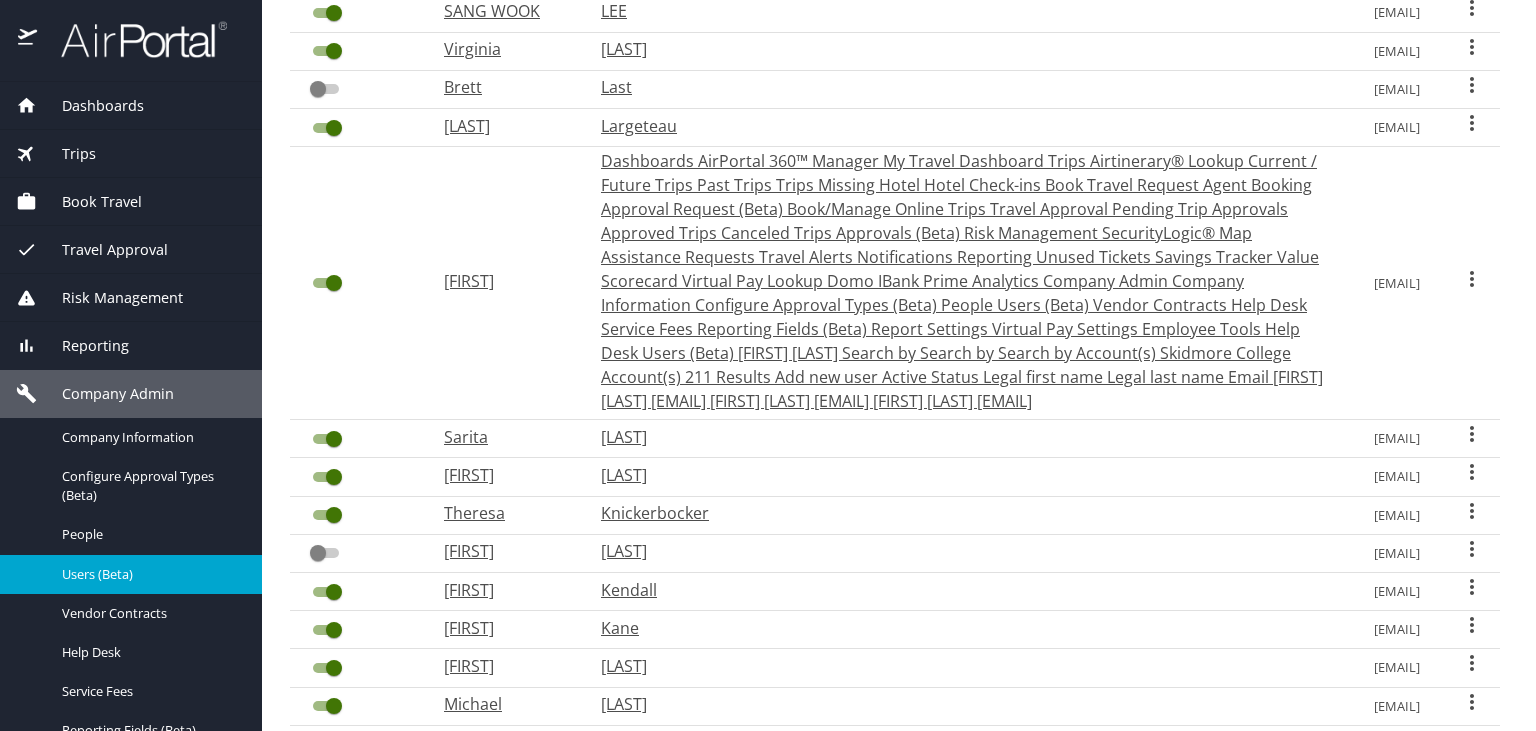 checkbox on "true" 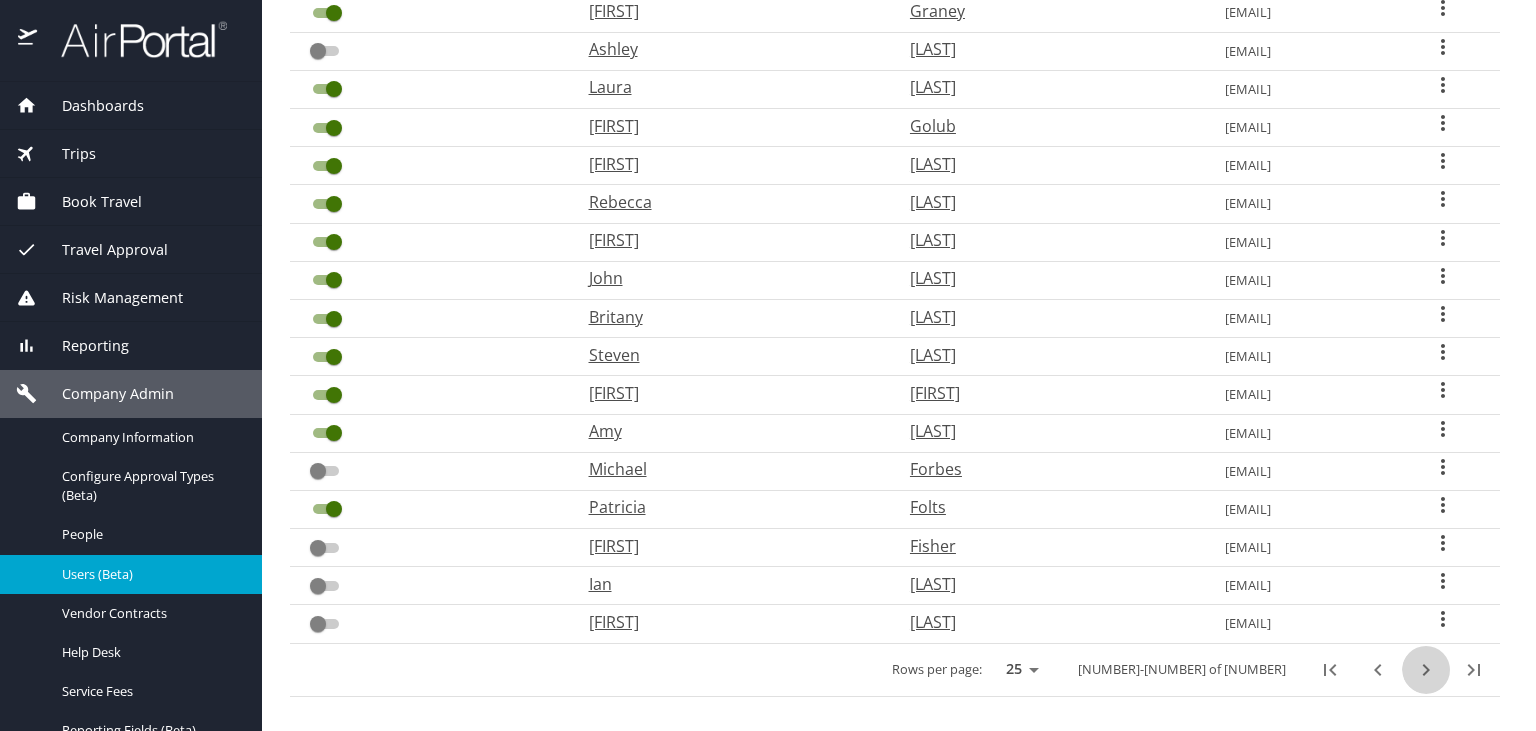 click 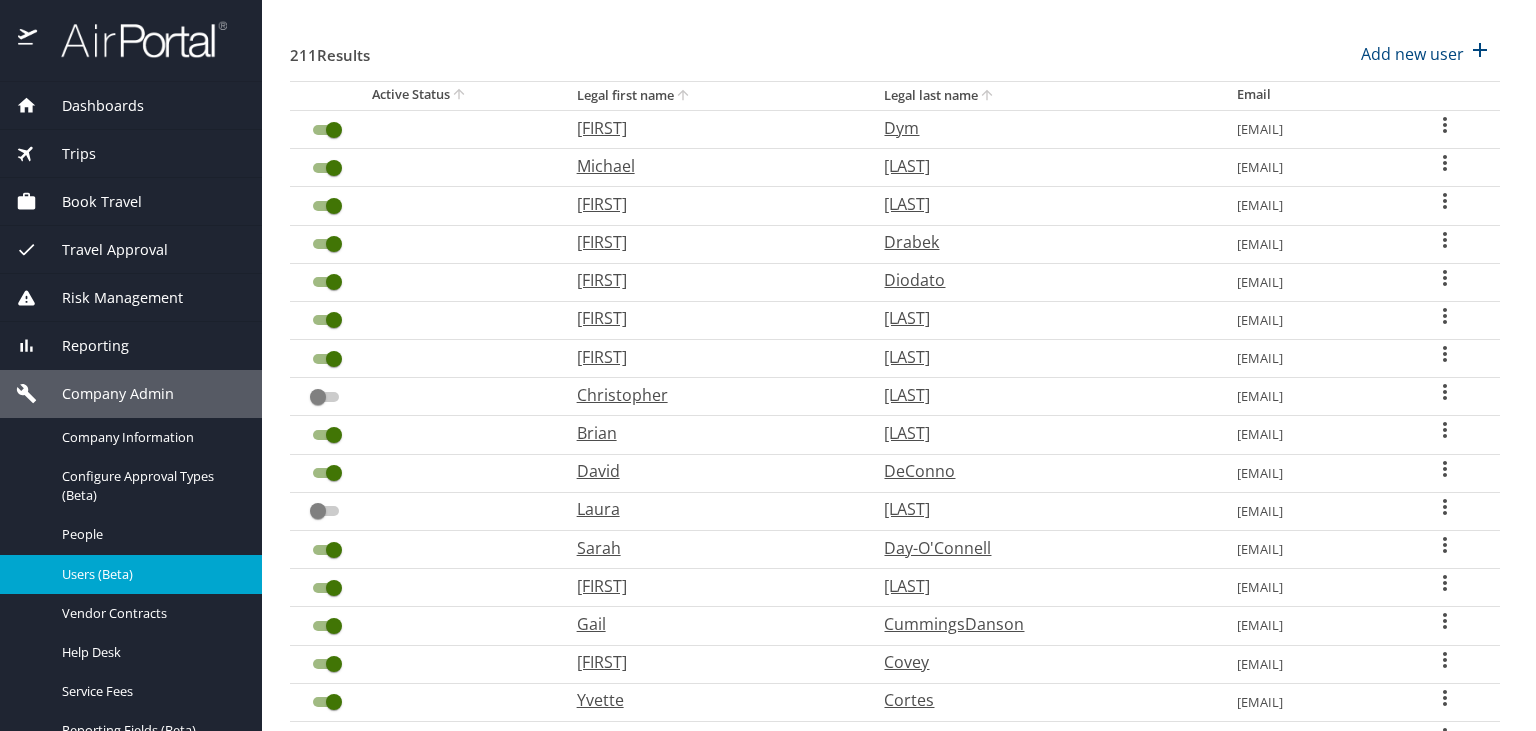 scroll, scrollTop: 606, scrollLeft: 0, axis: vertical 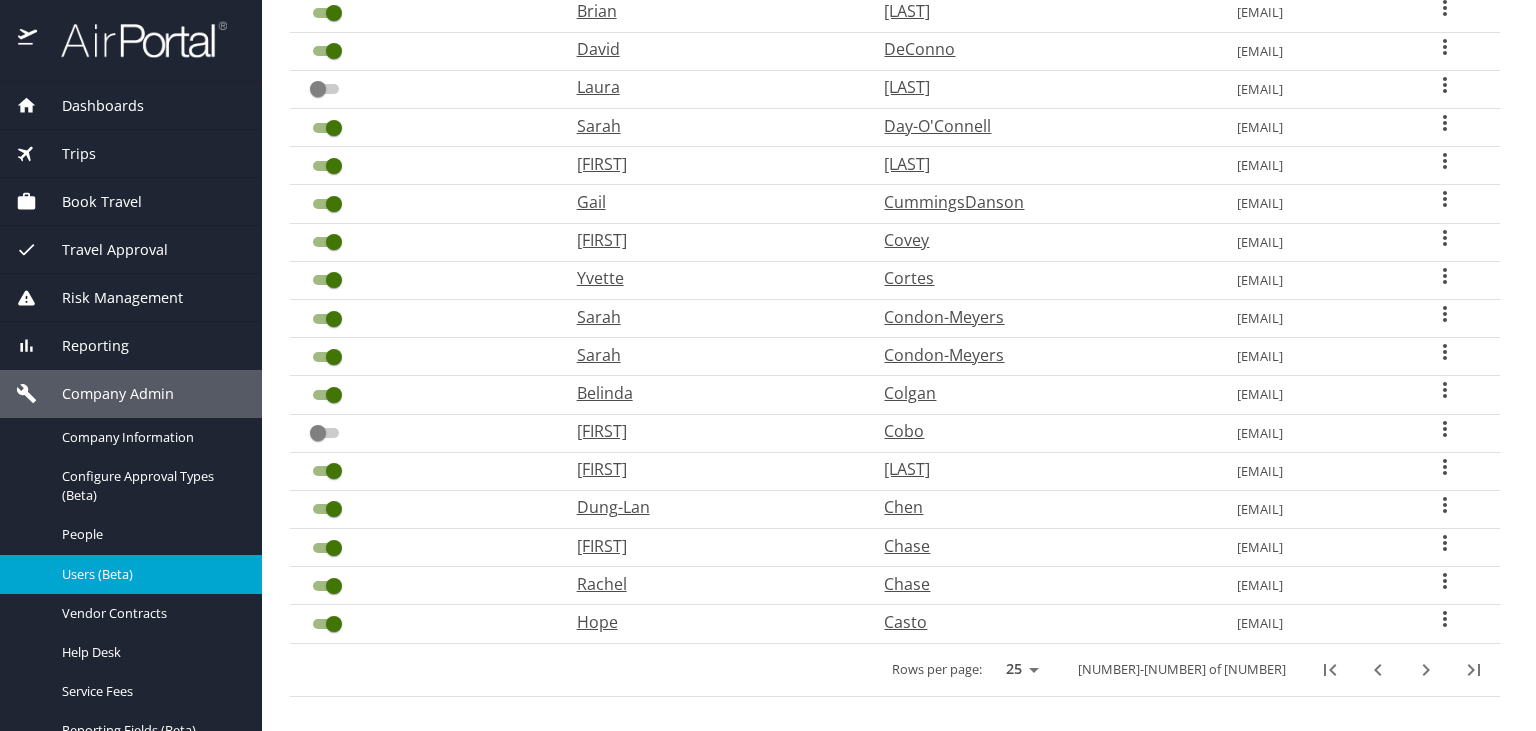 click 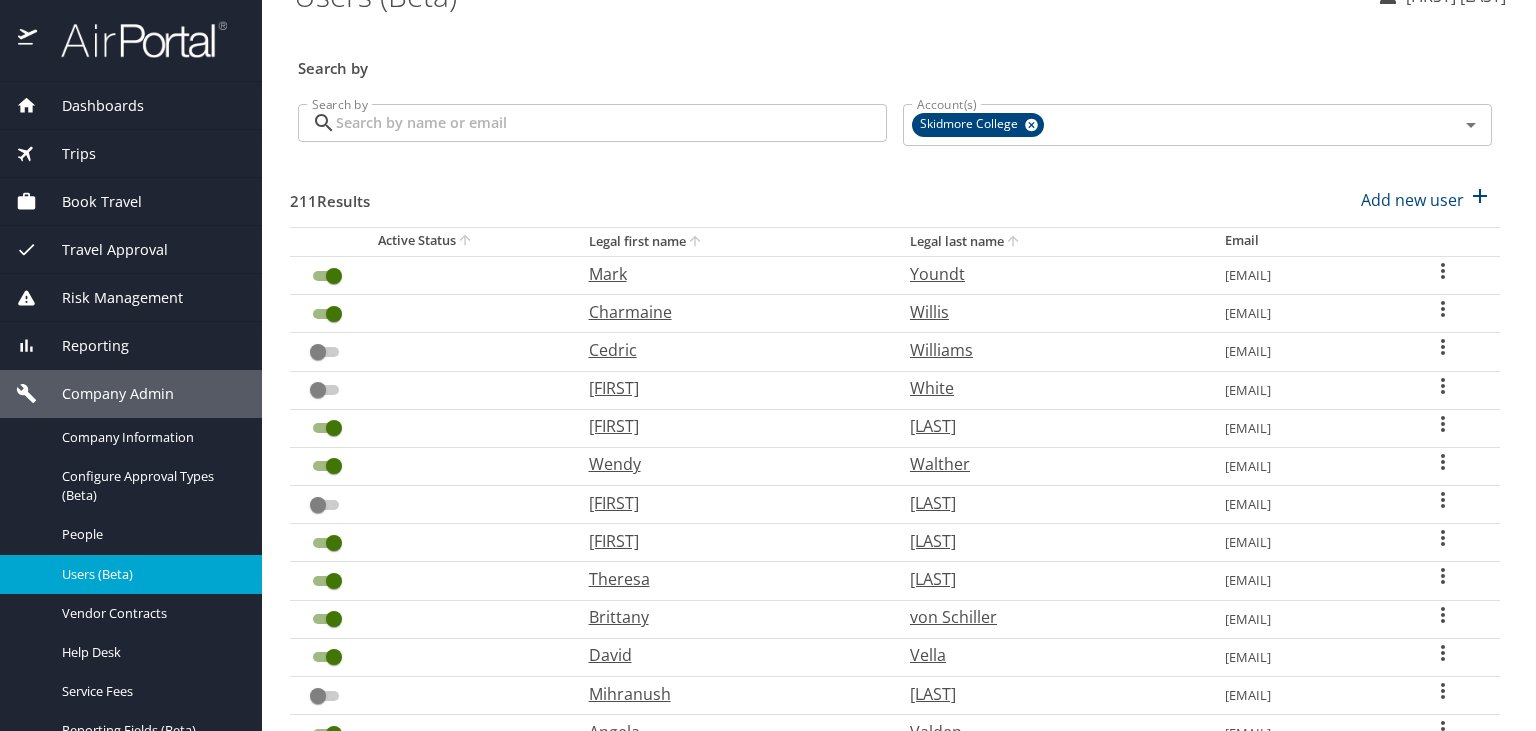 scroll, scrollTop: 0, scrollLeft: 0, axis: both 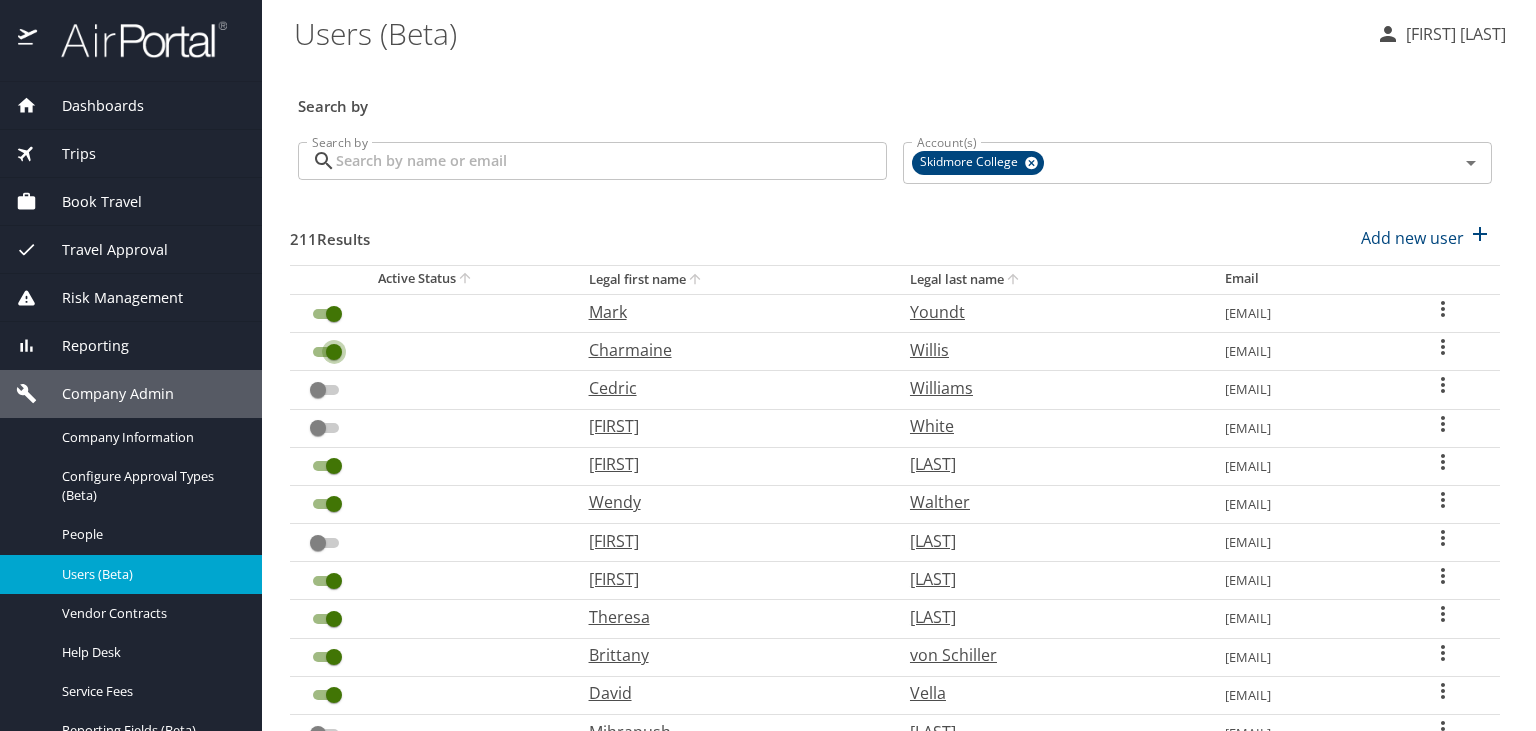 click at bounding box center (334, 352) 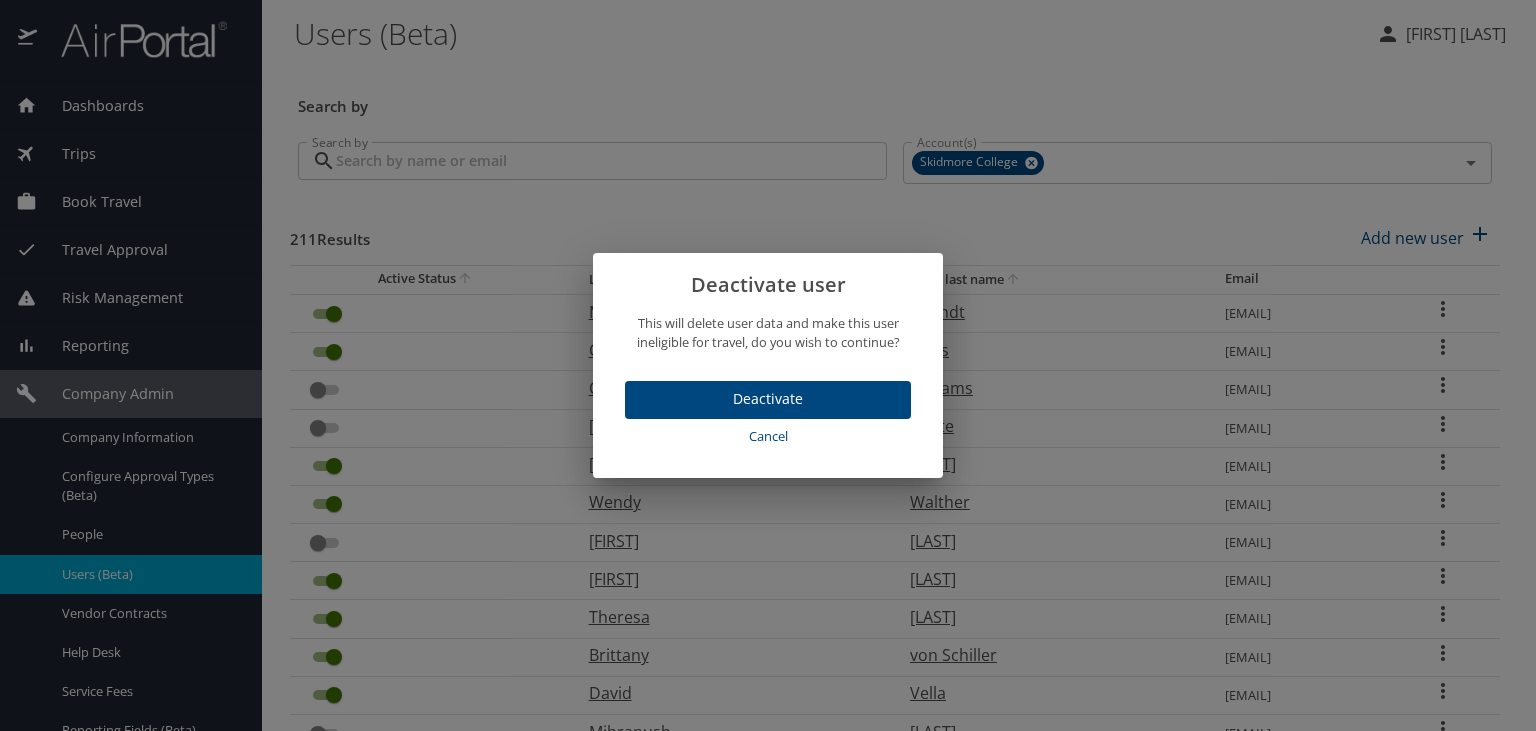 click on "Deactivate" at bounding box center [768, 399] 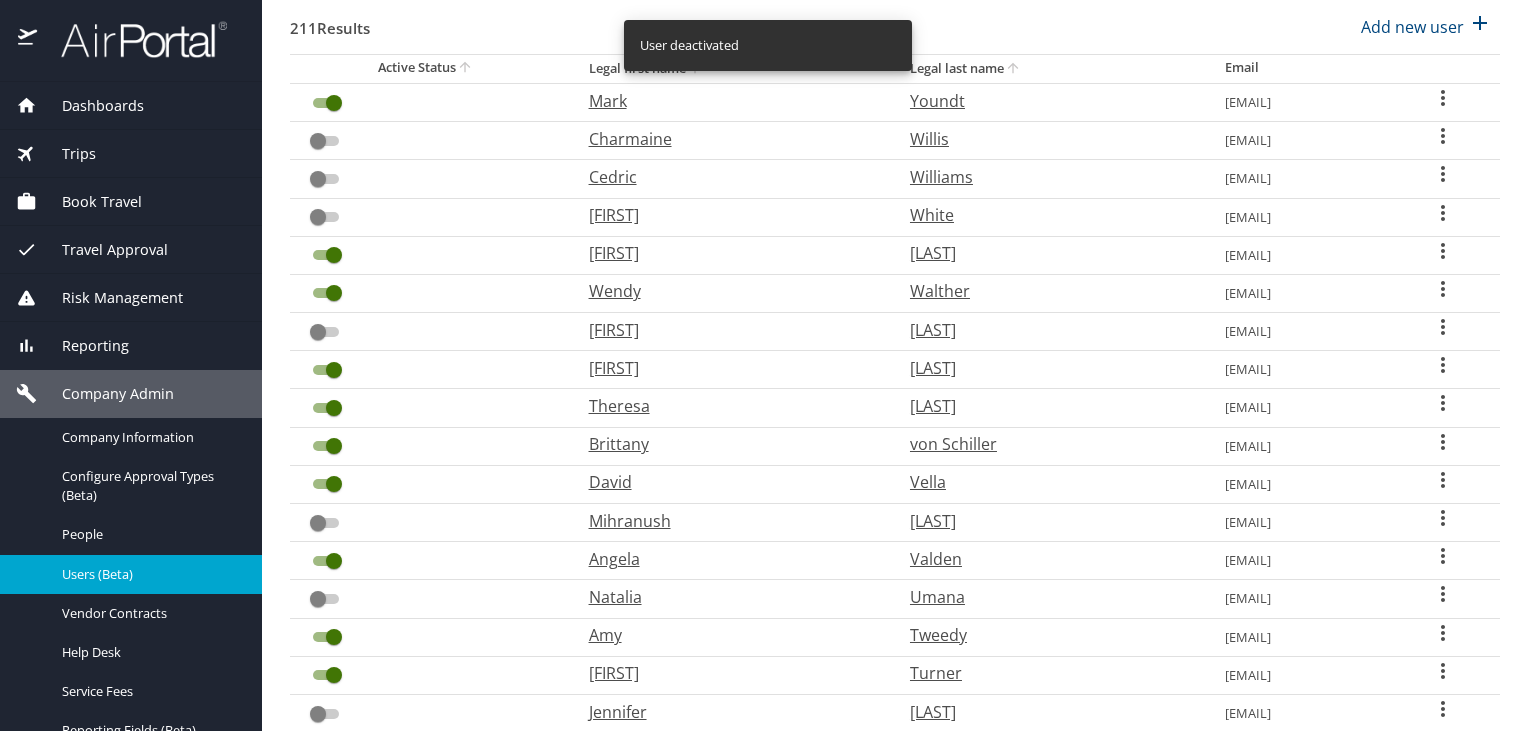 scroll, scrollTop: 316, scrollLeft: 0, axis: vertical 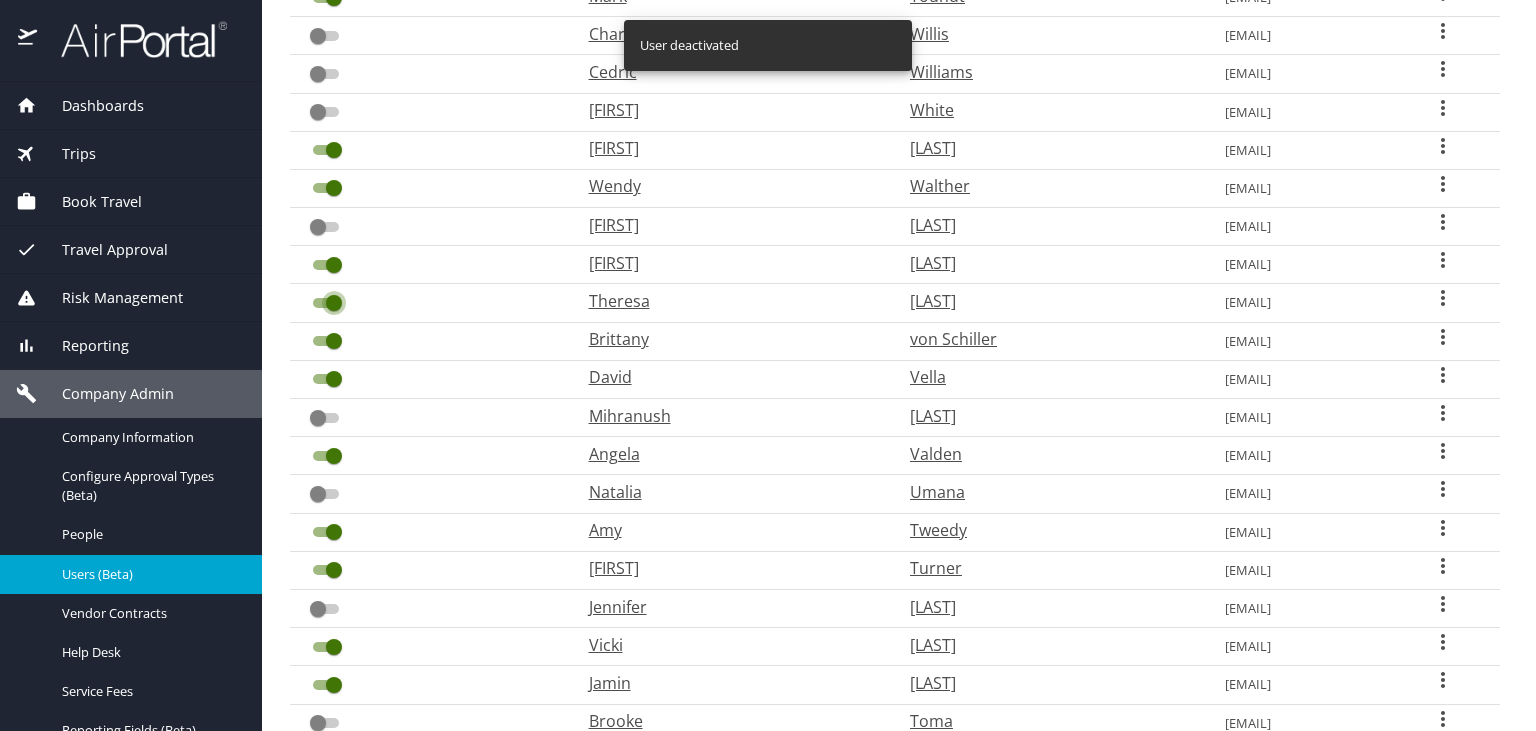 click at bounding box center [334, 303] 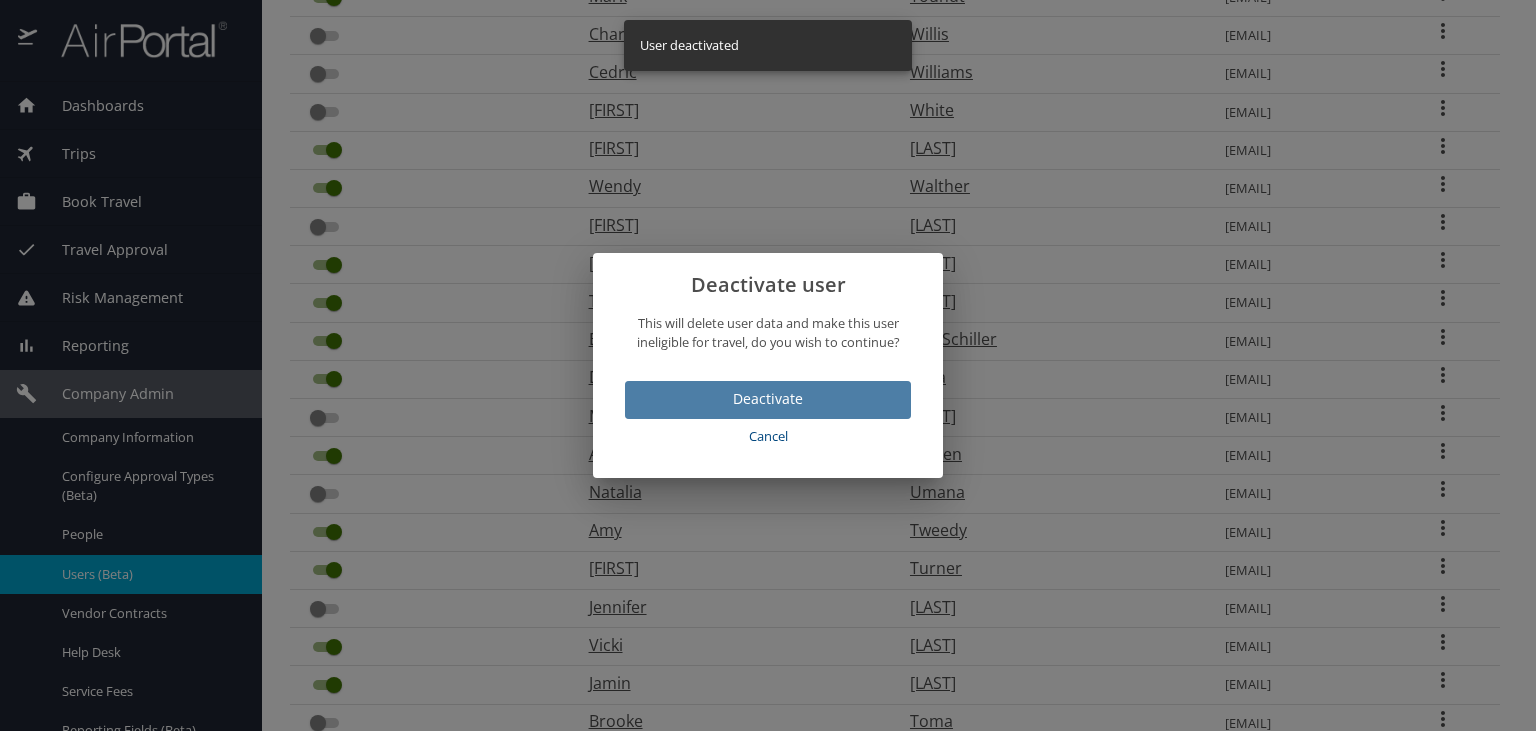 click on "Deactivate" at bounding box center [768, 399] 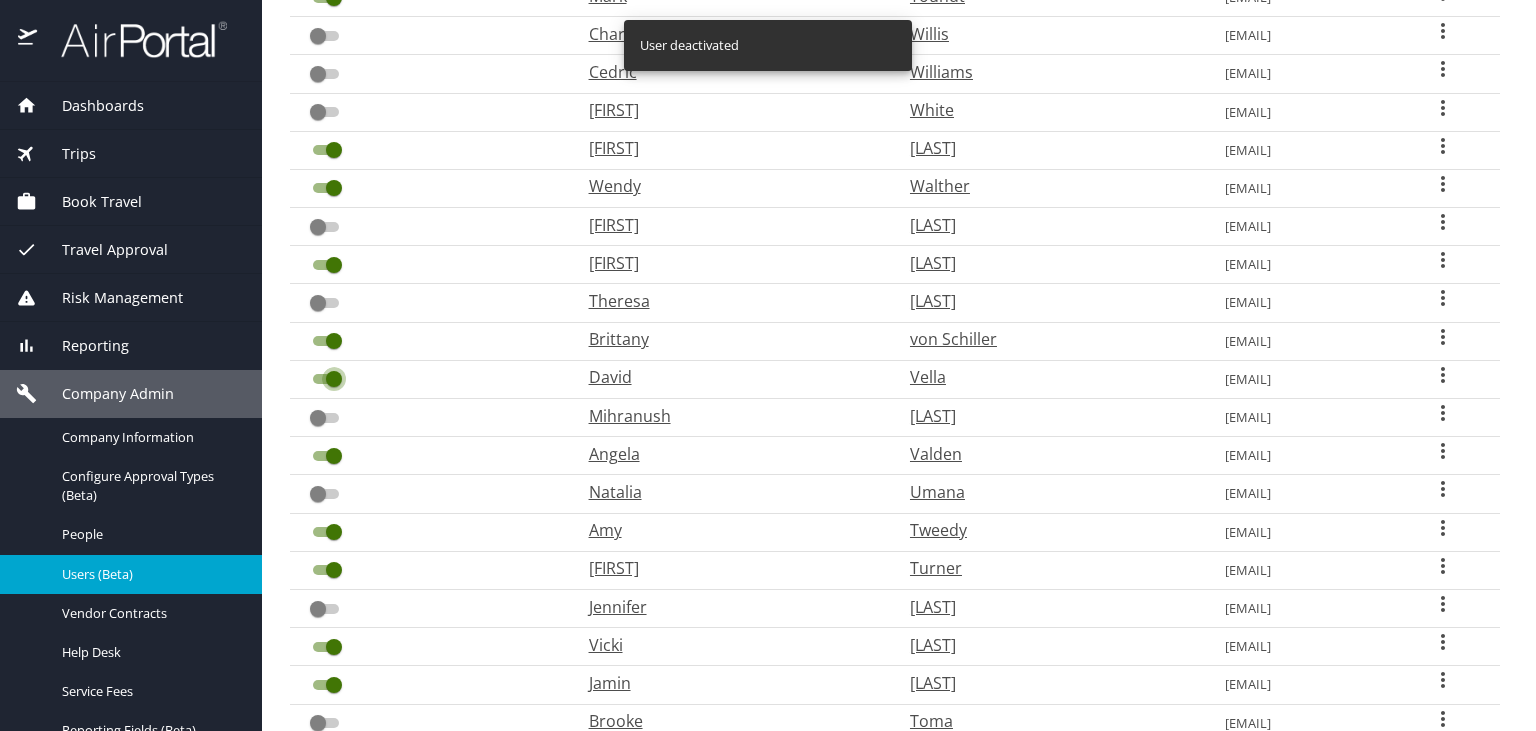 click at bounding box center [334, 379] 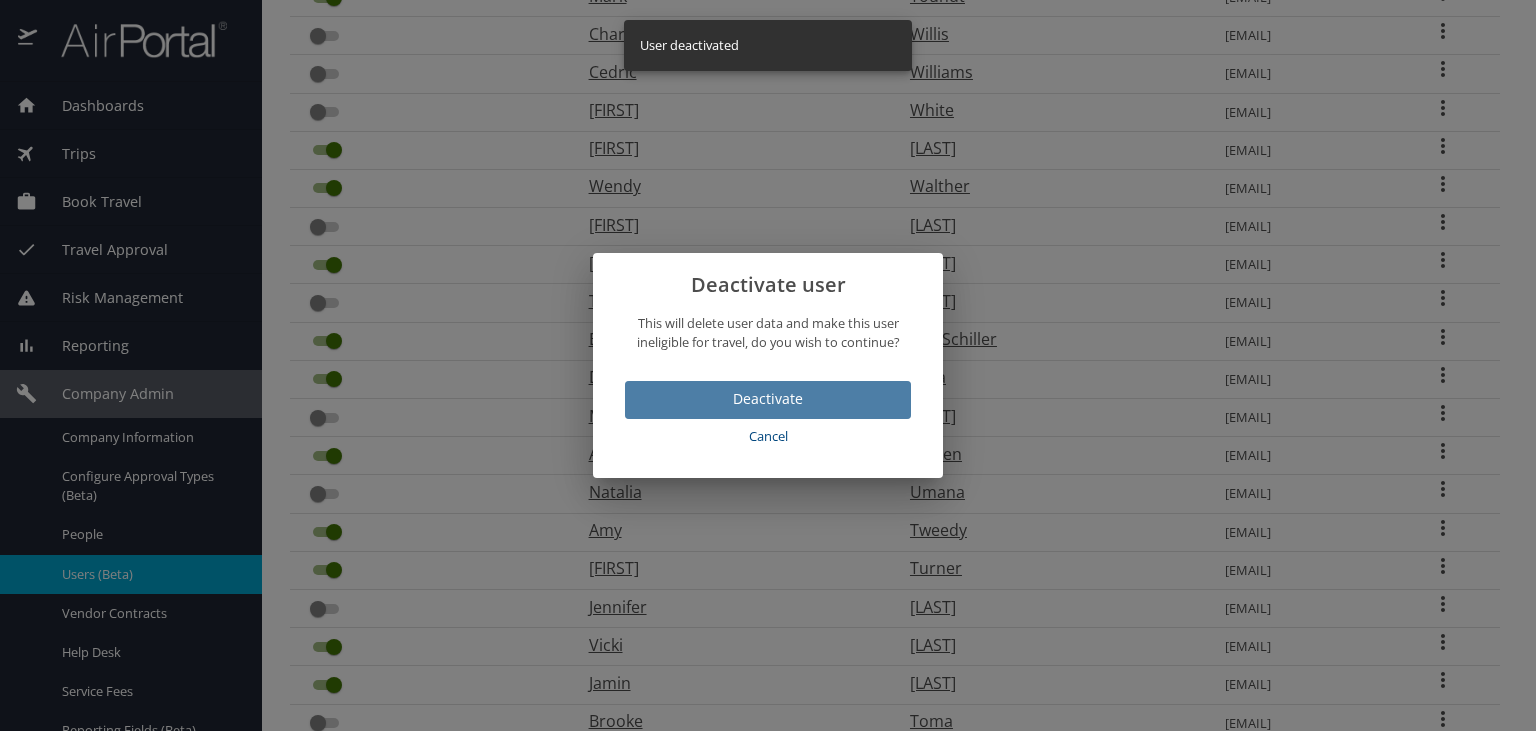 click on "Deactivate" at bounding box center (768, 399) 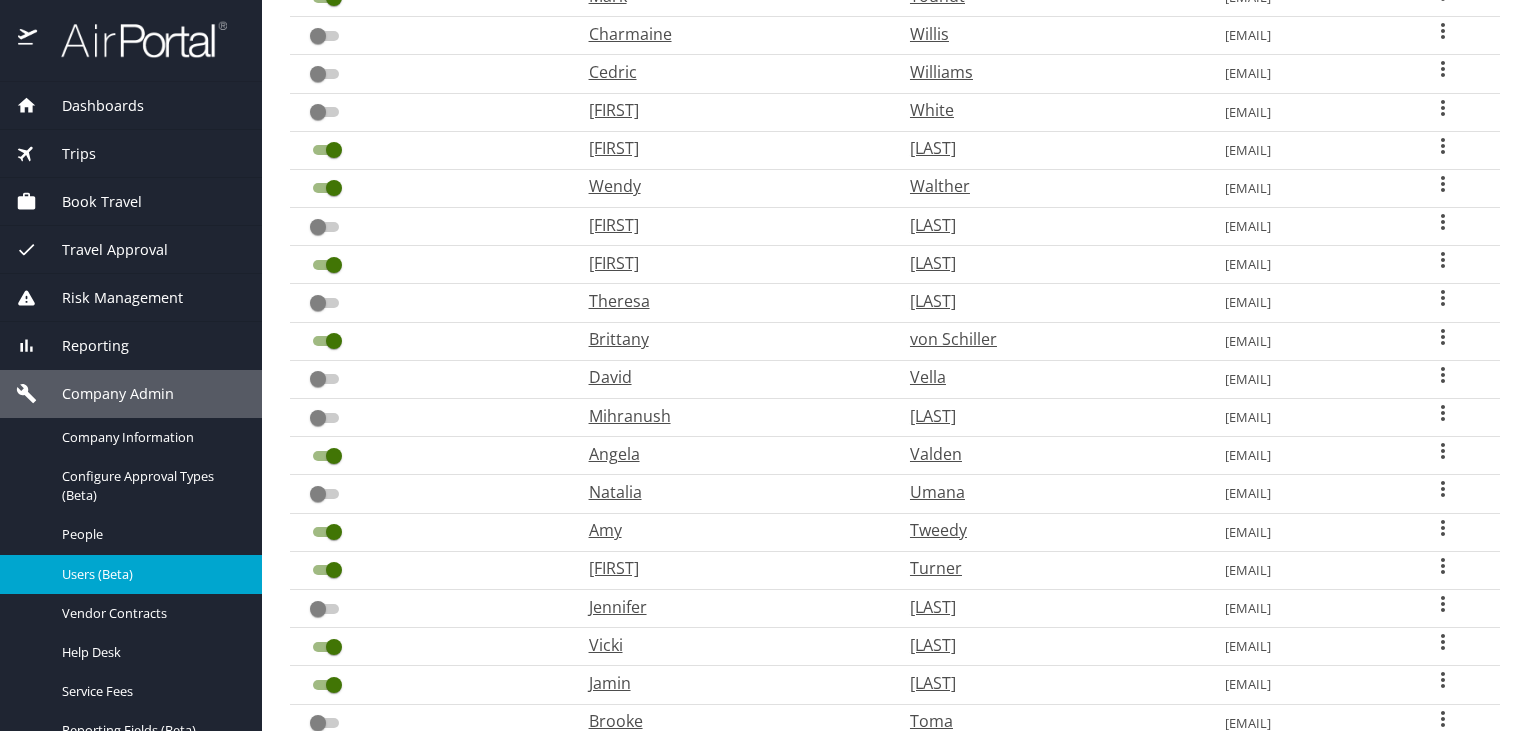 click at bounding box center [334, 570] 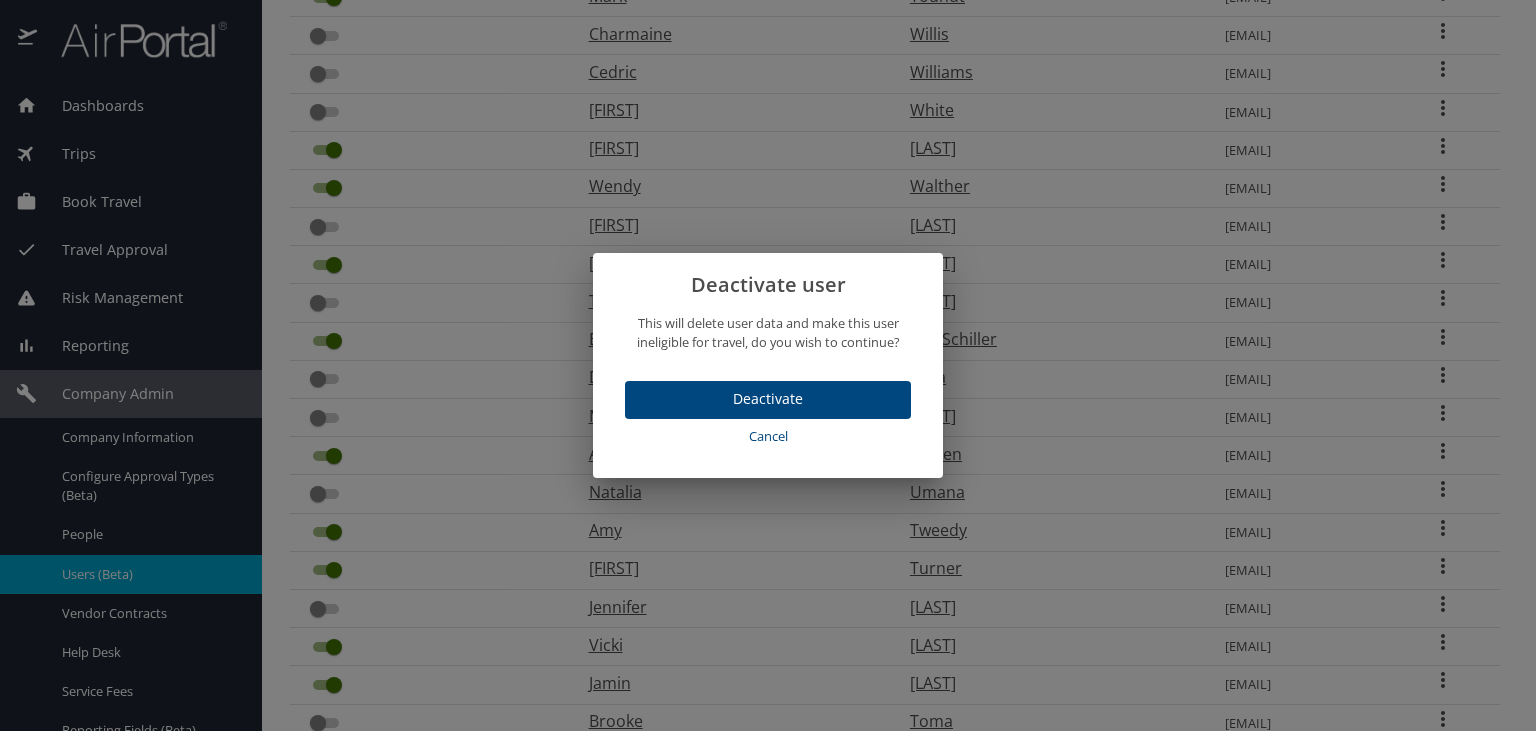 click on "Deactivate" at bounding box center (768, 399) 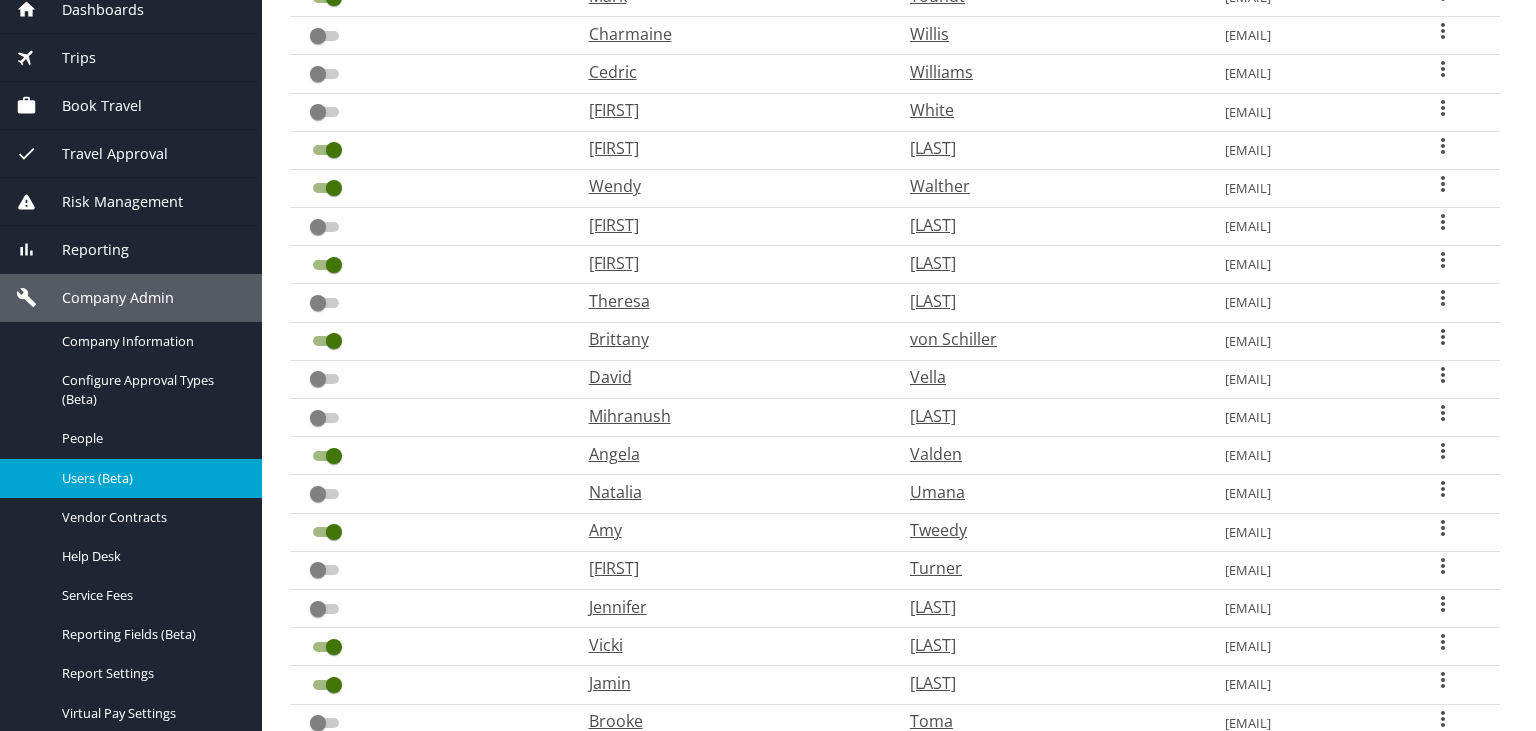 scroll, scrollTop: 145, scrollLeft: 0, axis: vertical 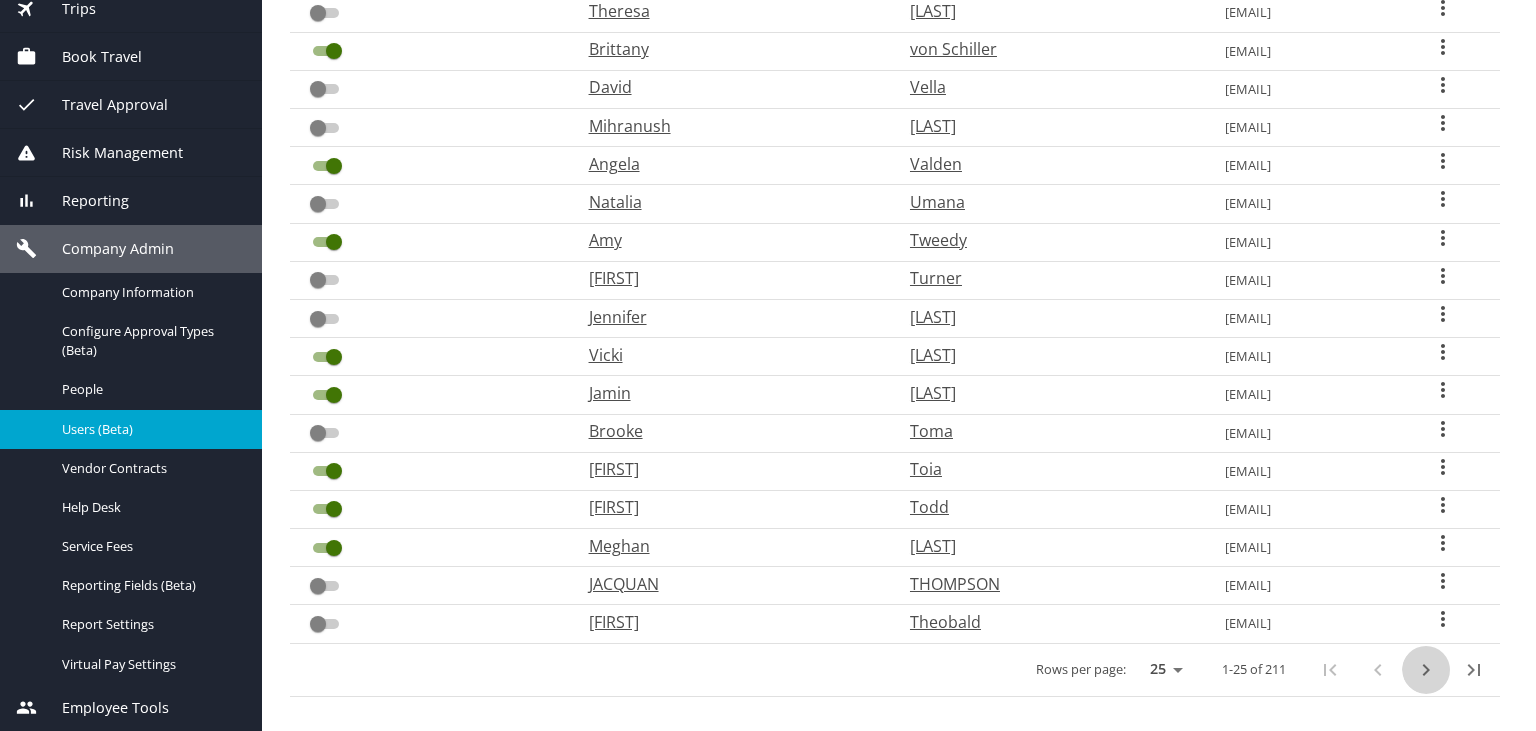 click 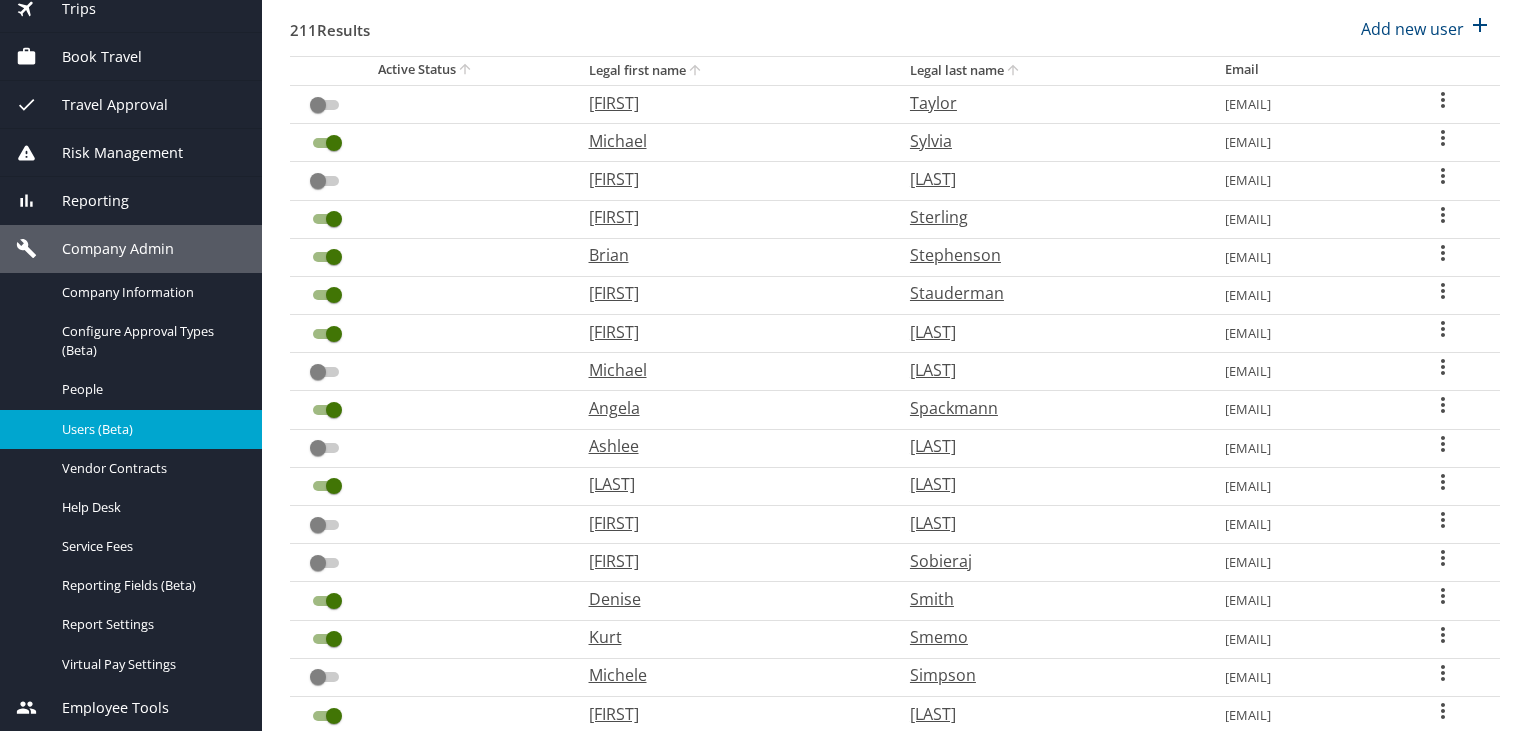 scroll, scrollTop: 184, scrollLeft: 0, axis: vertical 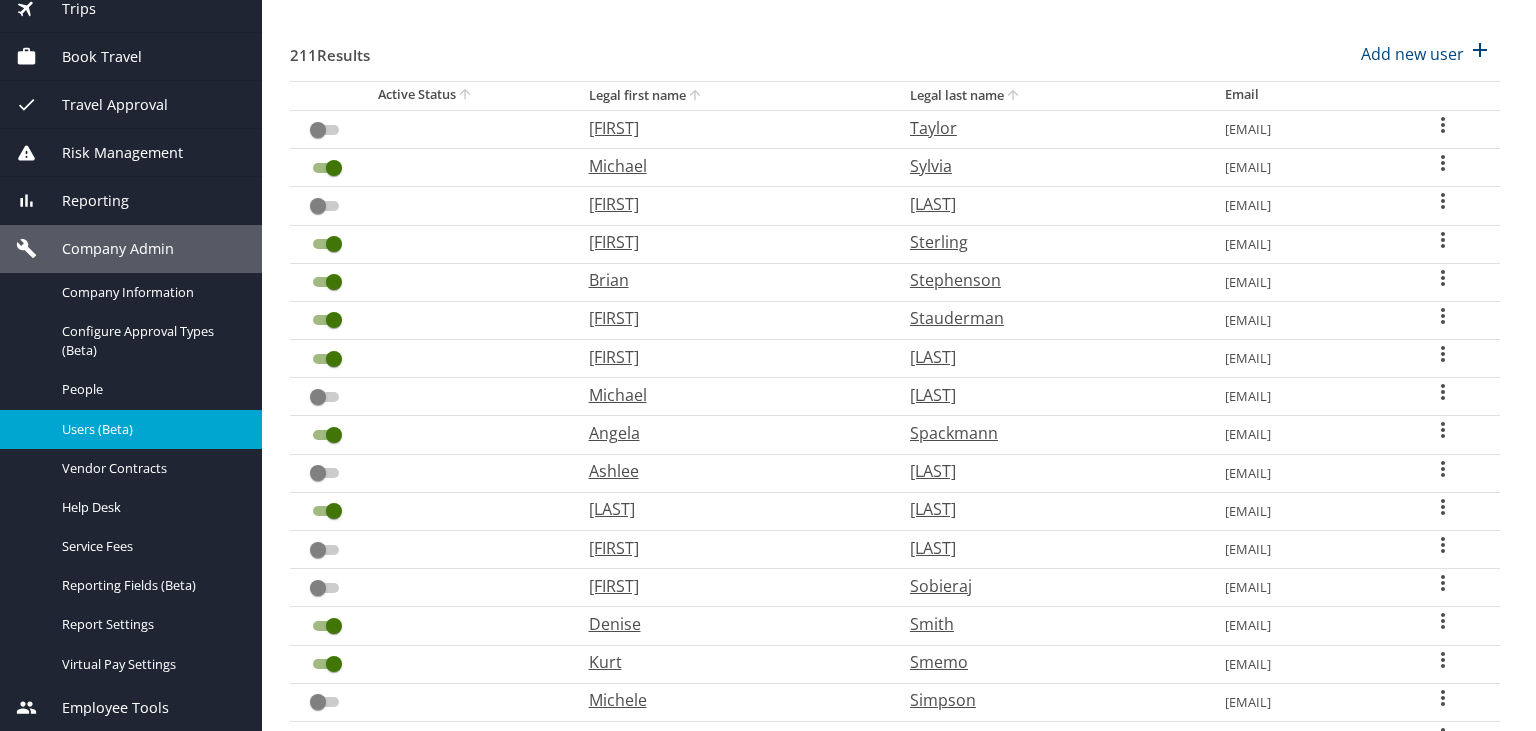 click at bounding box center [334, 244] 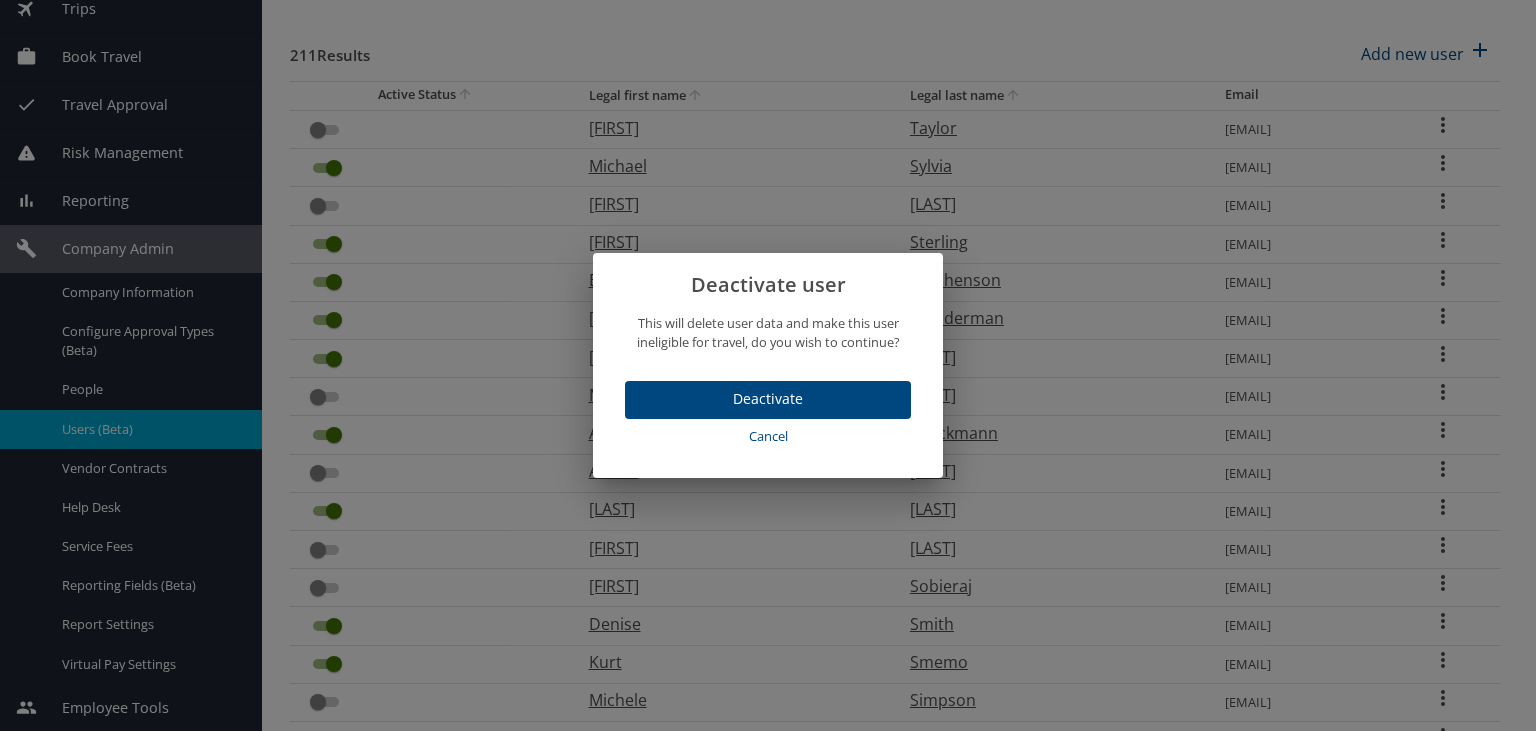 click on "Deactivate" at bounding box center (768, 399) 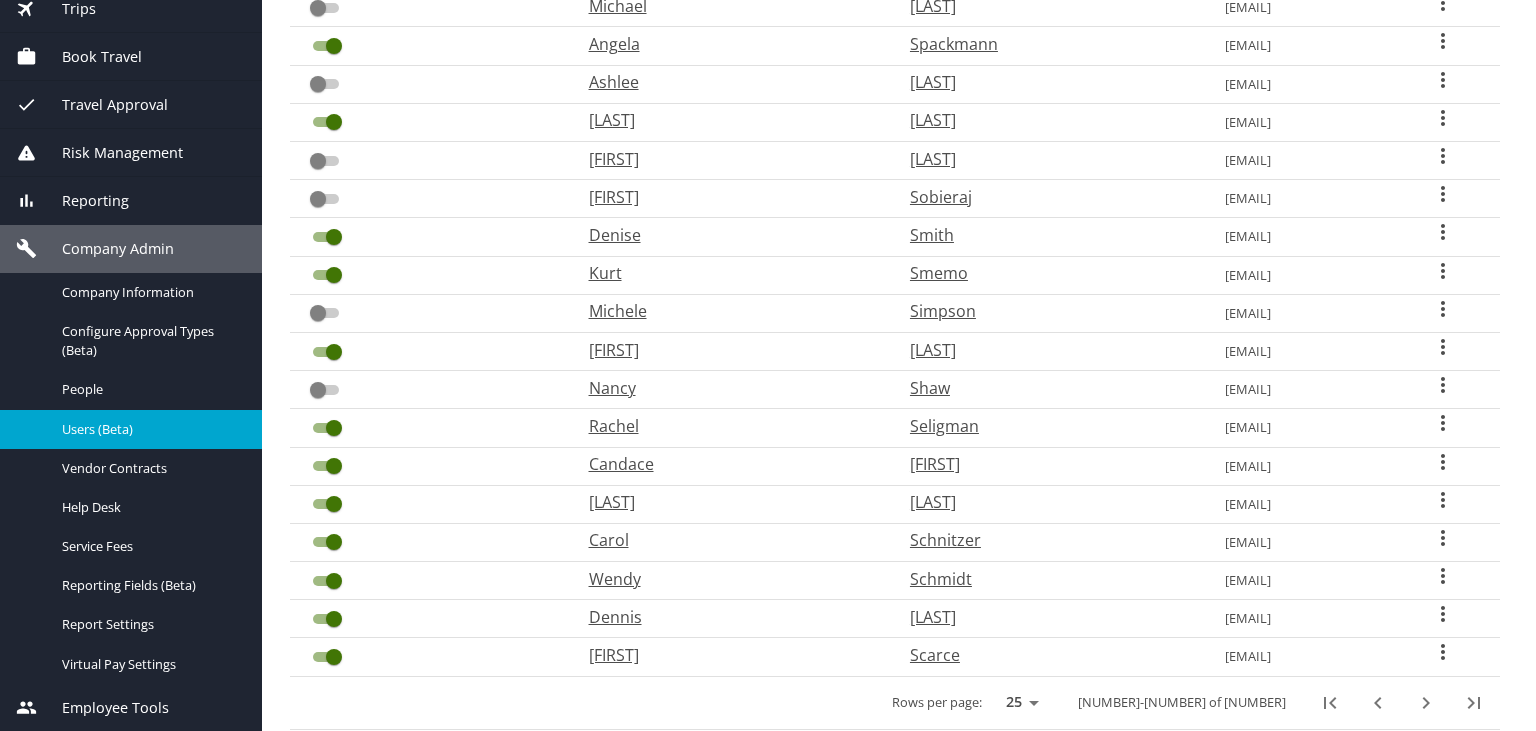 scroll, scrollTop: 606, scrollLeft: 0, axis: vertical 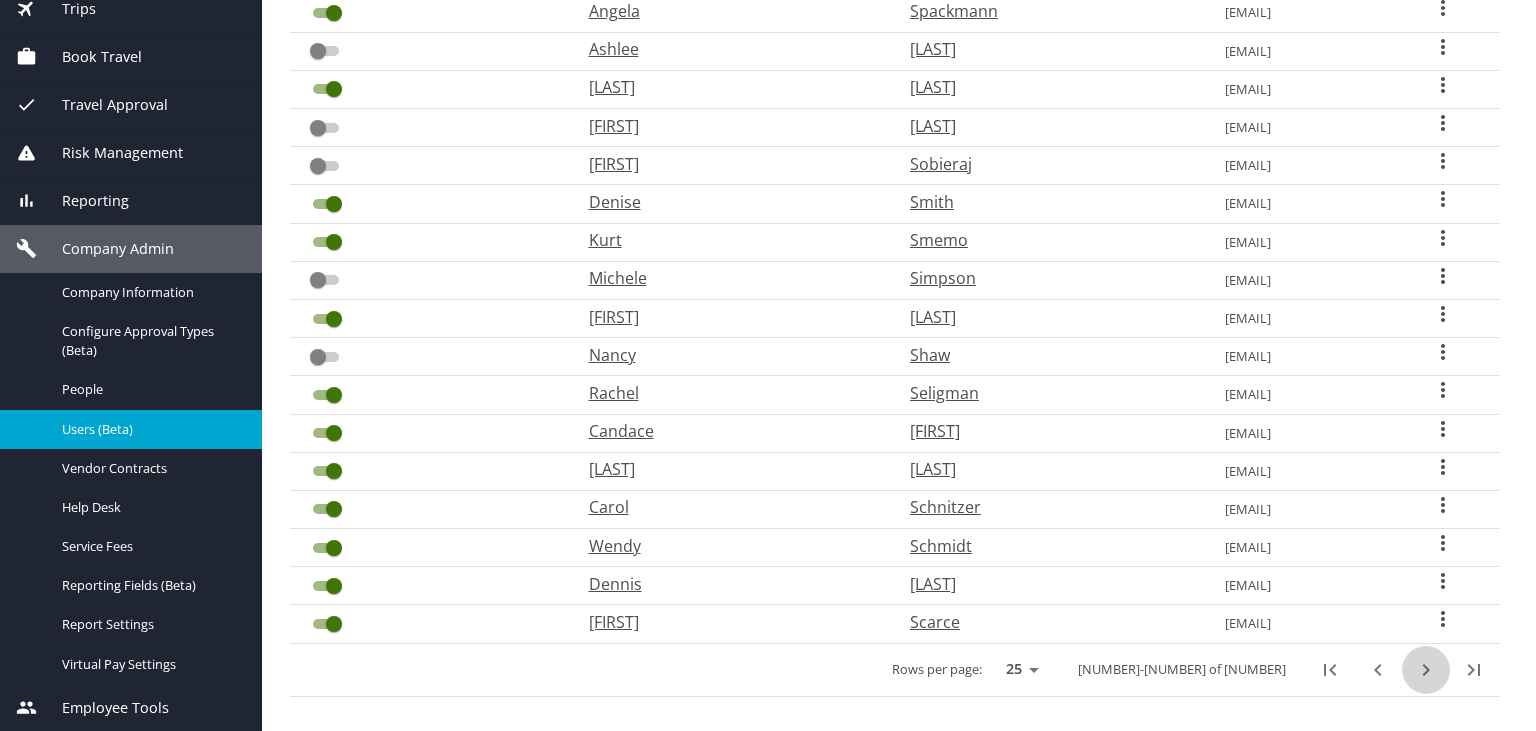 click 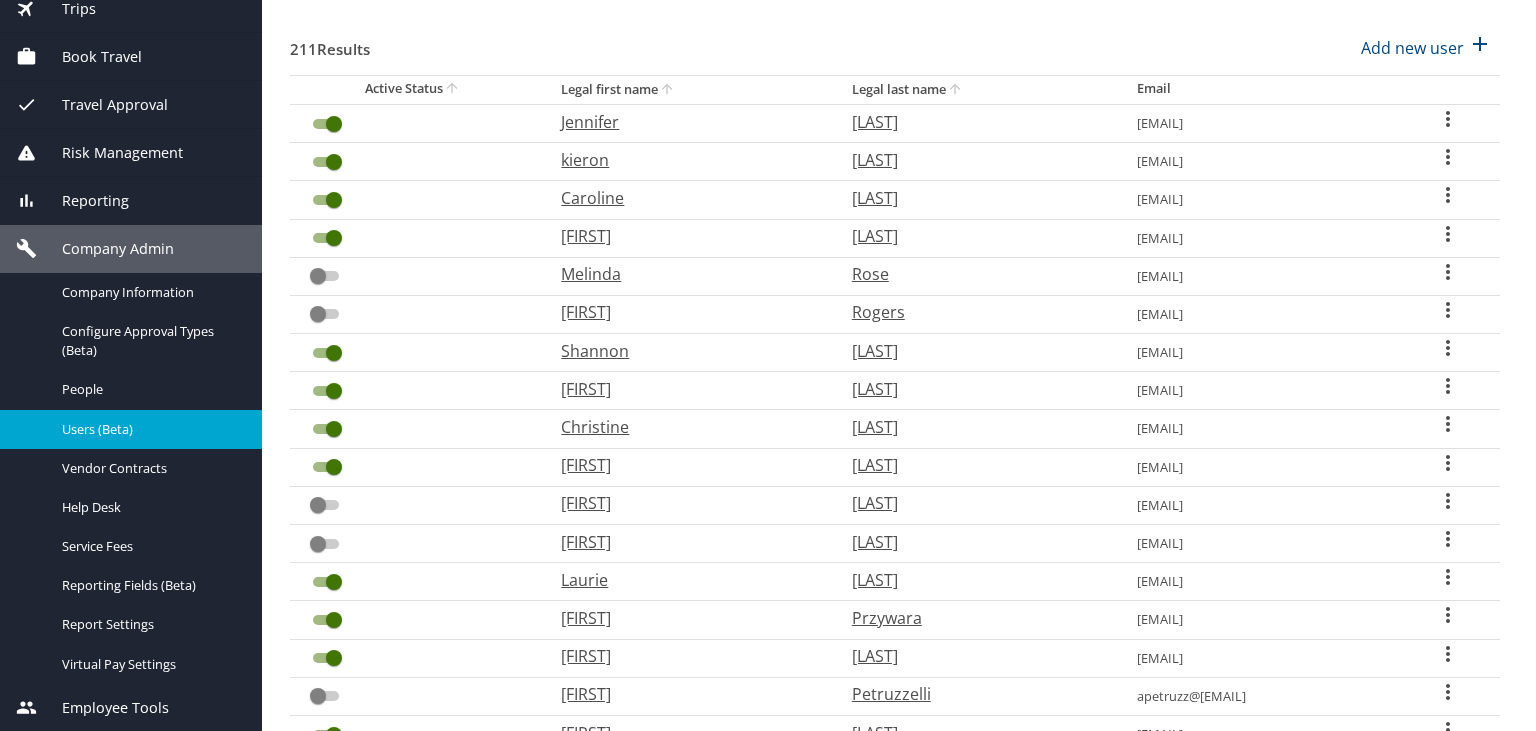 scroll, scrollTop: 184, scrollLeft: 0, axis: vertical 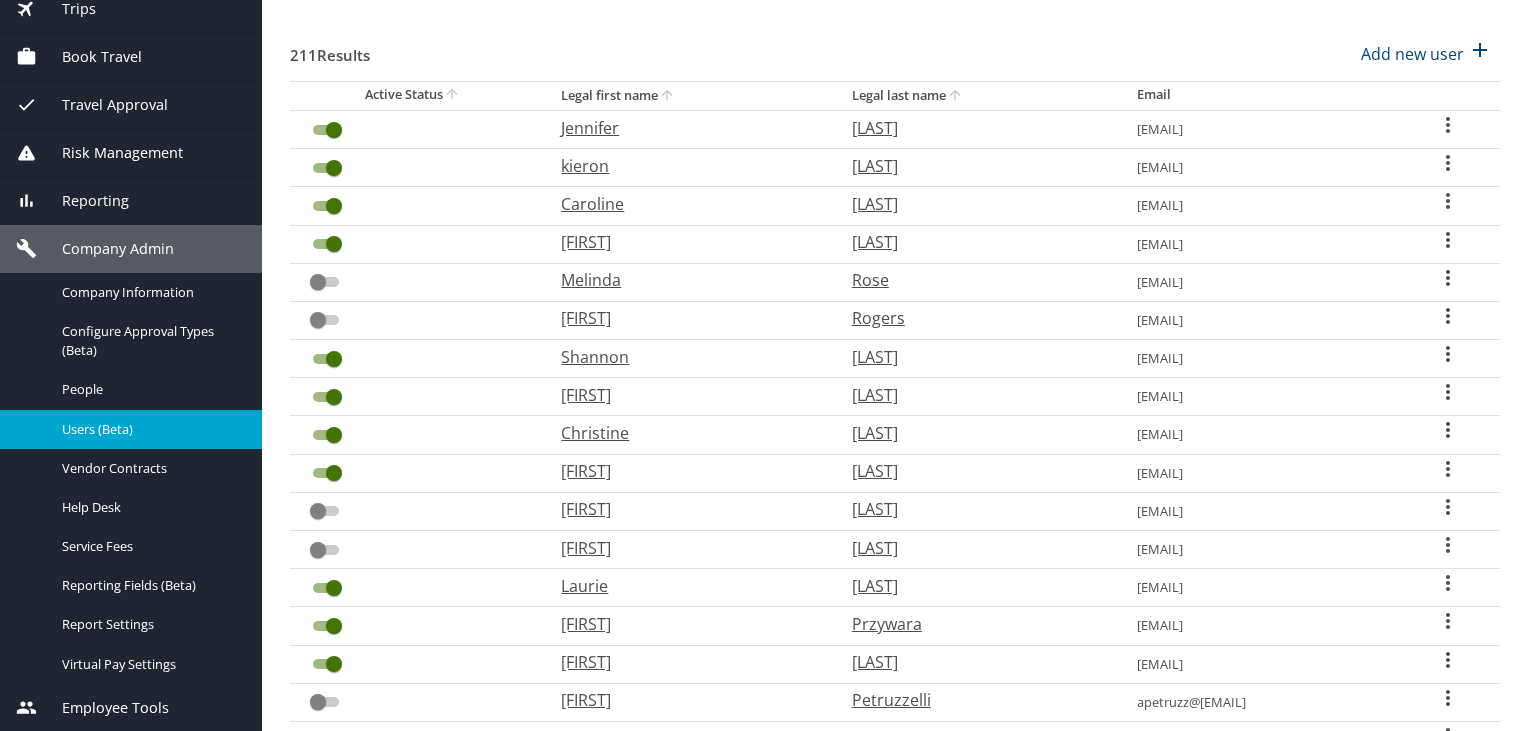 click at bounding box center (334, 168) 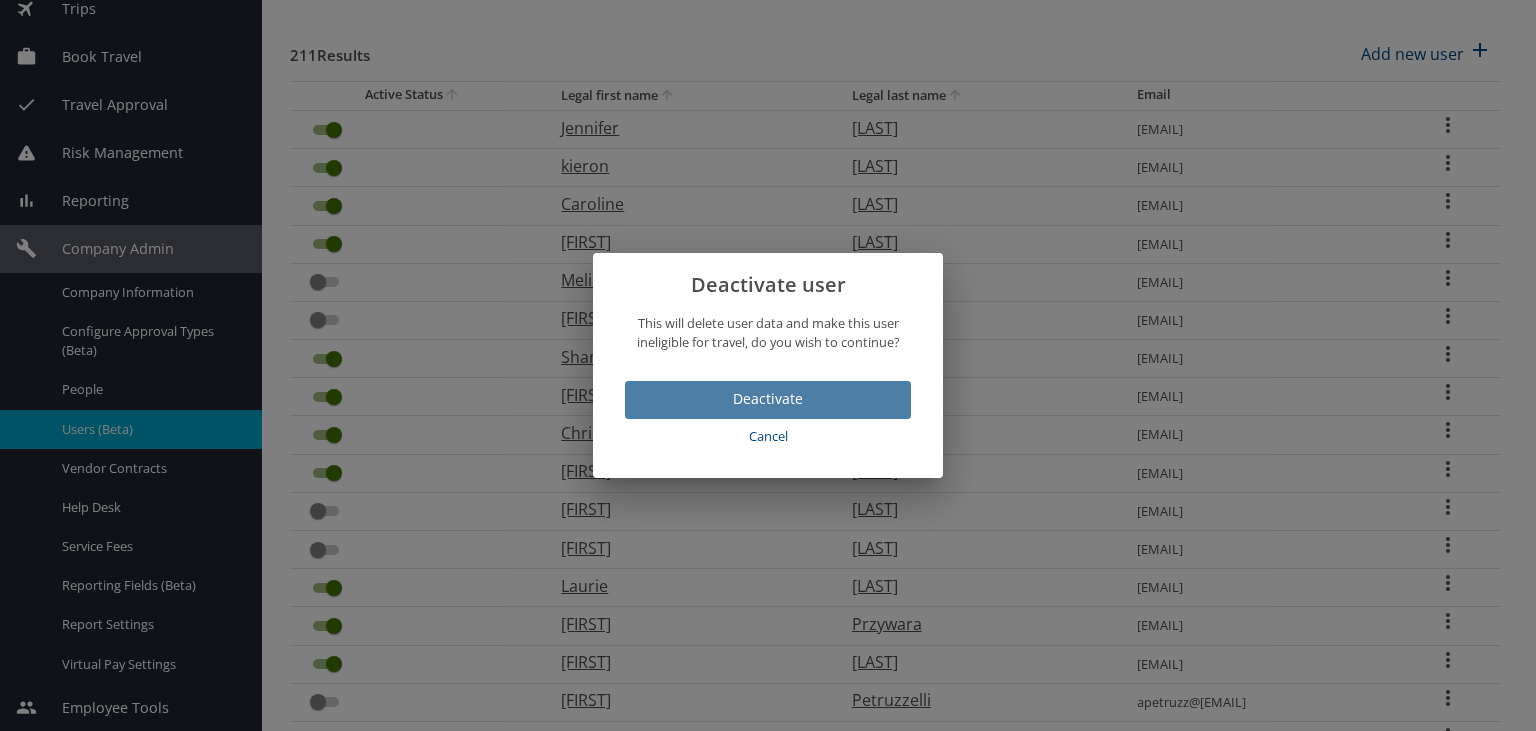 click on "Deactivate" at bounding box center [768, 399] 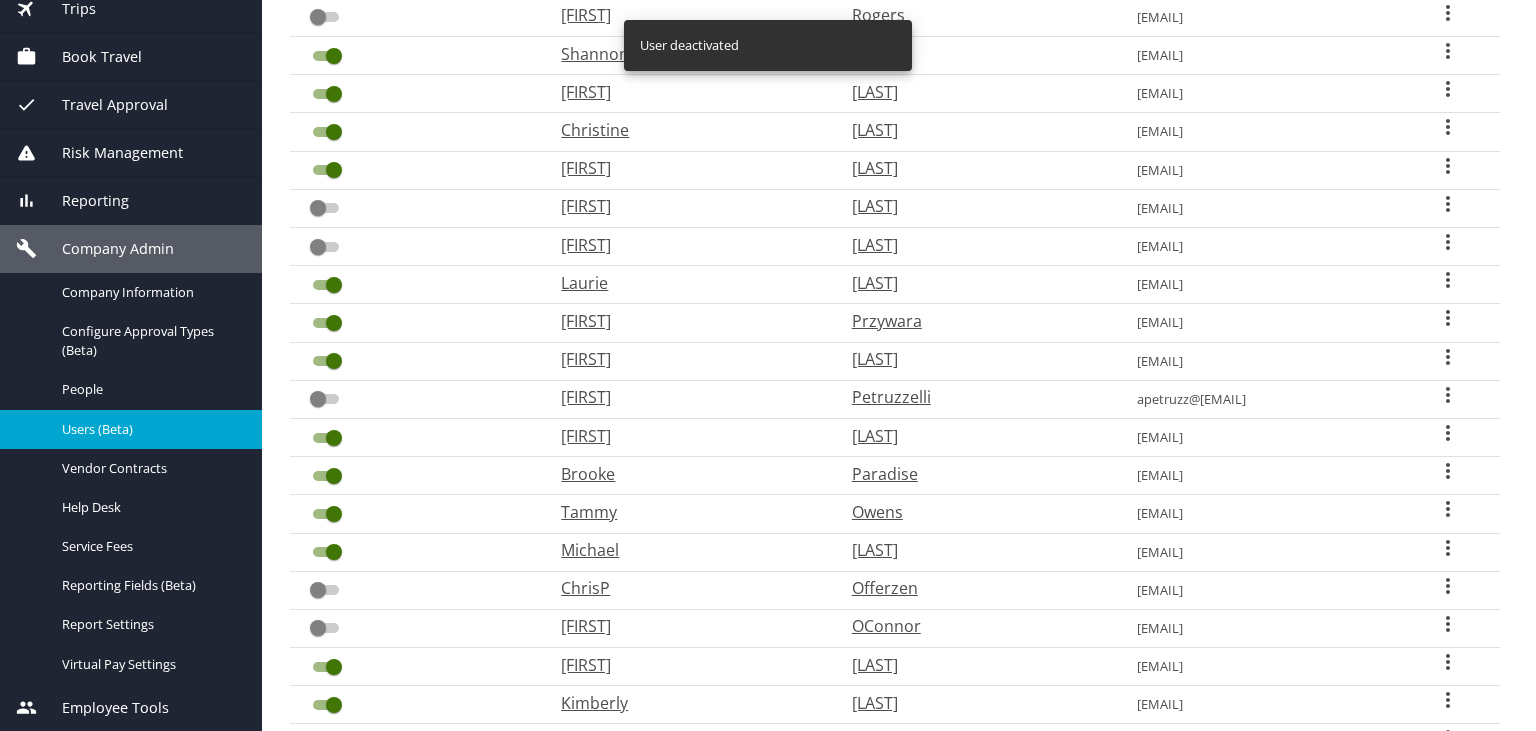 scroll, scrollTop: 606, scrollLeft: 0, axis: vertical 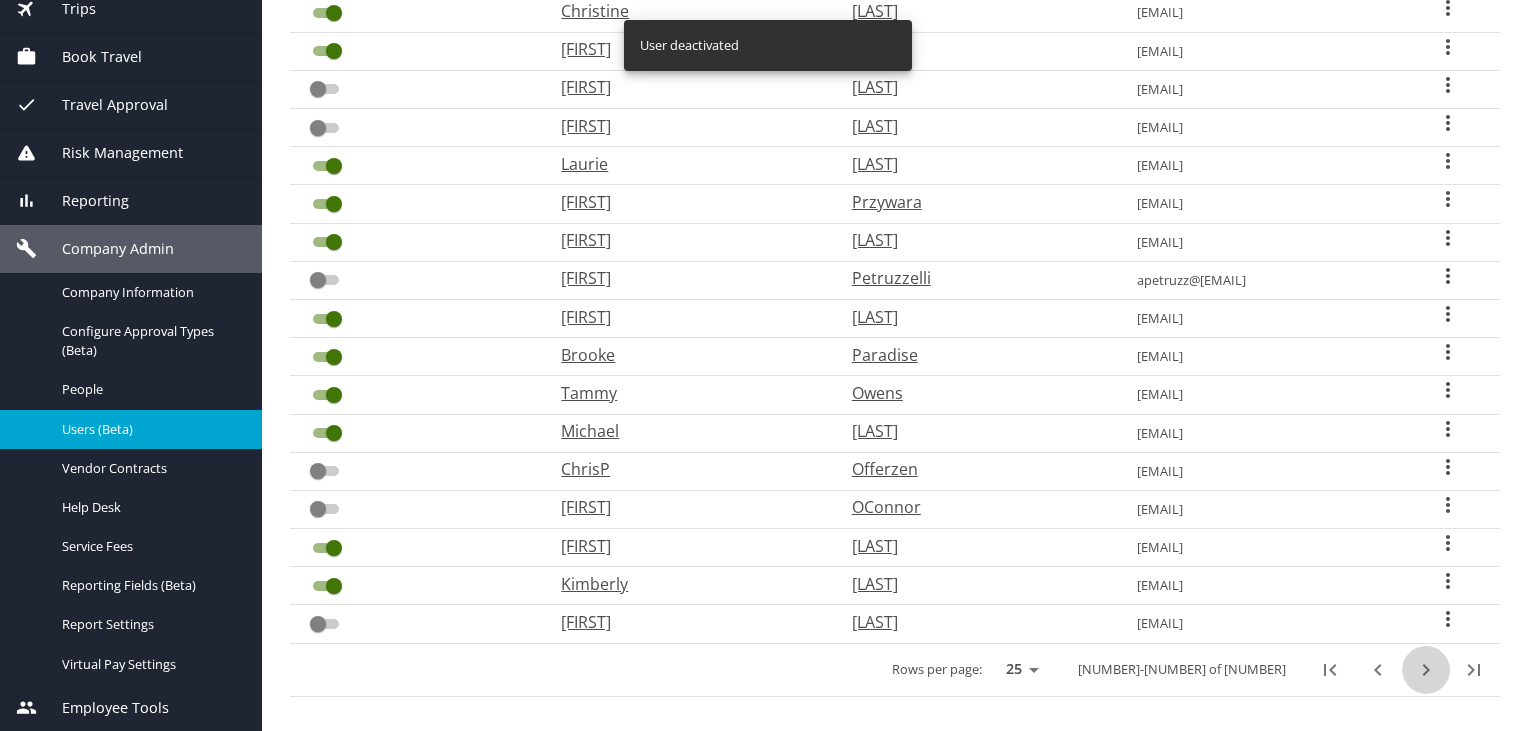 click 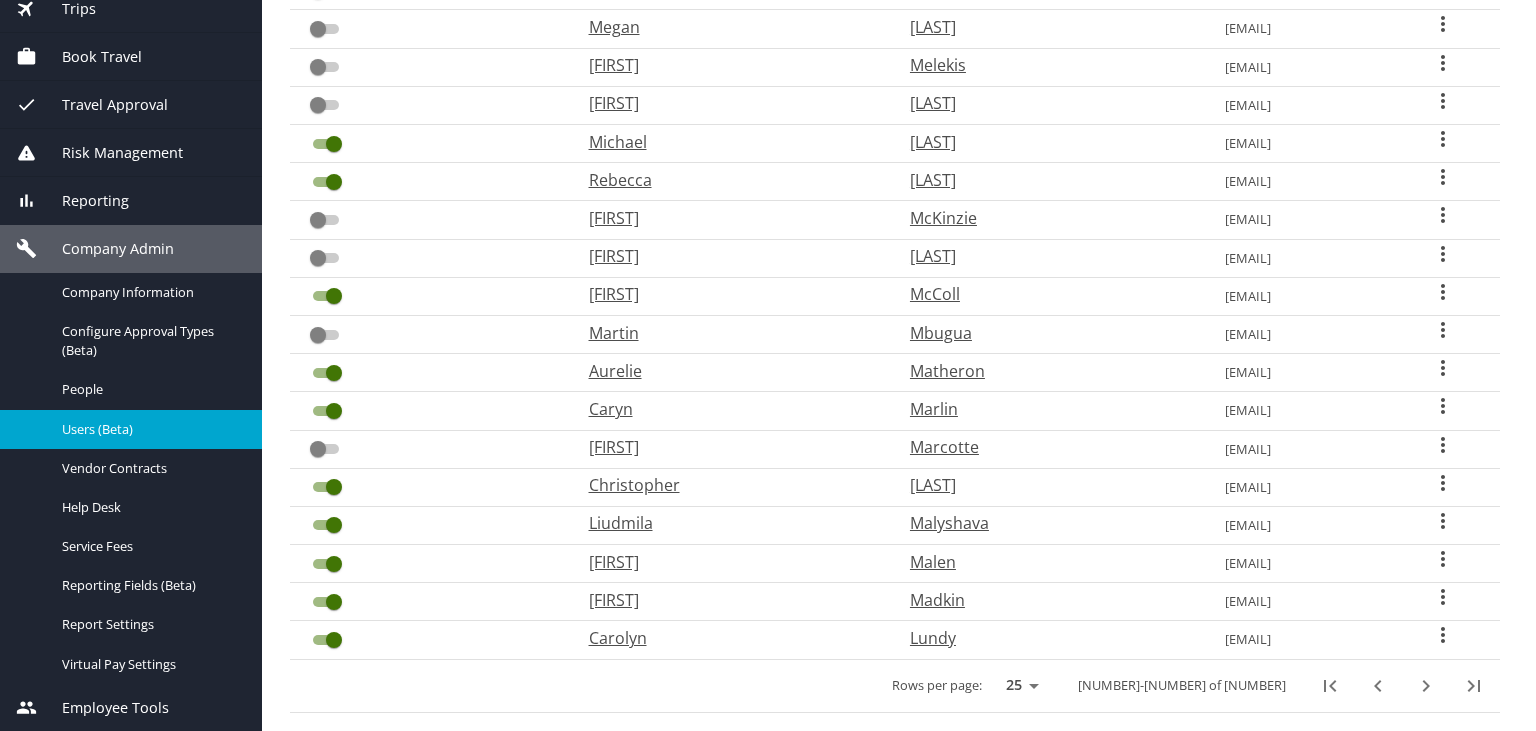 scroll, scrollTop: 606, scrollLeft: 0, axis: vertical 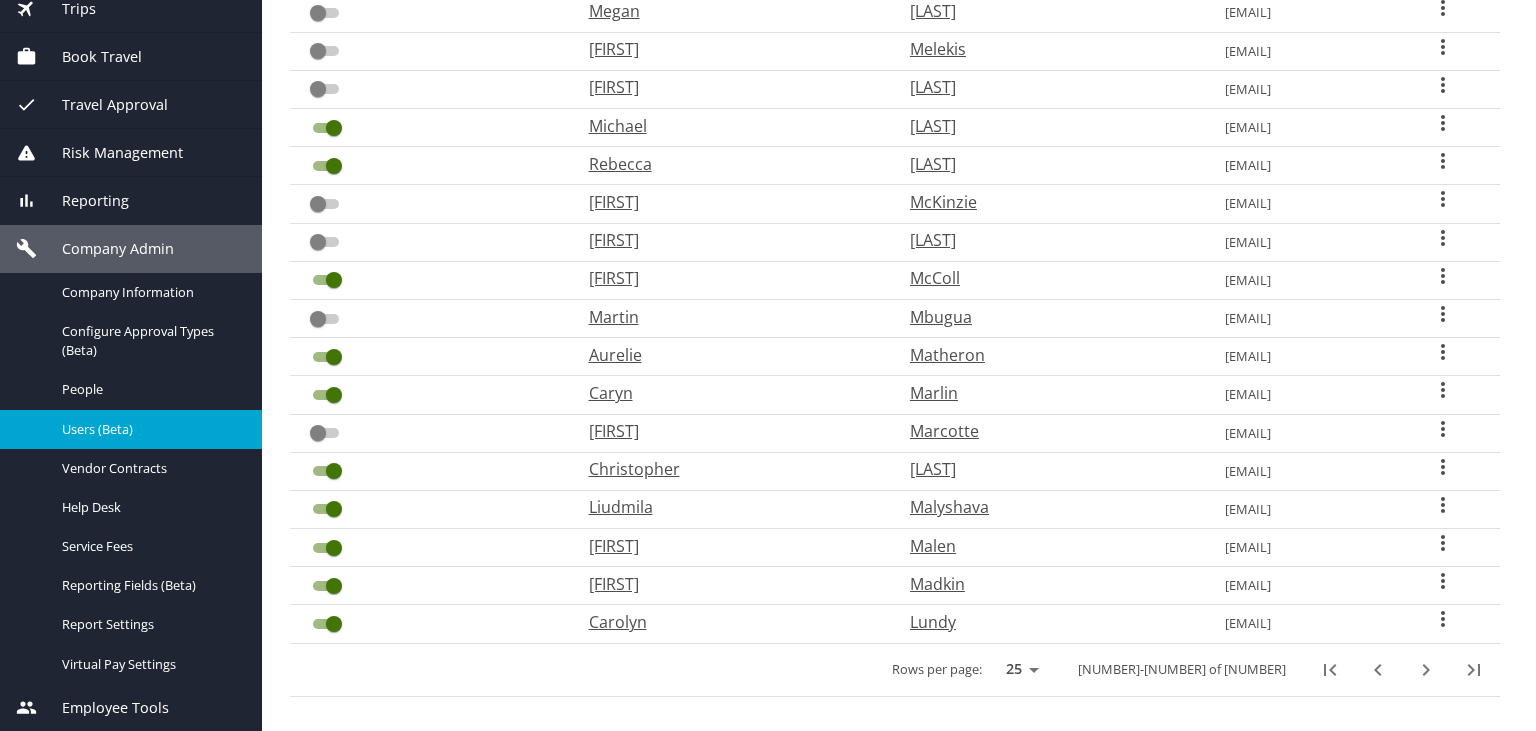 click at bounding box center (334, 395) 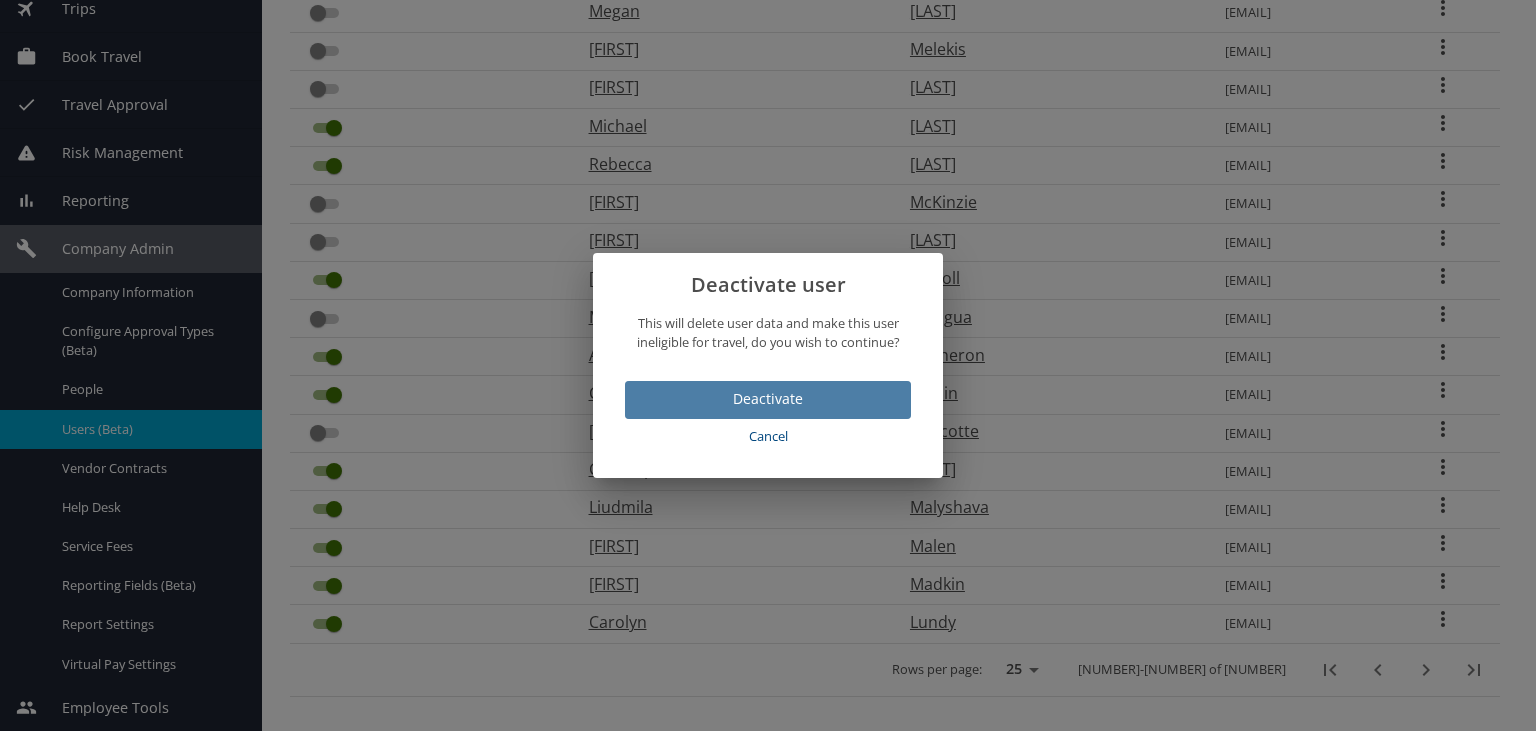click on "Deactivate" at bounding box center [768, 400] 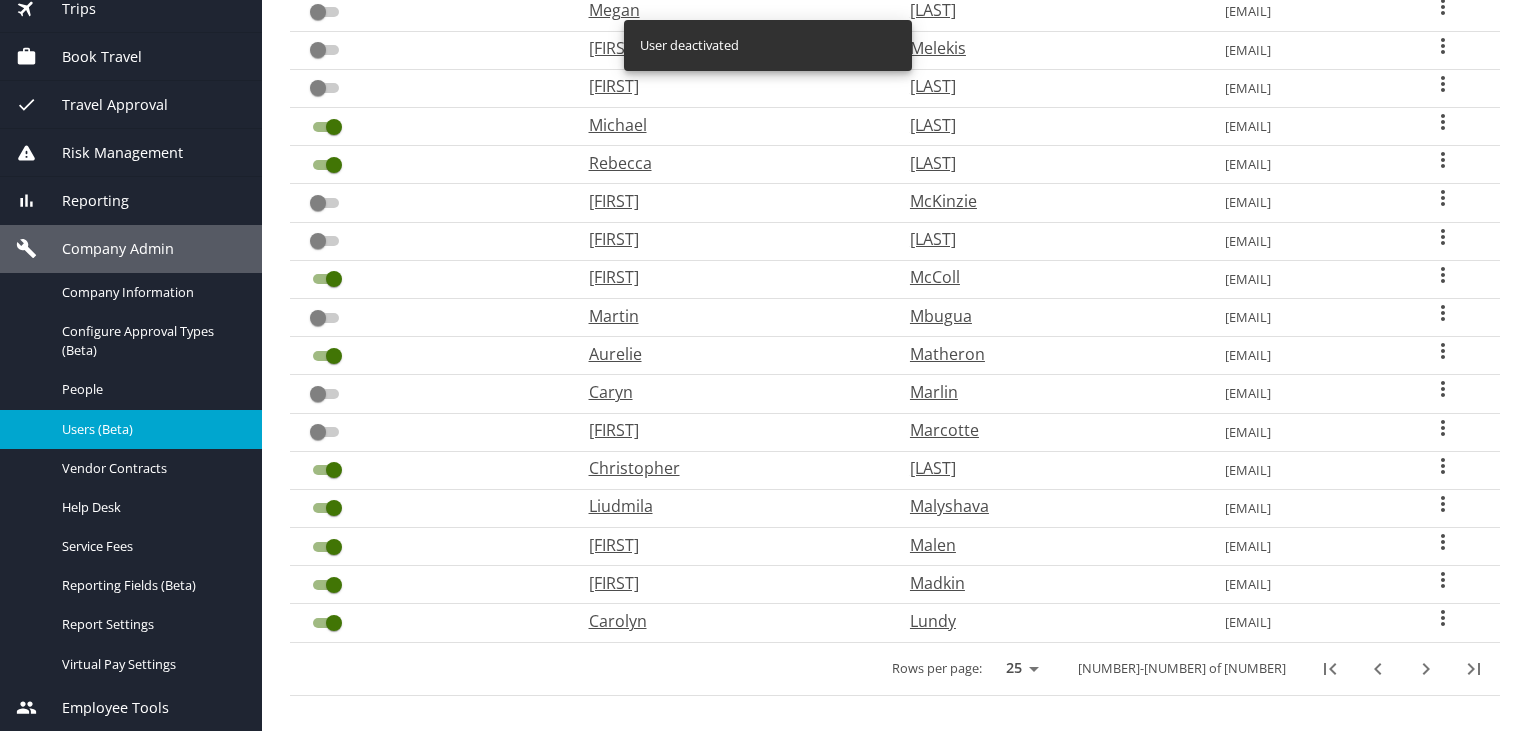 scroll, scrollTop: 606, scrollLeft: 0, axis: vertical 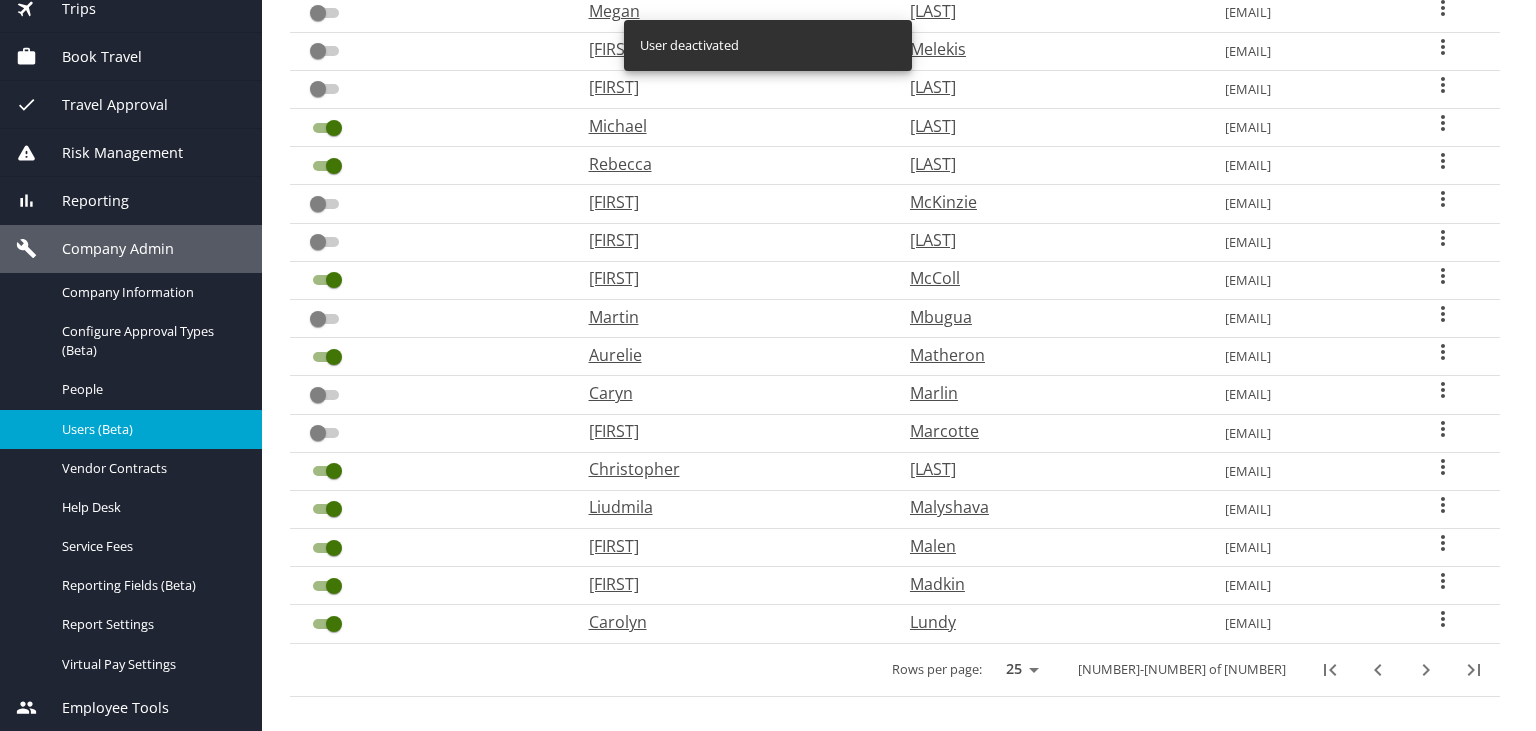 click 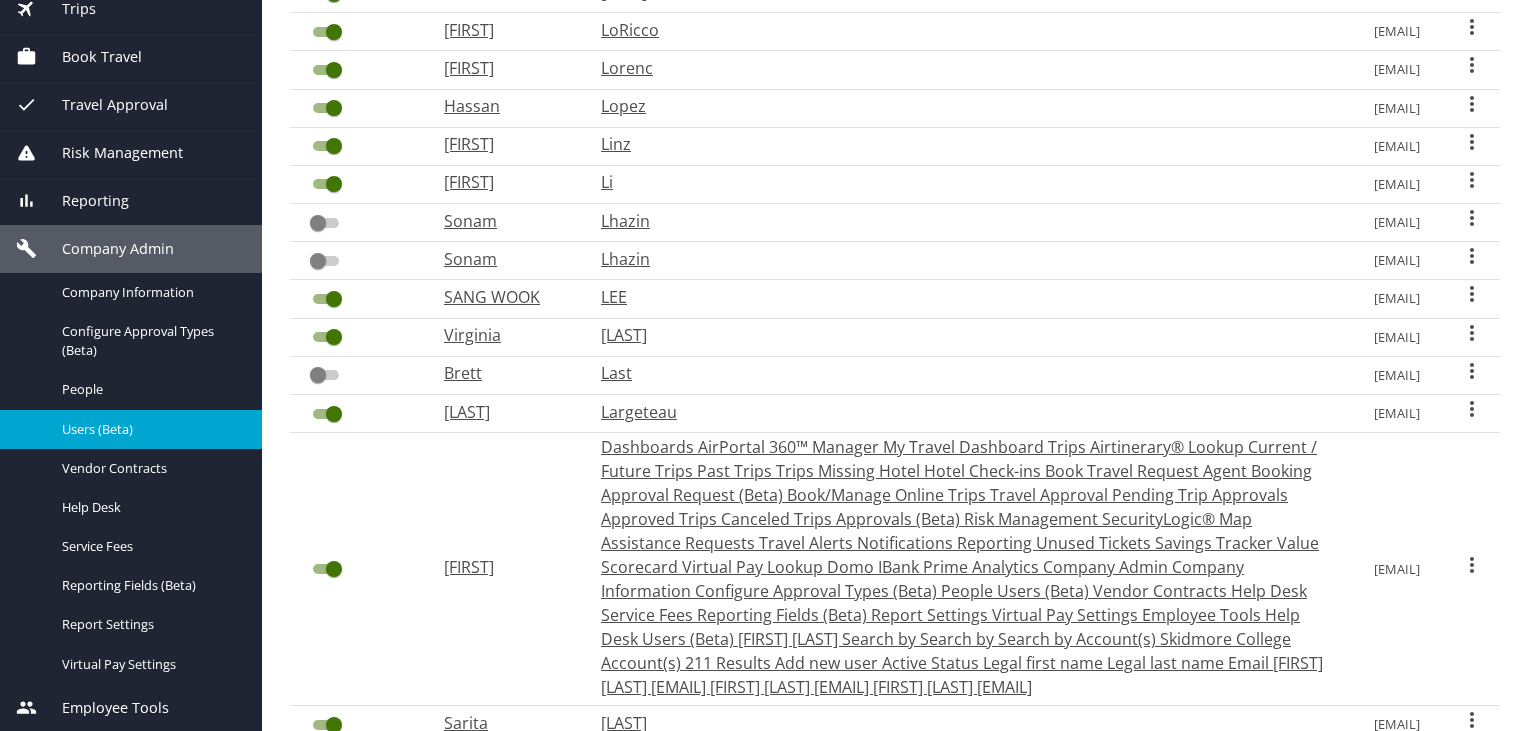 scroll, scrollTop: 289, scrollLeft: 0, axis: vertical 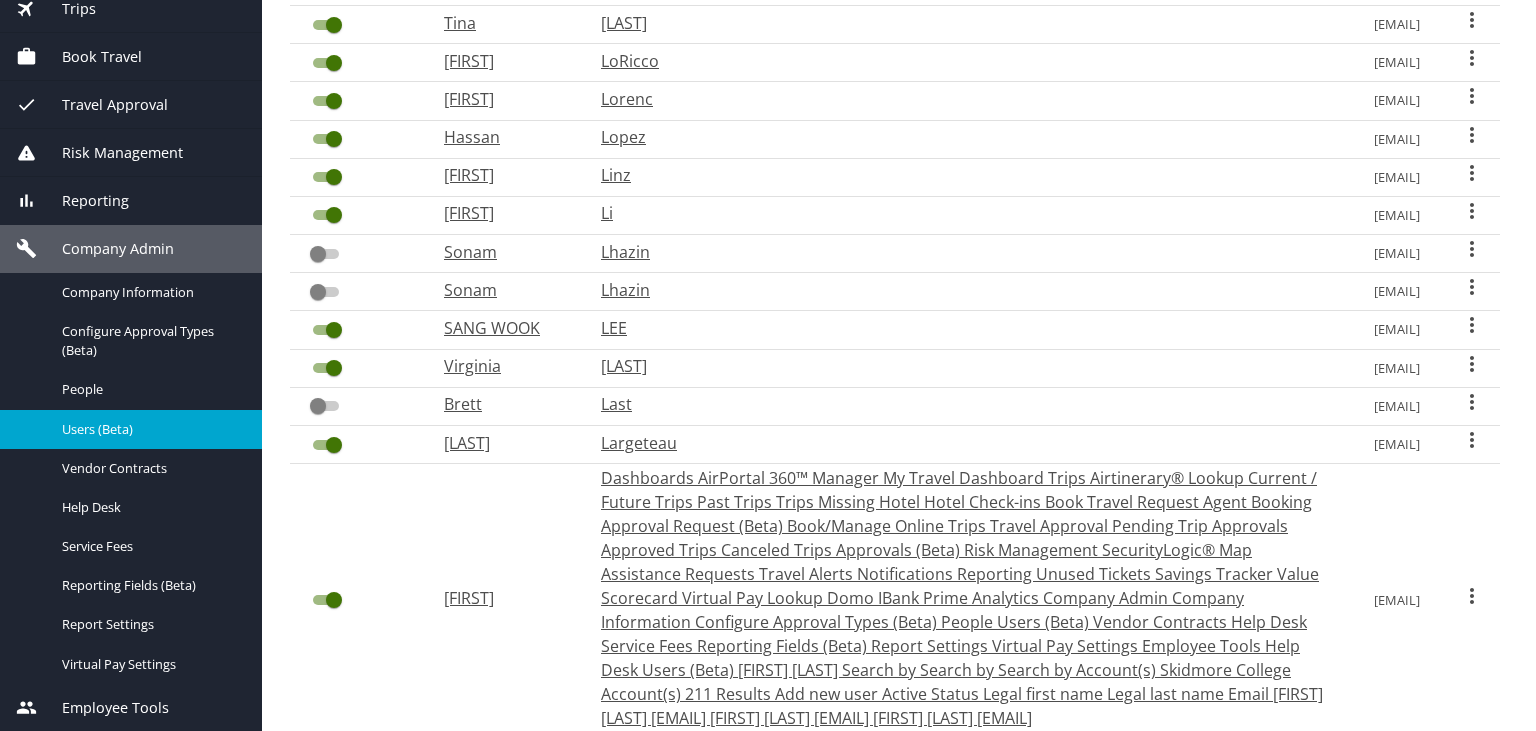 click at bounding box center [334, 368] 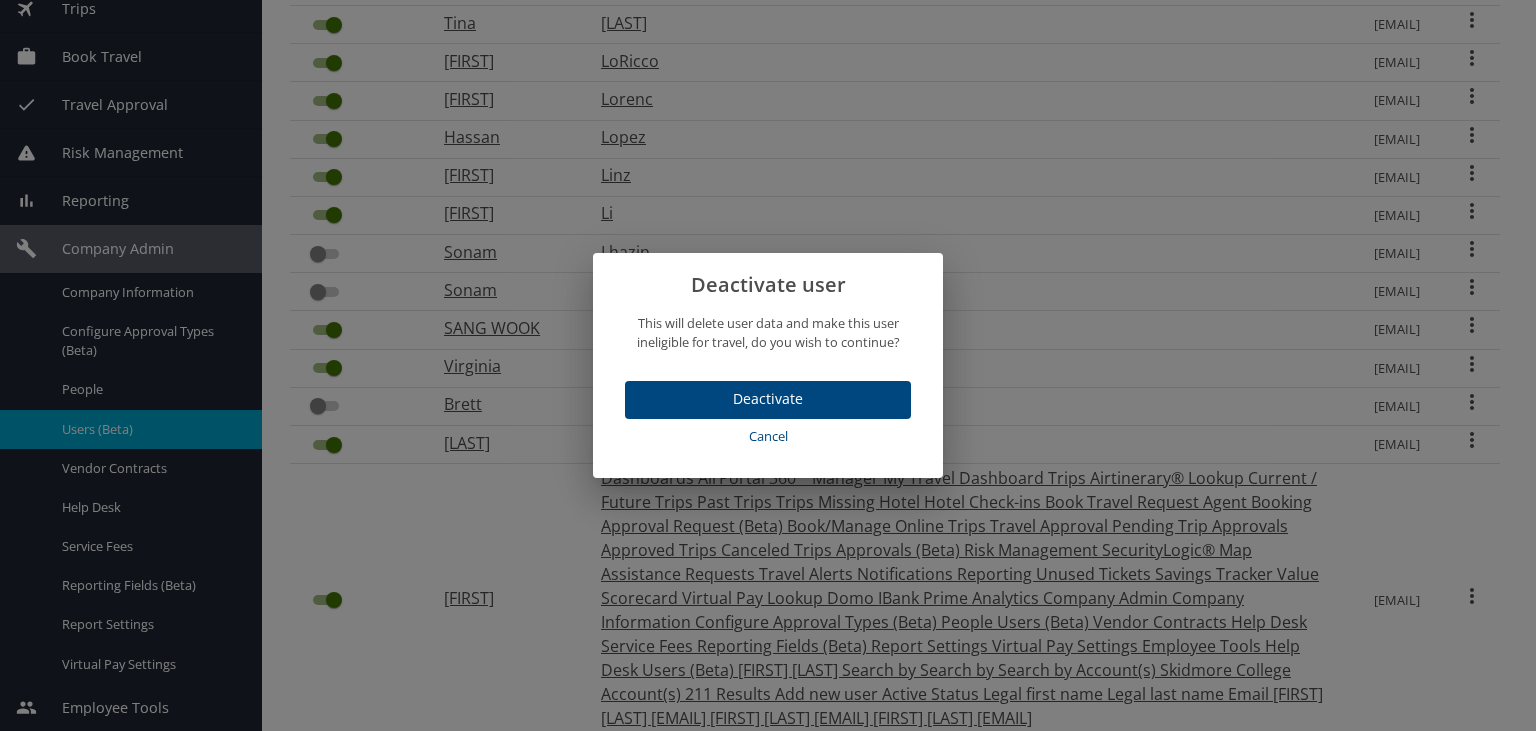 click on "Deactivate" at bounding box center (768, 399) 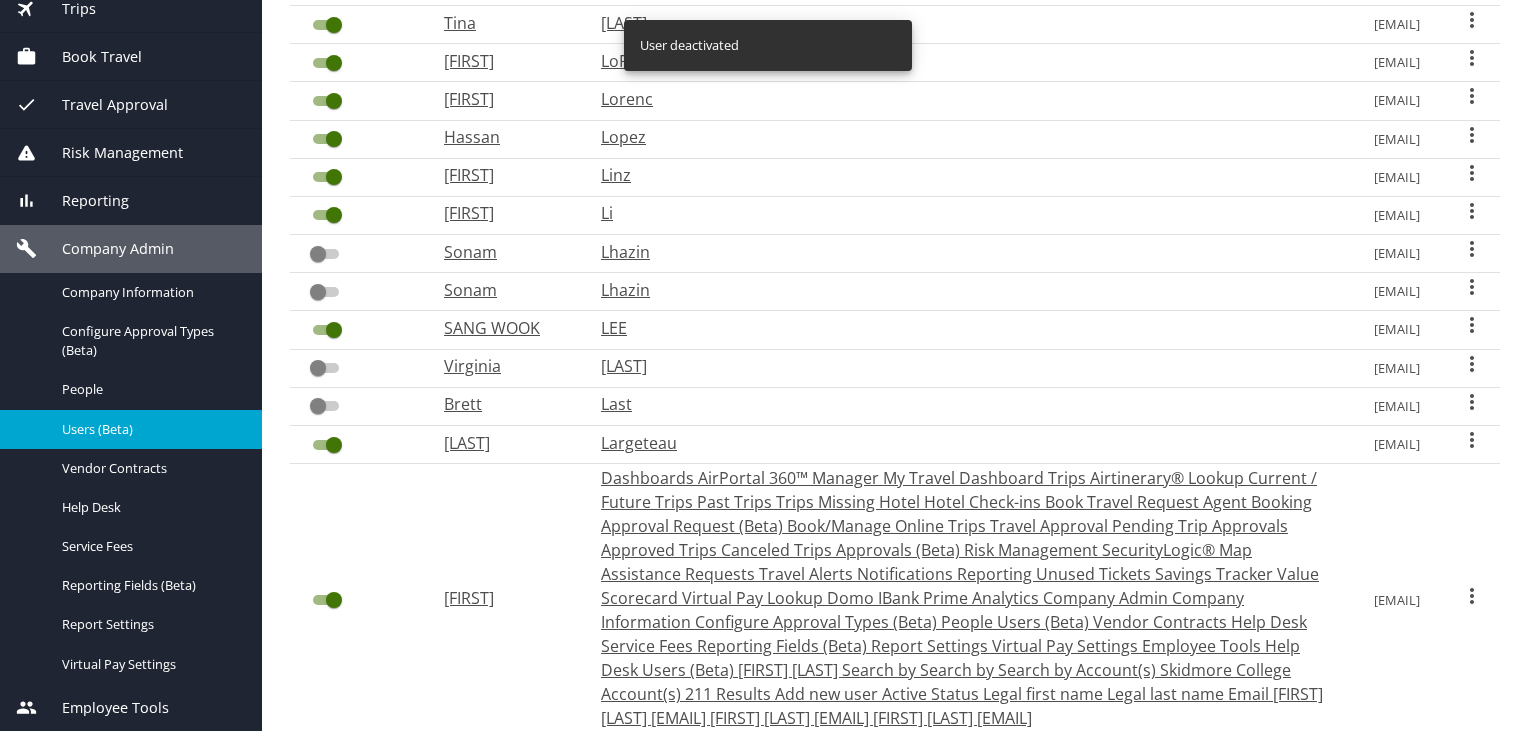 click at bounding box center (334, 215) 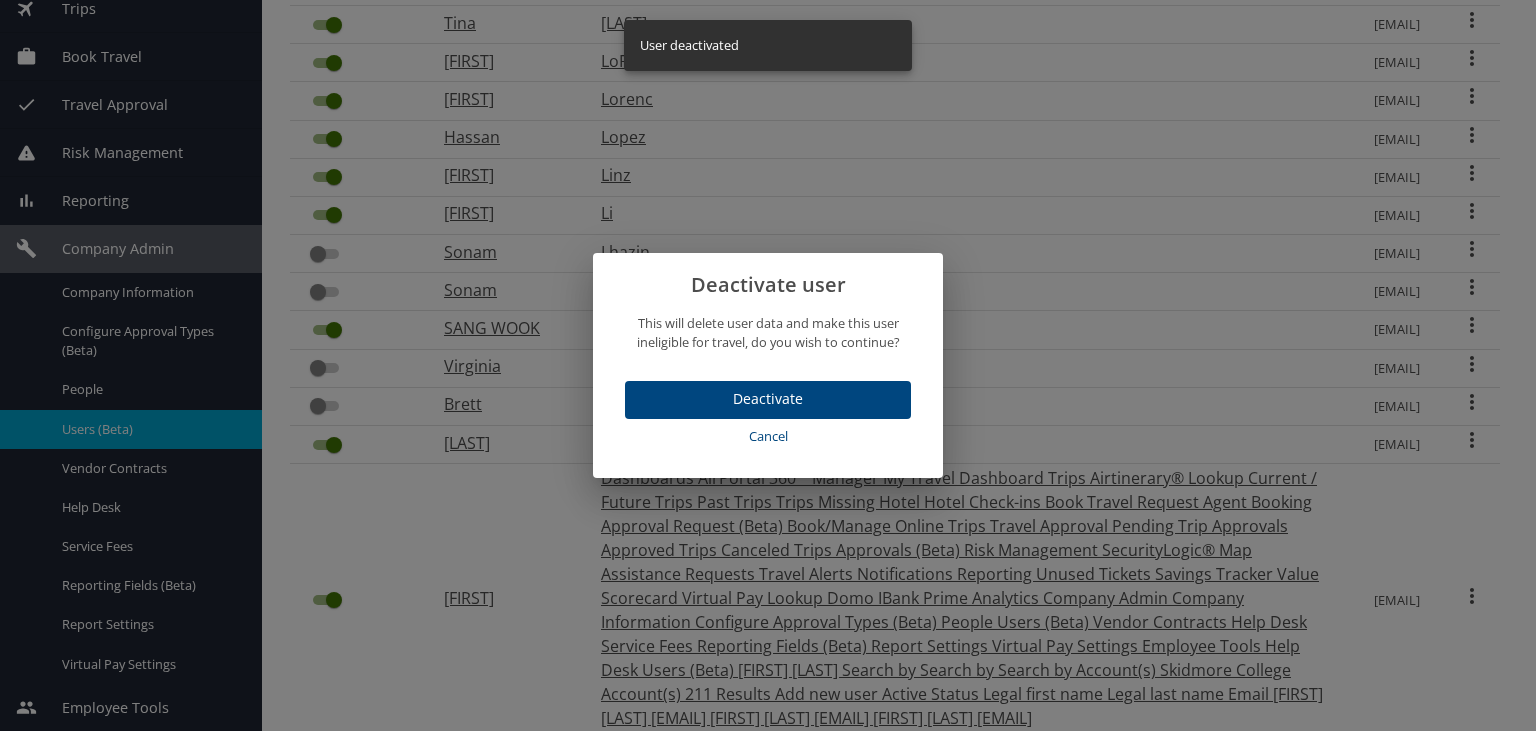 click on "Deactivate" at bounding box center (768, 399) 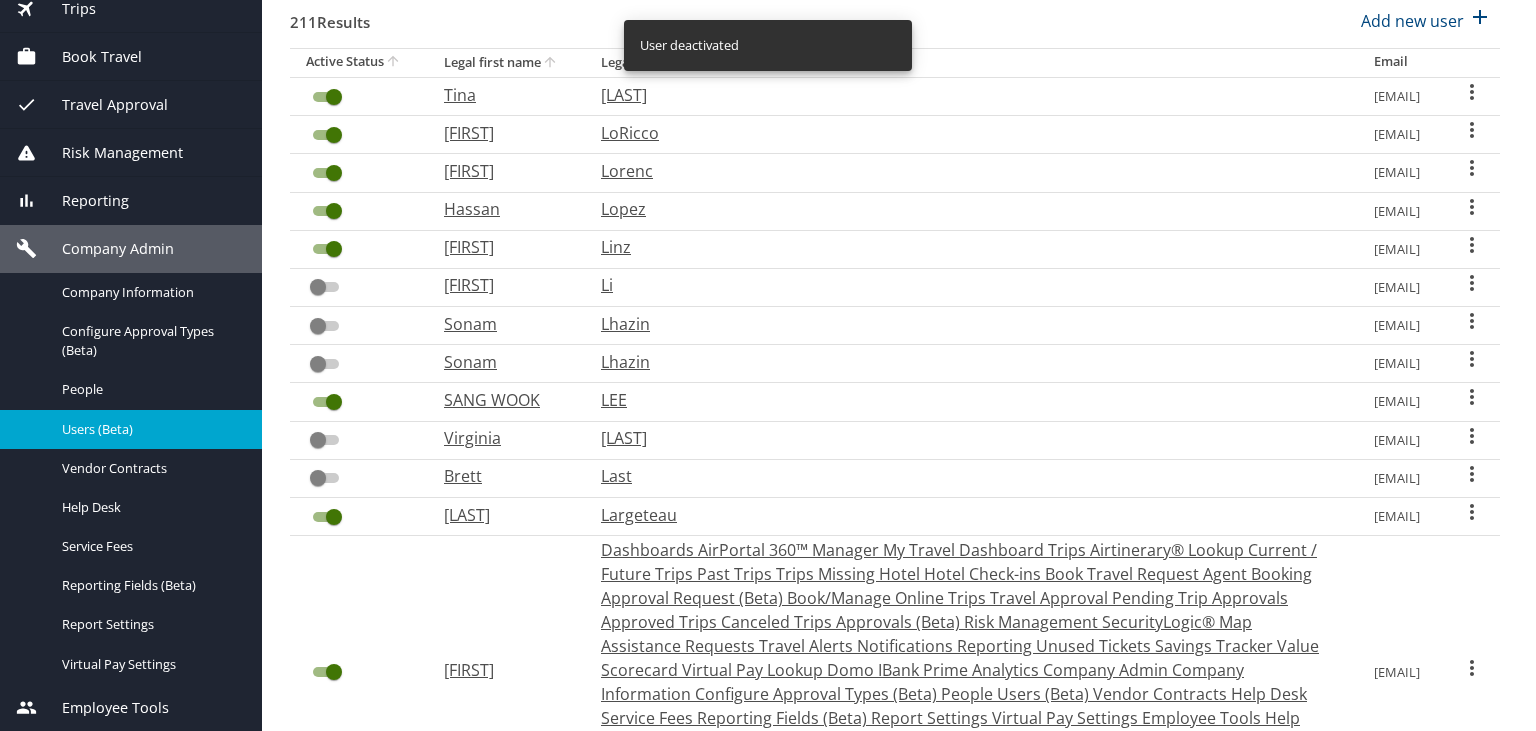 scroll, scrollTop: 184, scrollLeft: 0, axis: vertical 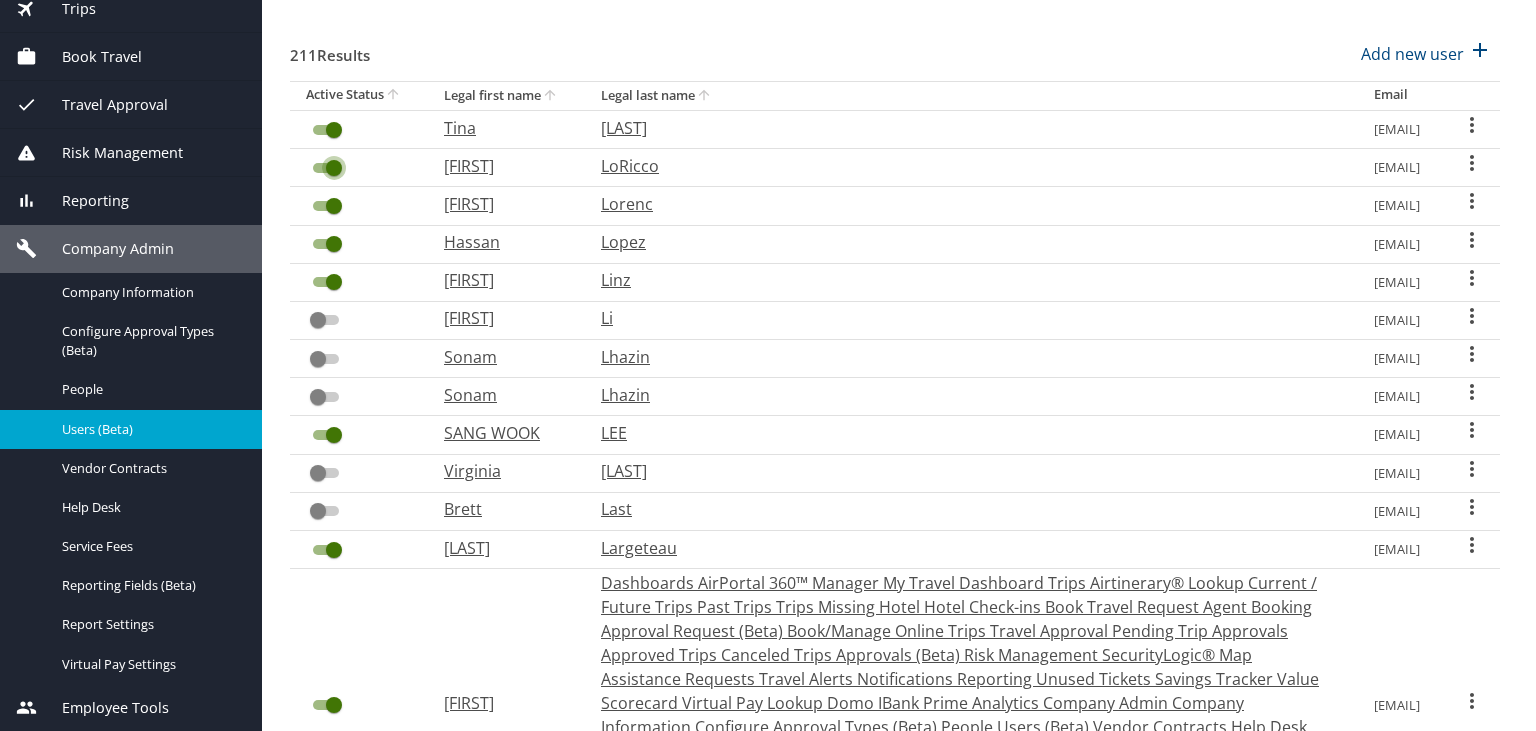 click at bounding box center (334, 168) 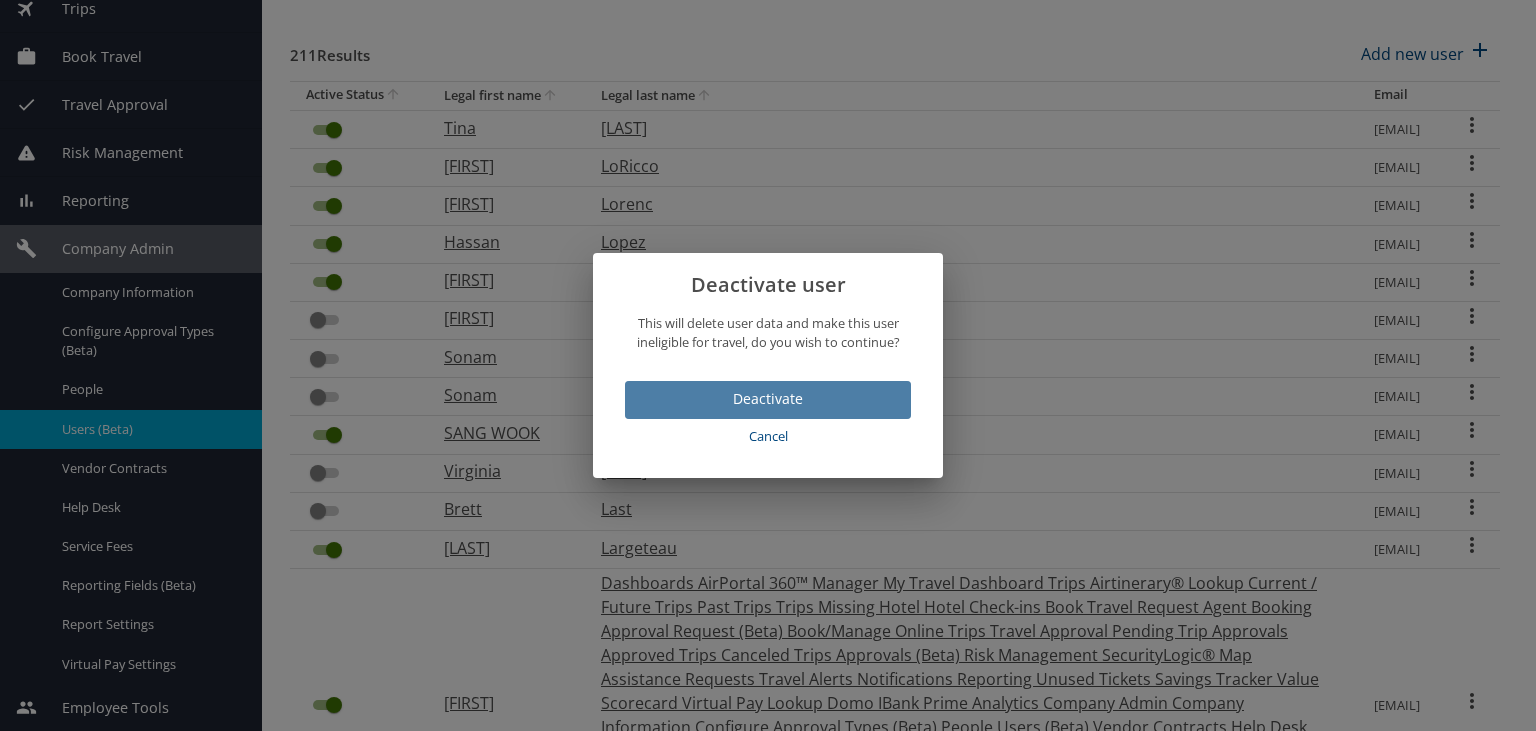 click on "Deactivate" at bounding box center (768, 399) 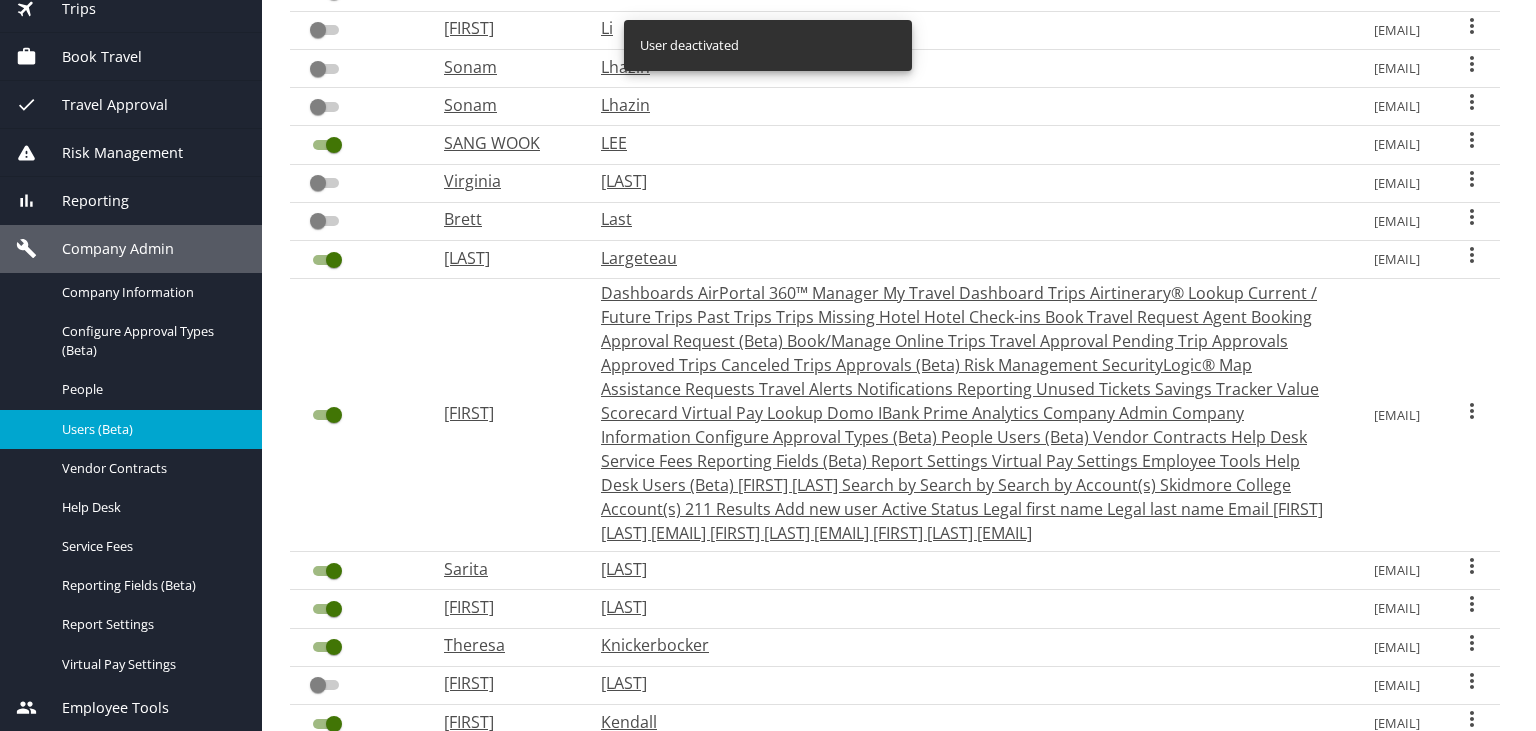 scroll, scrollTop: 606, scrollLeft: 0, axis: vertical 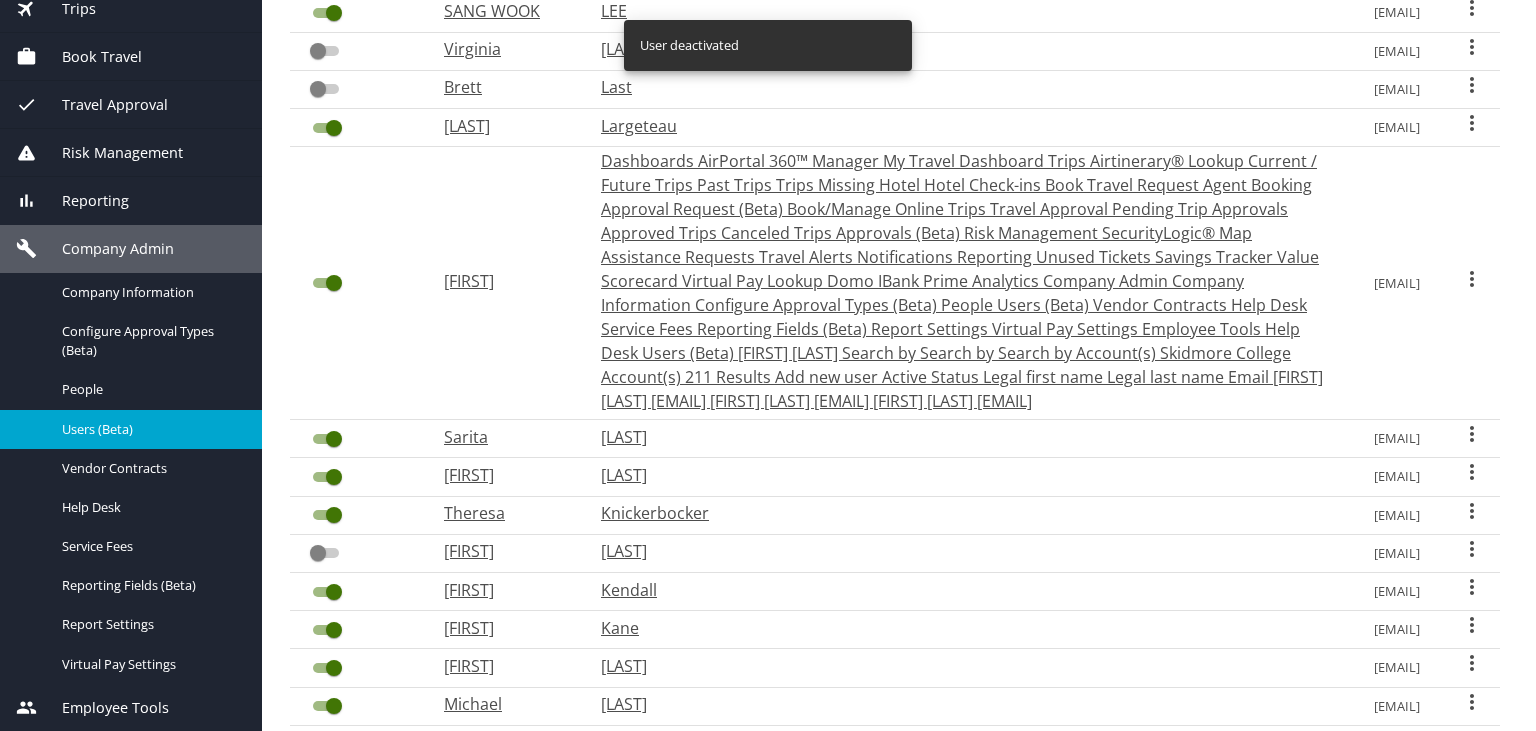 click 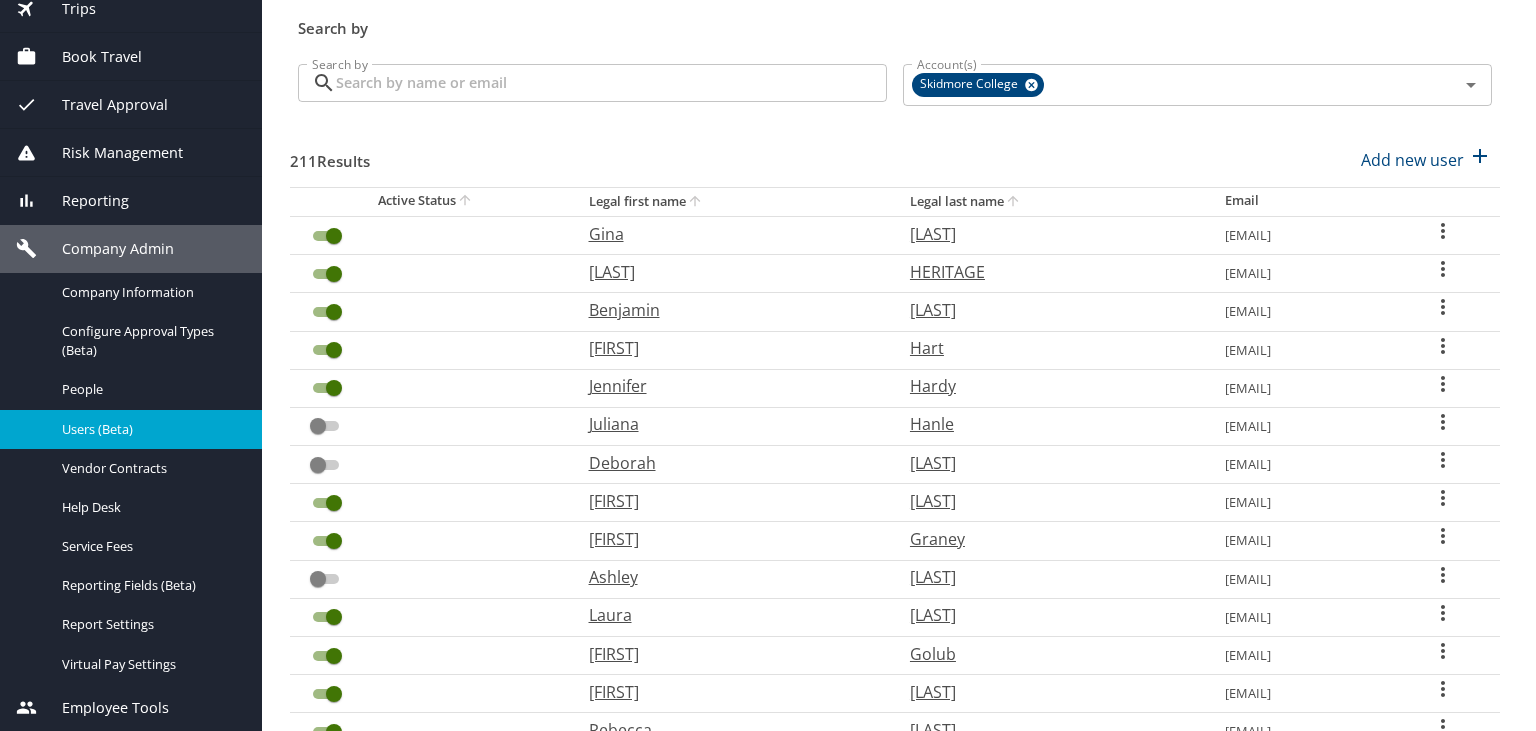 scroll, scrollTop: 606, scrollLeft: 0, axis: vertical 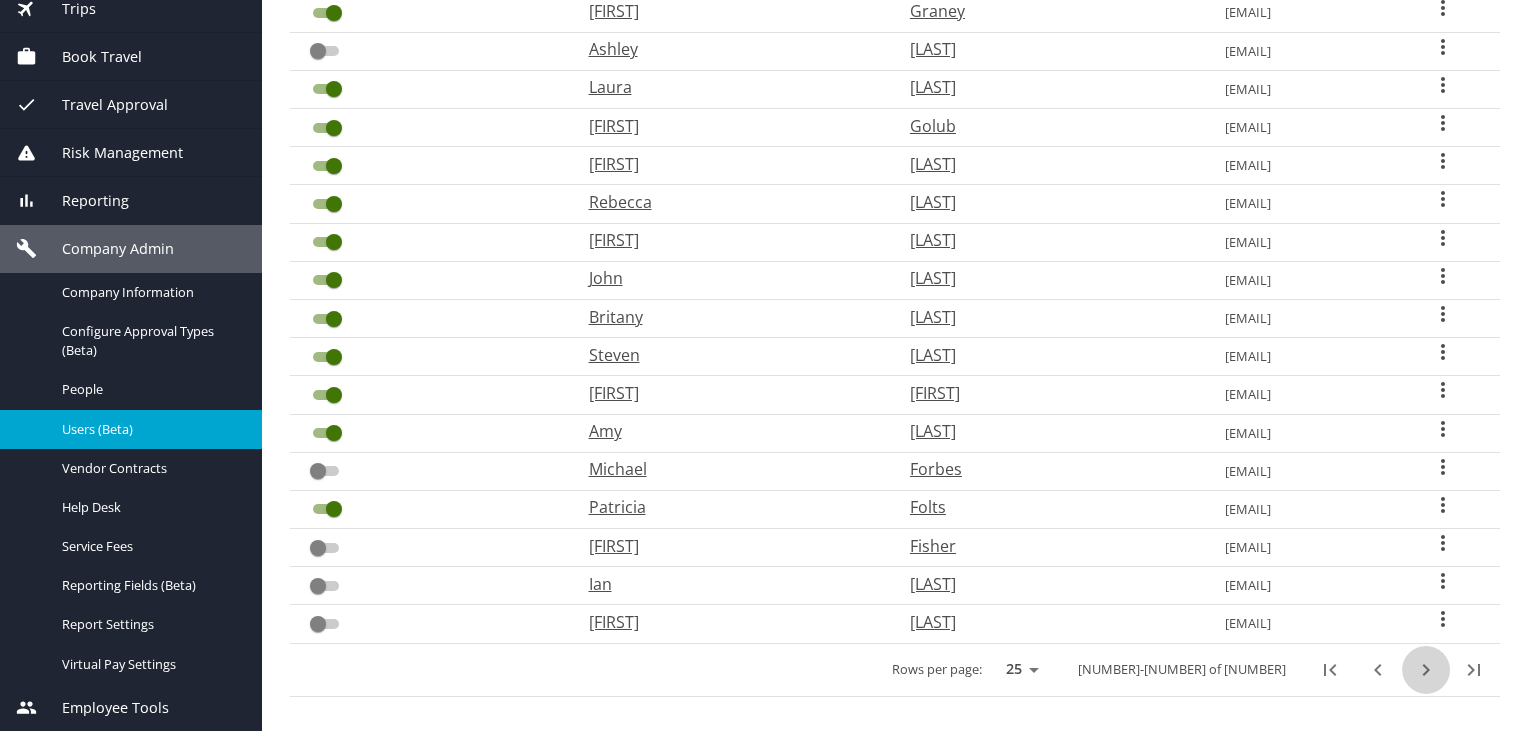 click 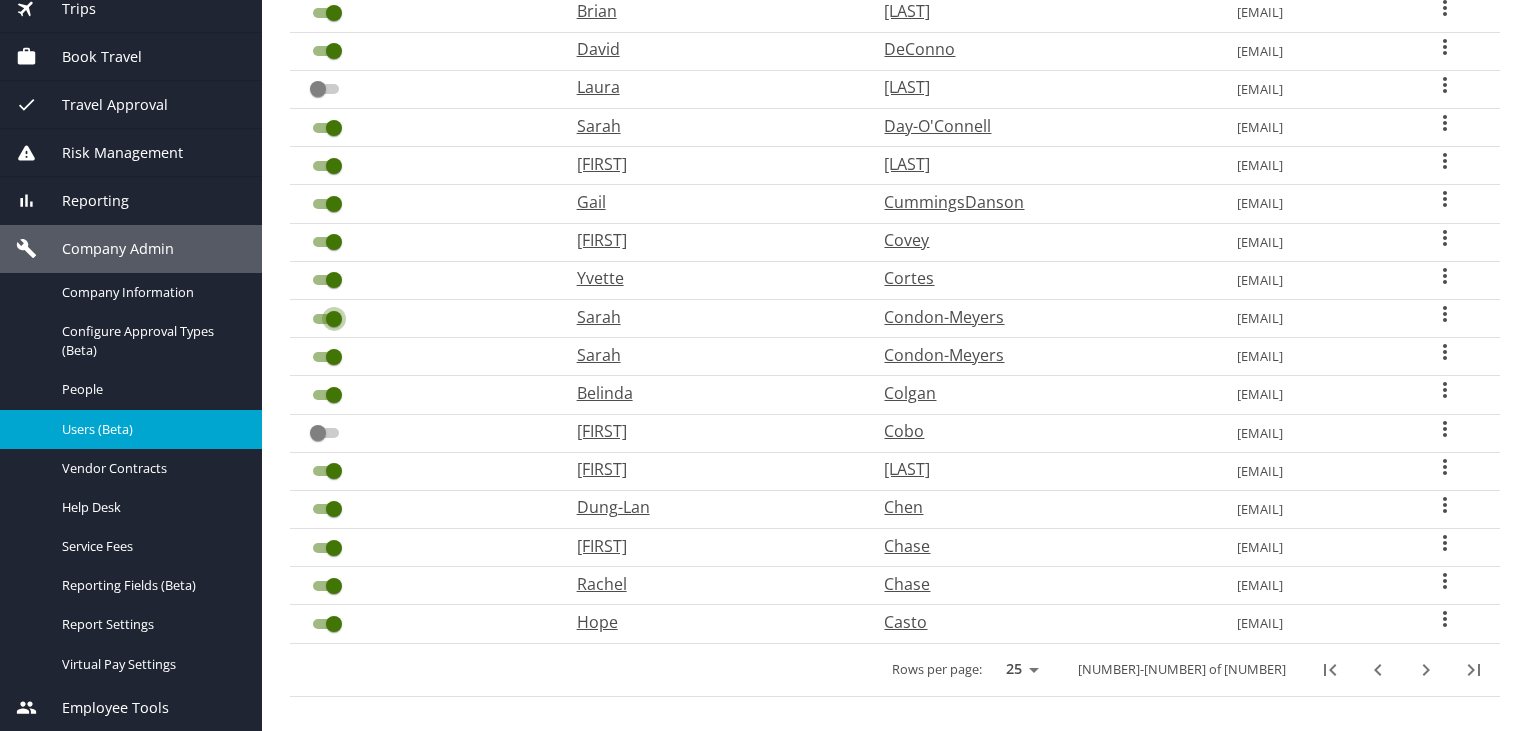 click at bounding box center [334, 319] 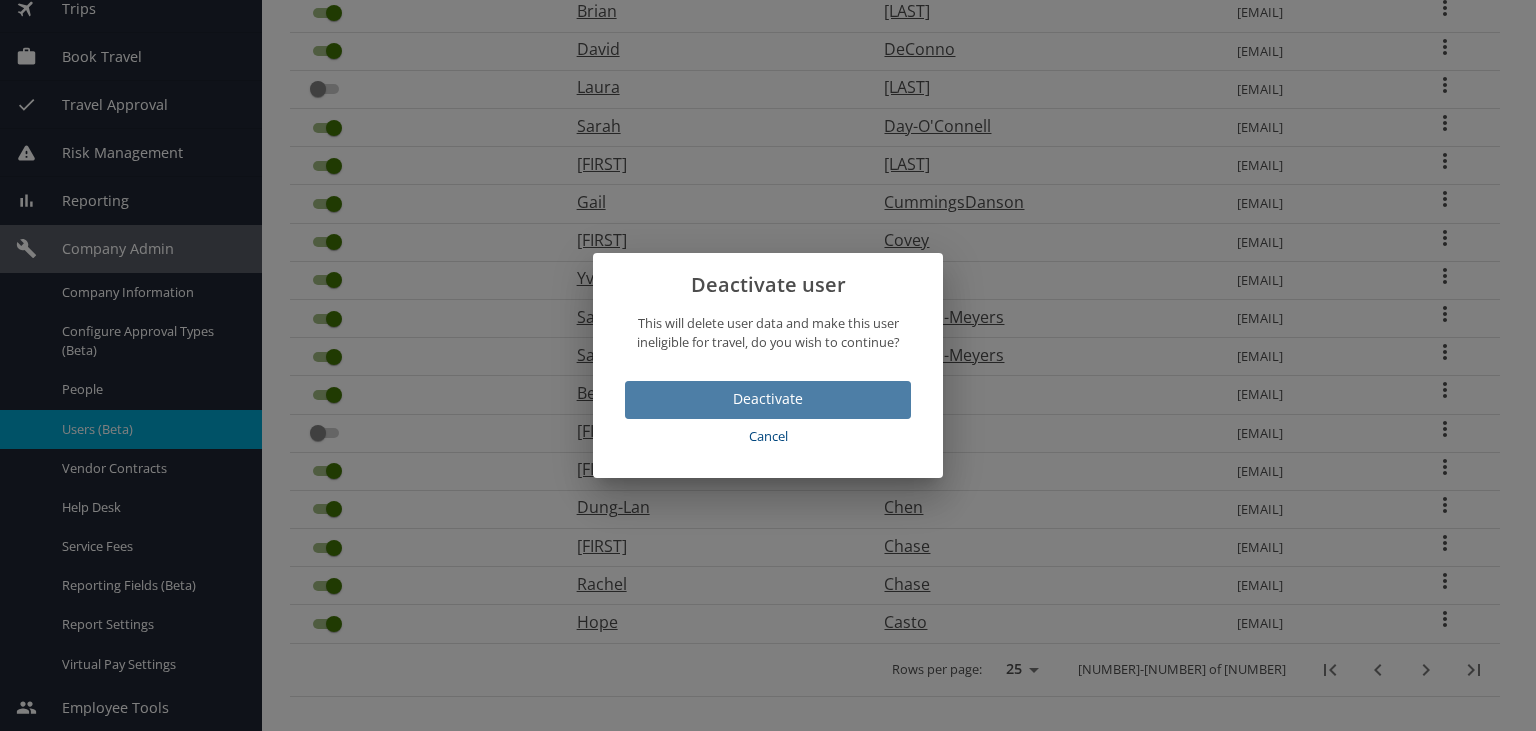 click on "Deactivate" at bounding box center (768, 399) 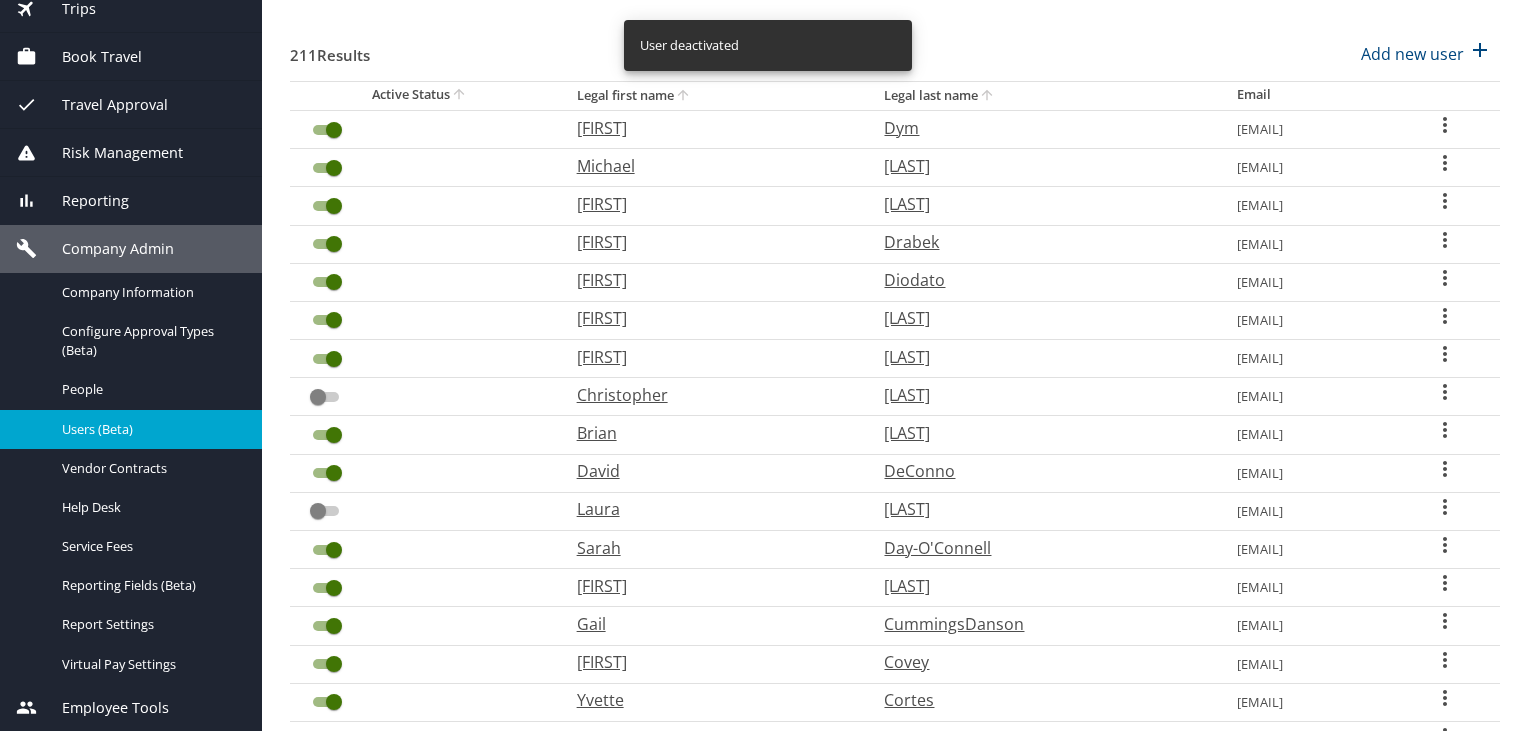 scroll, scrollTop: 606, scrollLeft: 0, axis: vertical 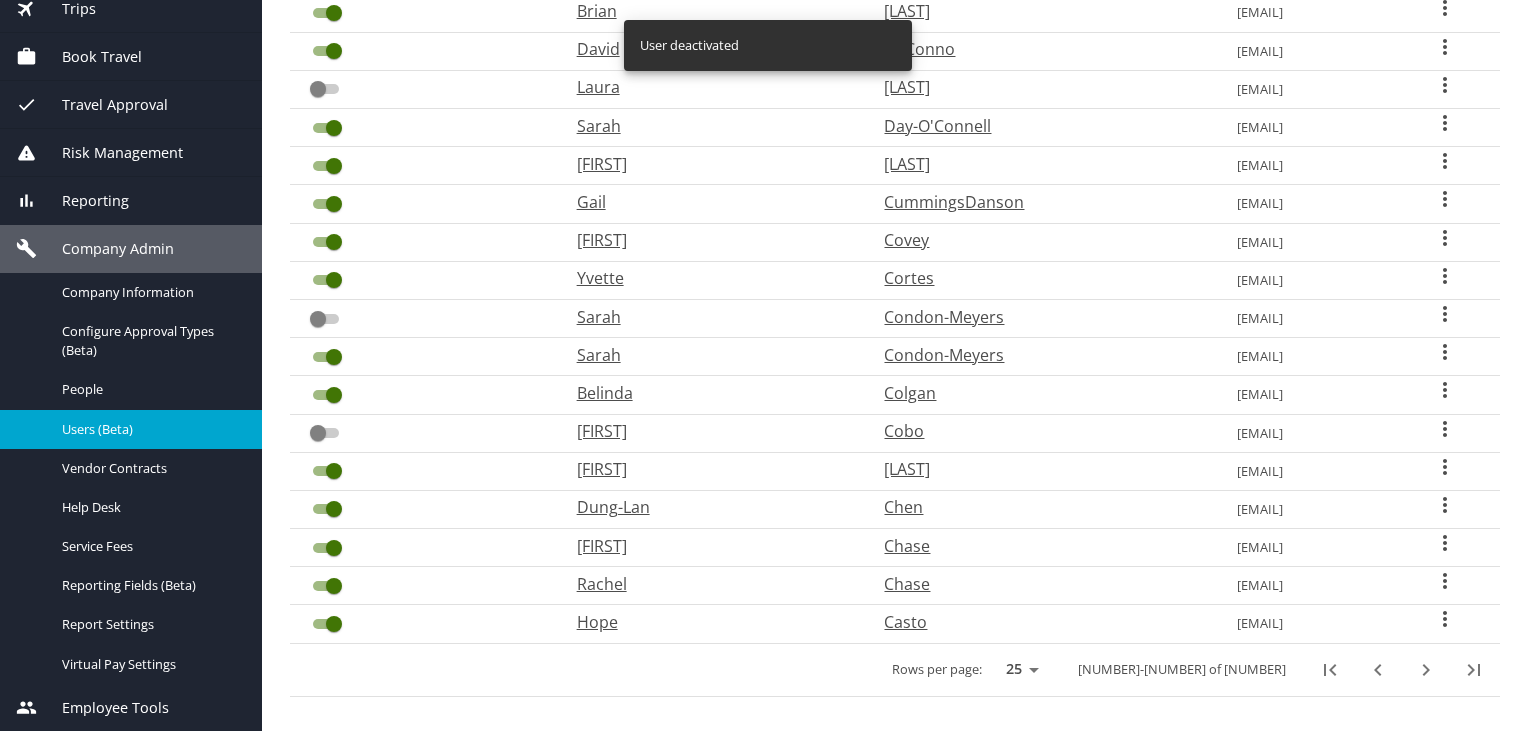 click at bounding box center [1426, 670] 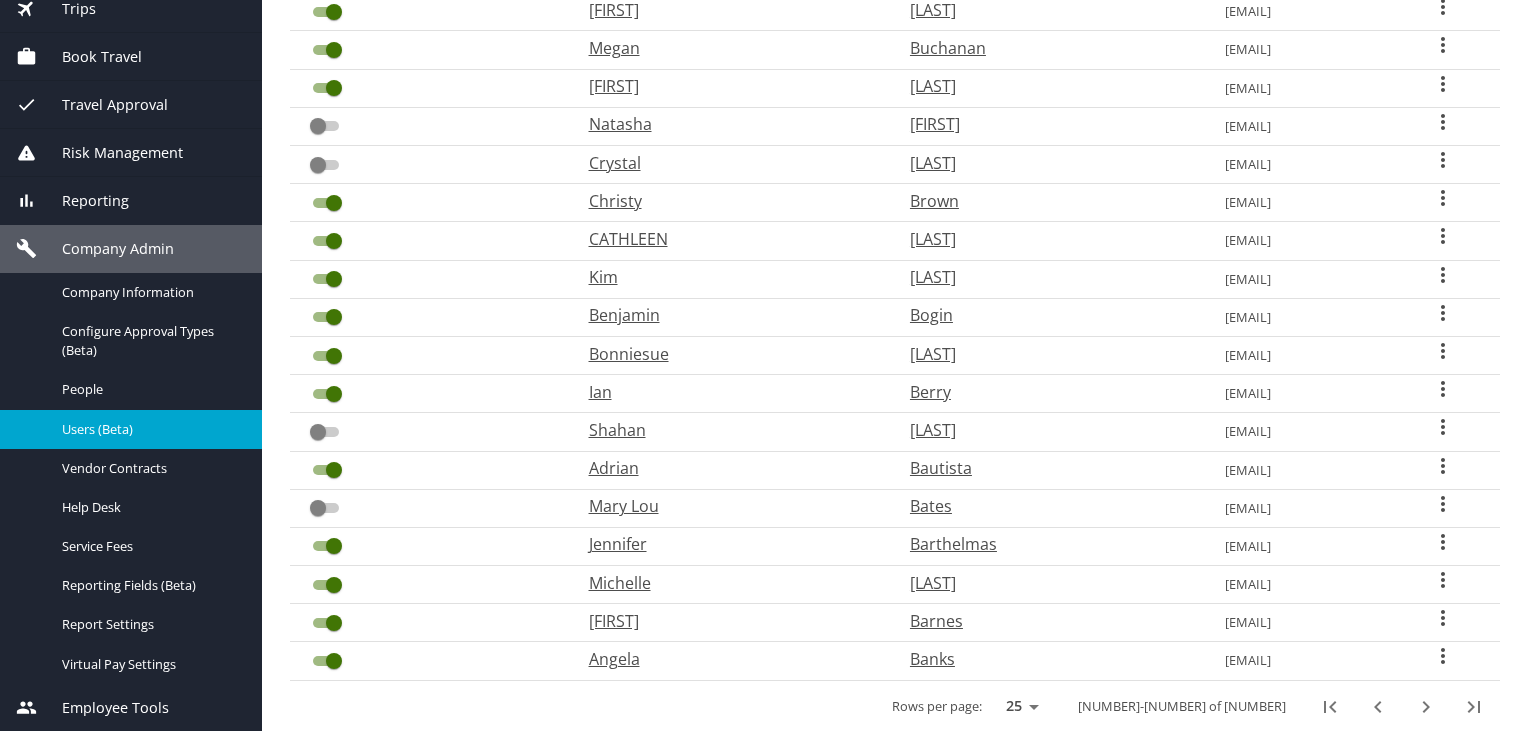scroll, scrollTop: 606, scrollLeft: 0, axis: vertical 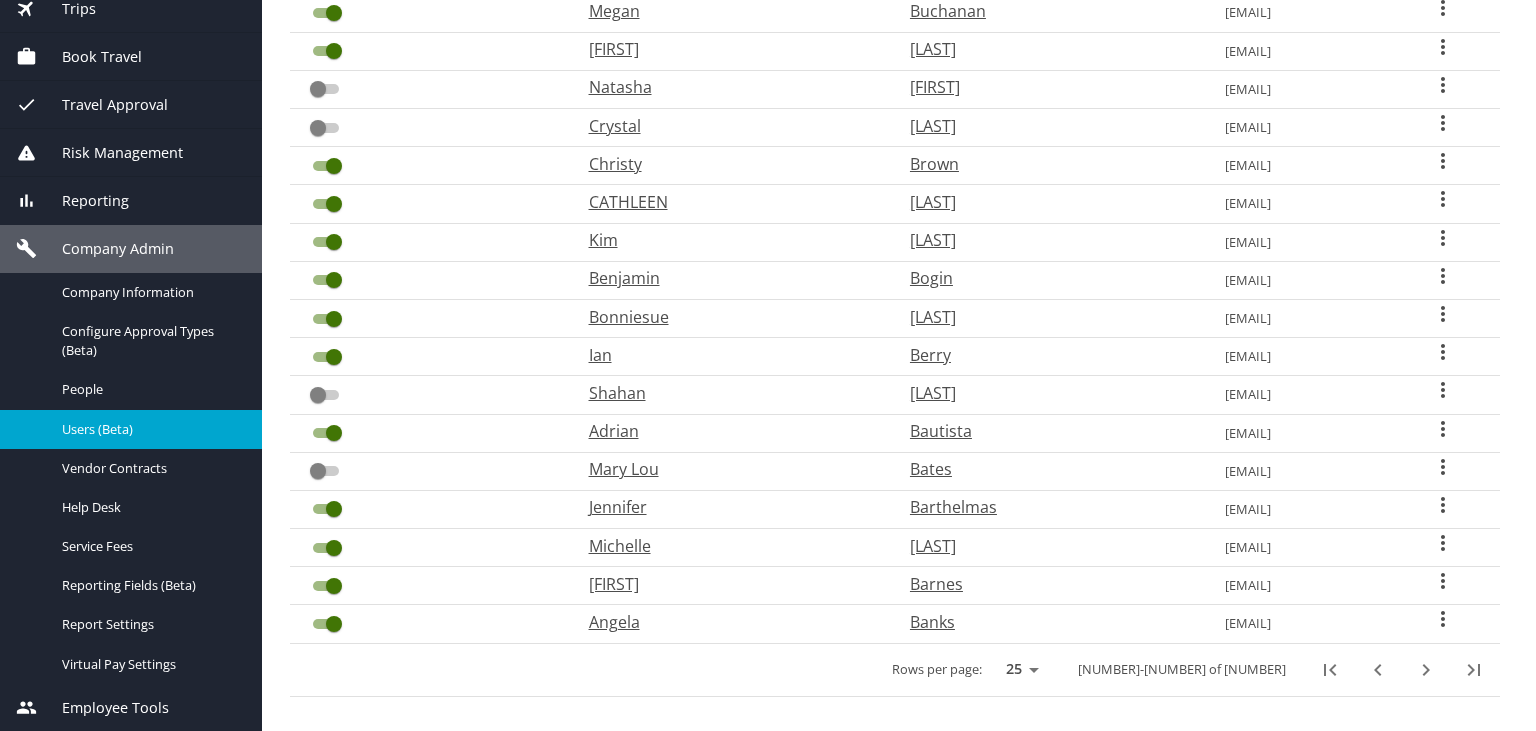 click 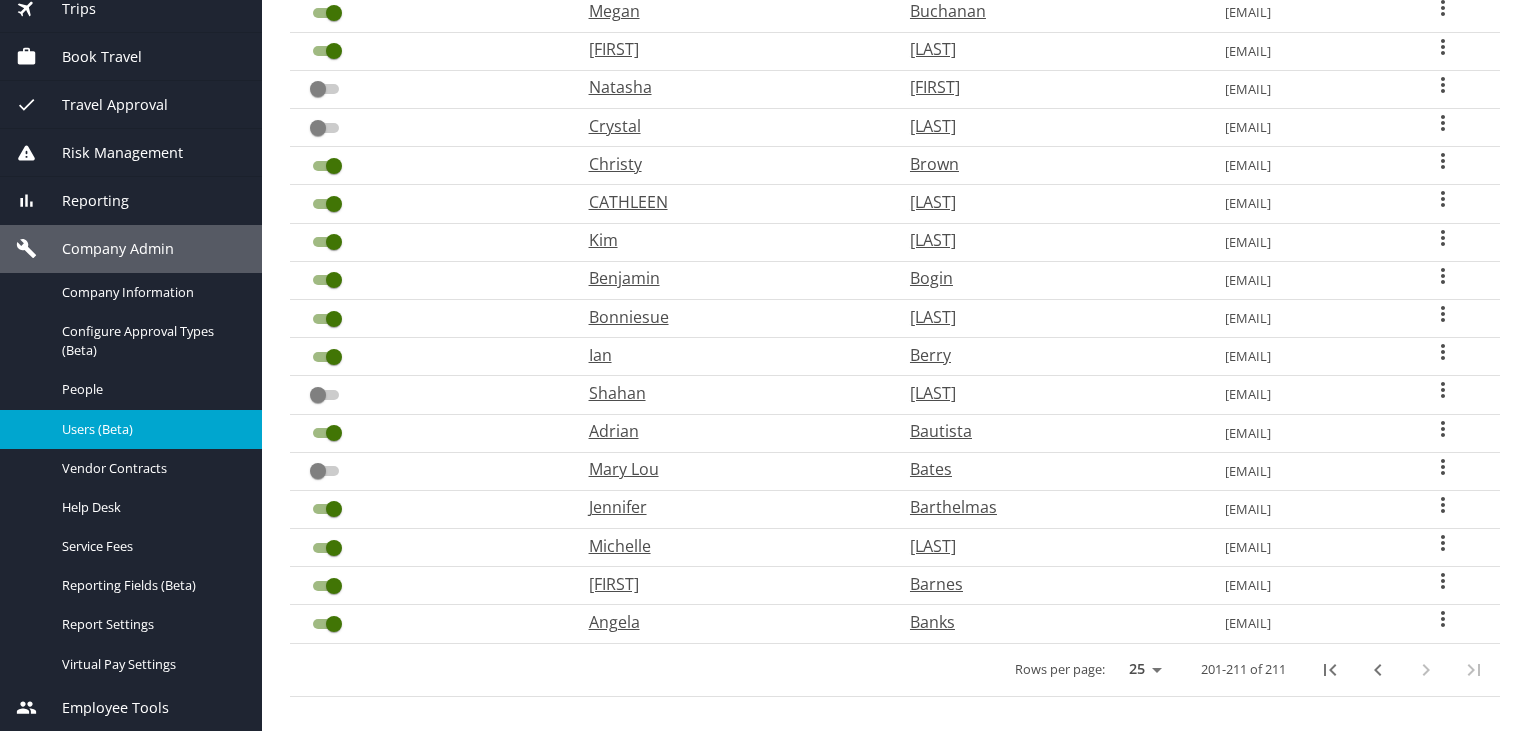 scroll, scrollTop: 80, scrollLeft: 0, axis: vertical 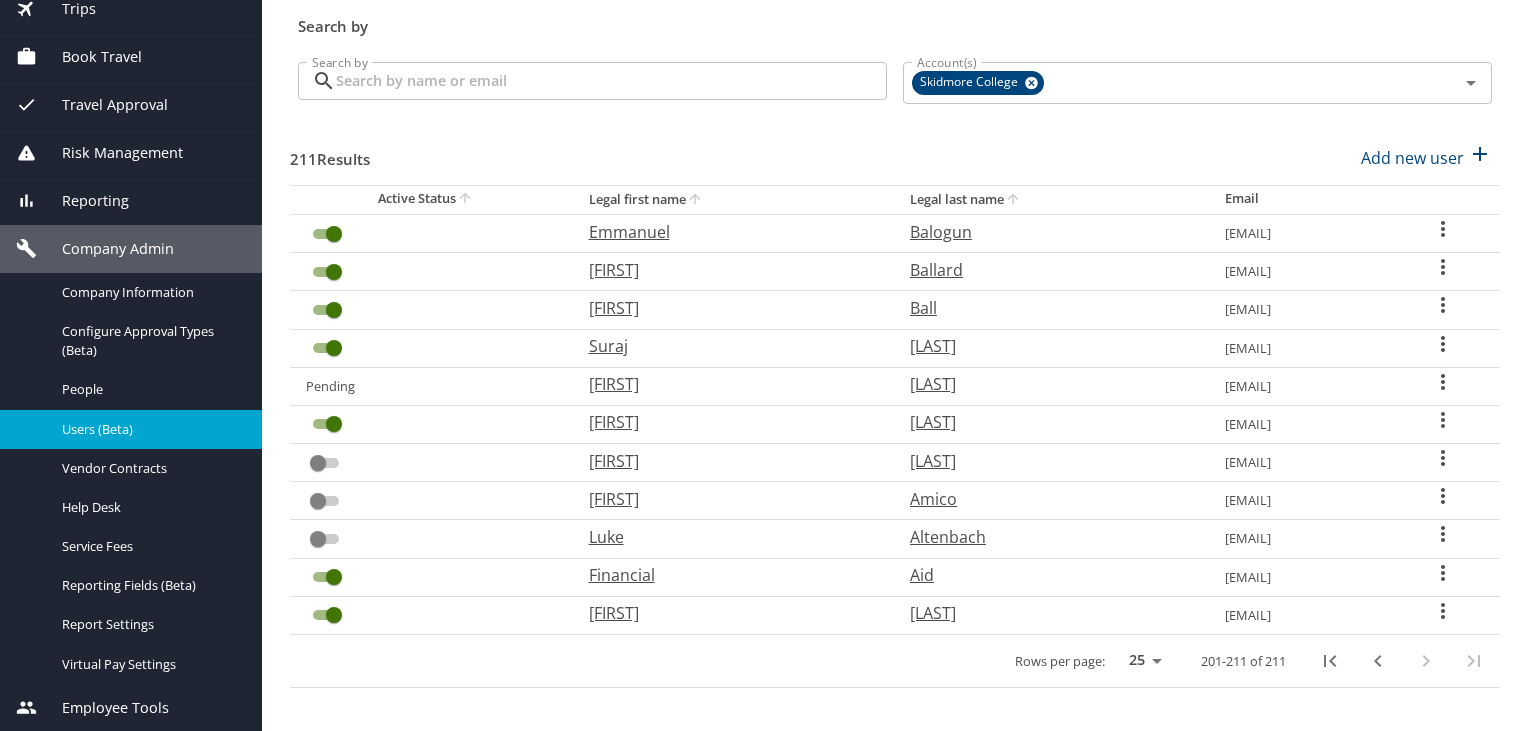 click at bounding box center (334, 348) 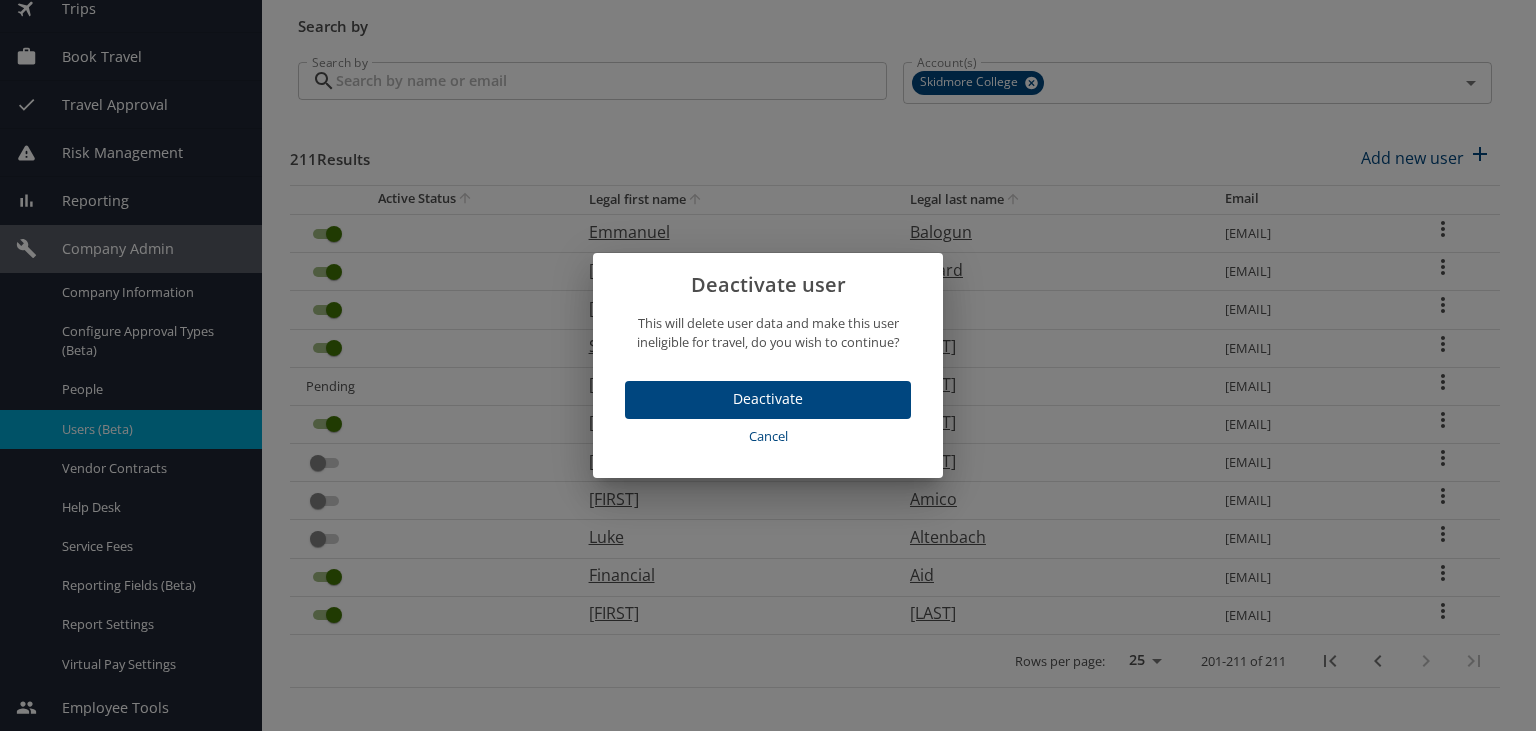 click on "Deactivate" at bounding box center [768, 399] 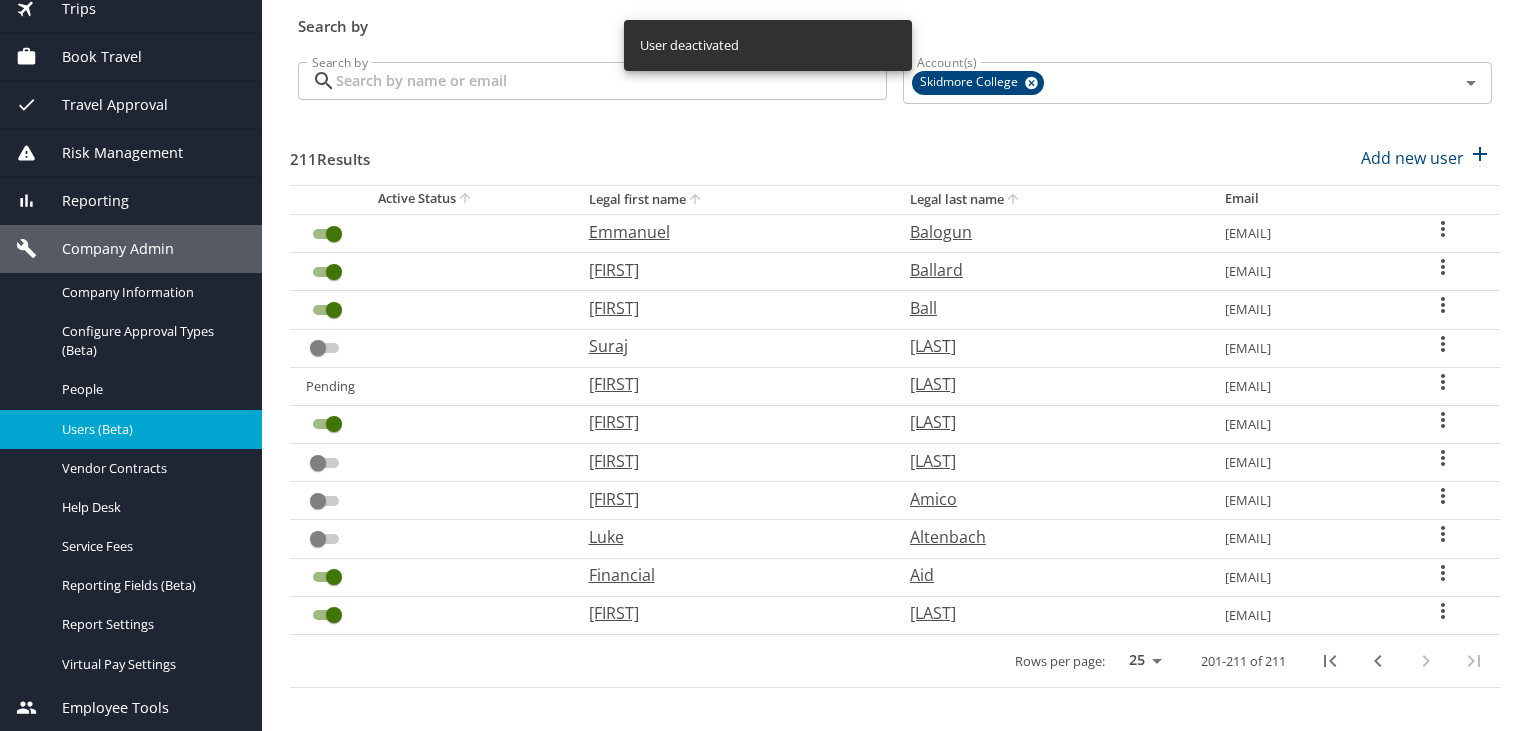 click 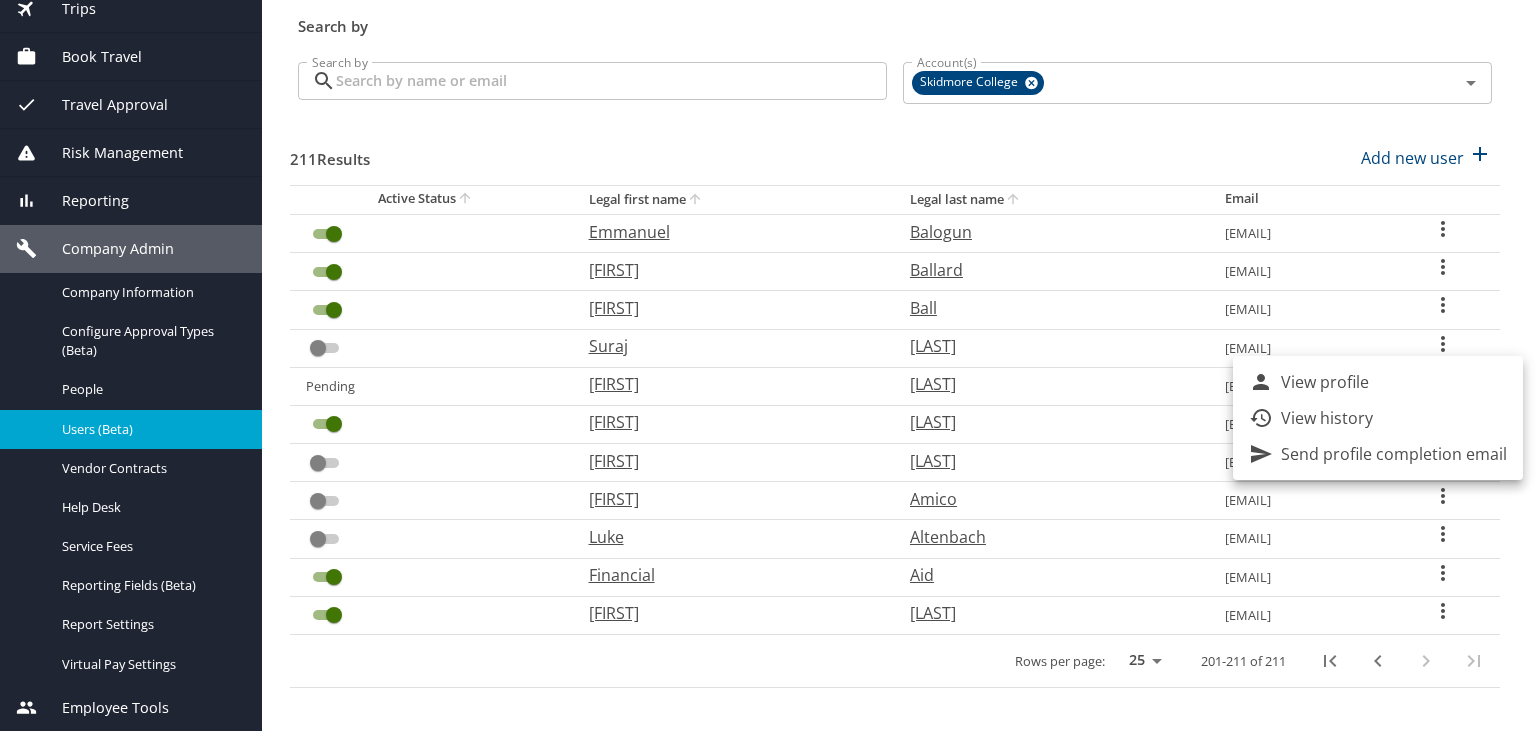 click at bounding box center [768, 365] 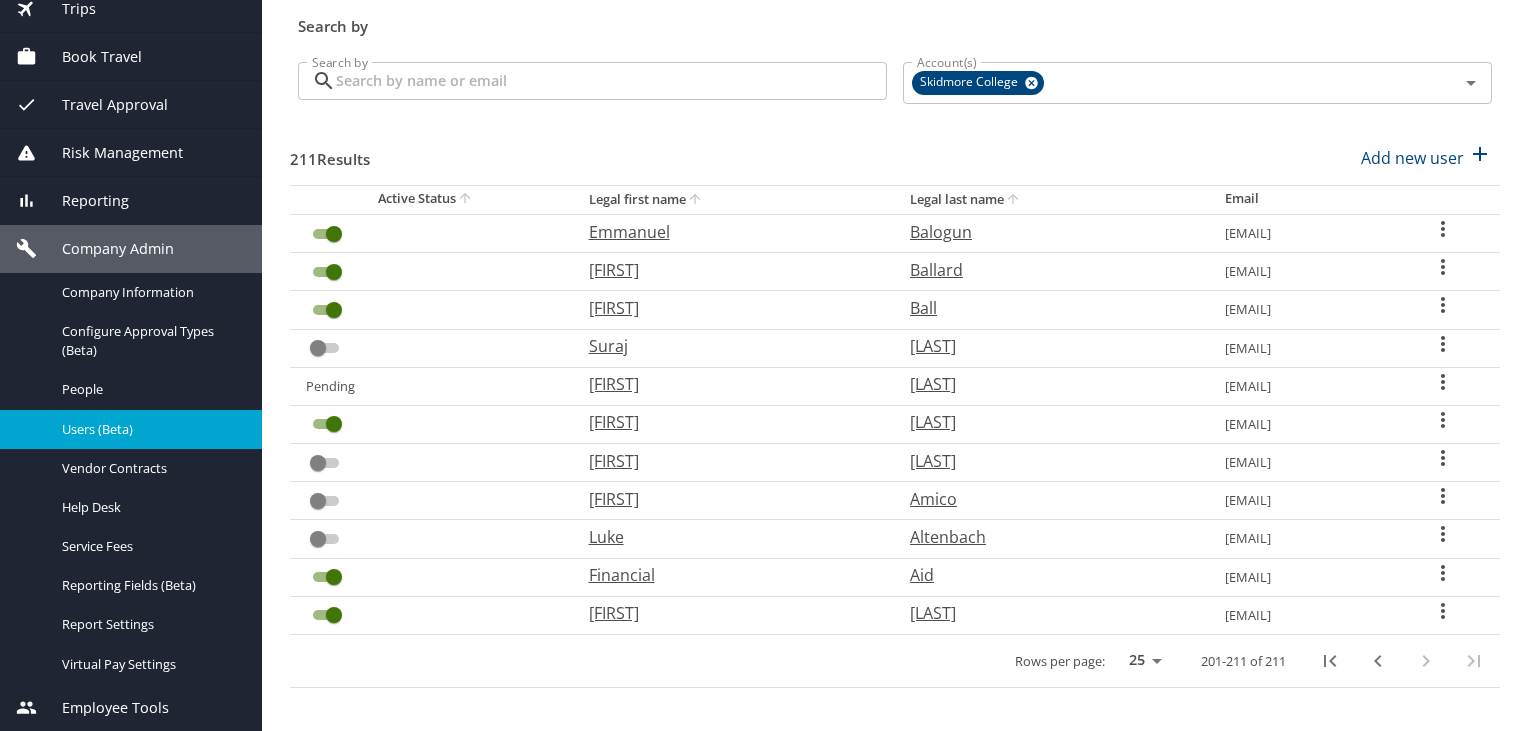 click on "[FIRST]" at bounding box center [729, 384] 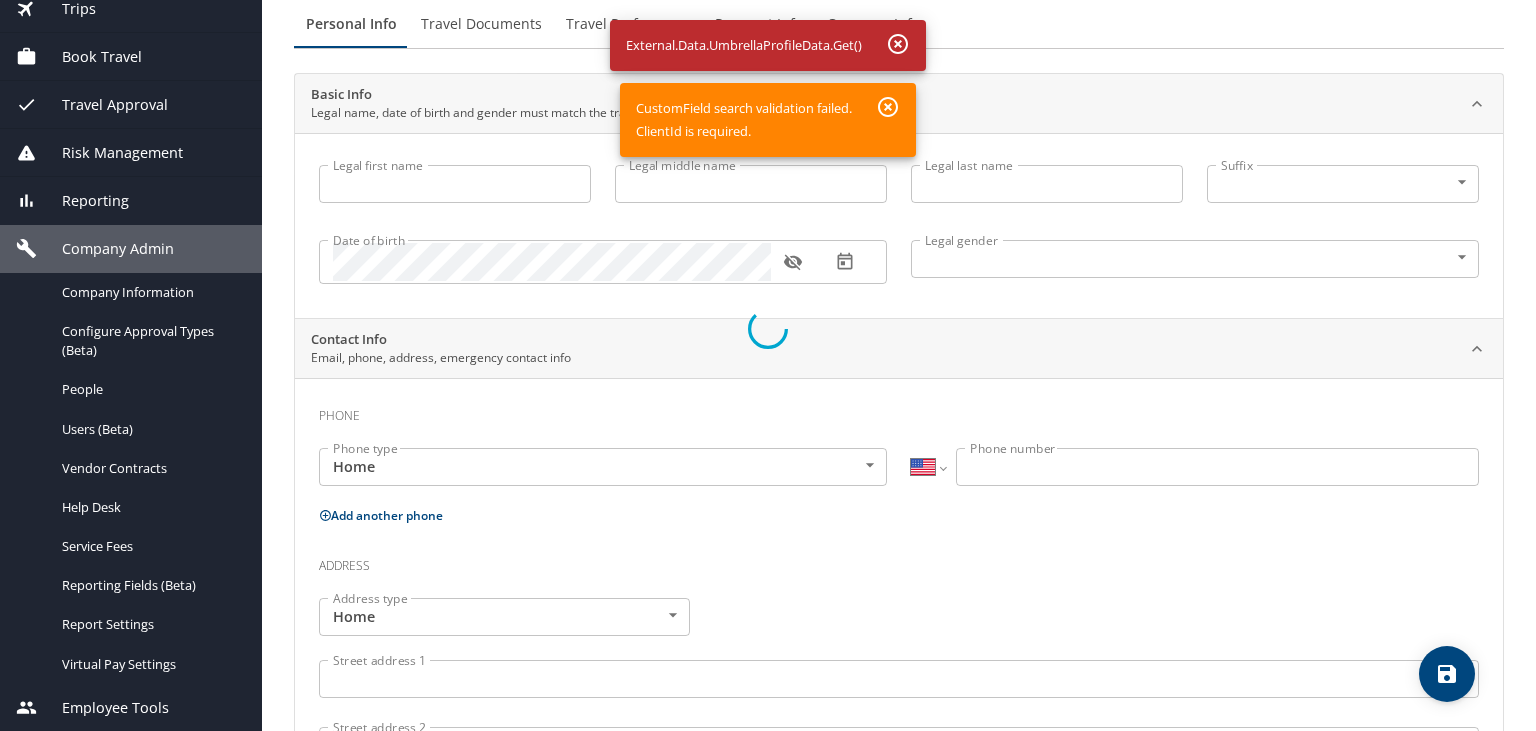 click at bounding box center [768, 329] 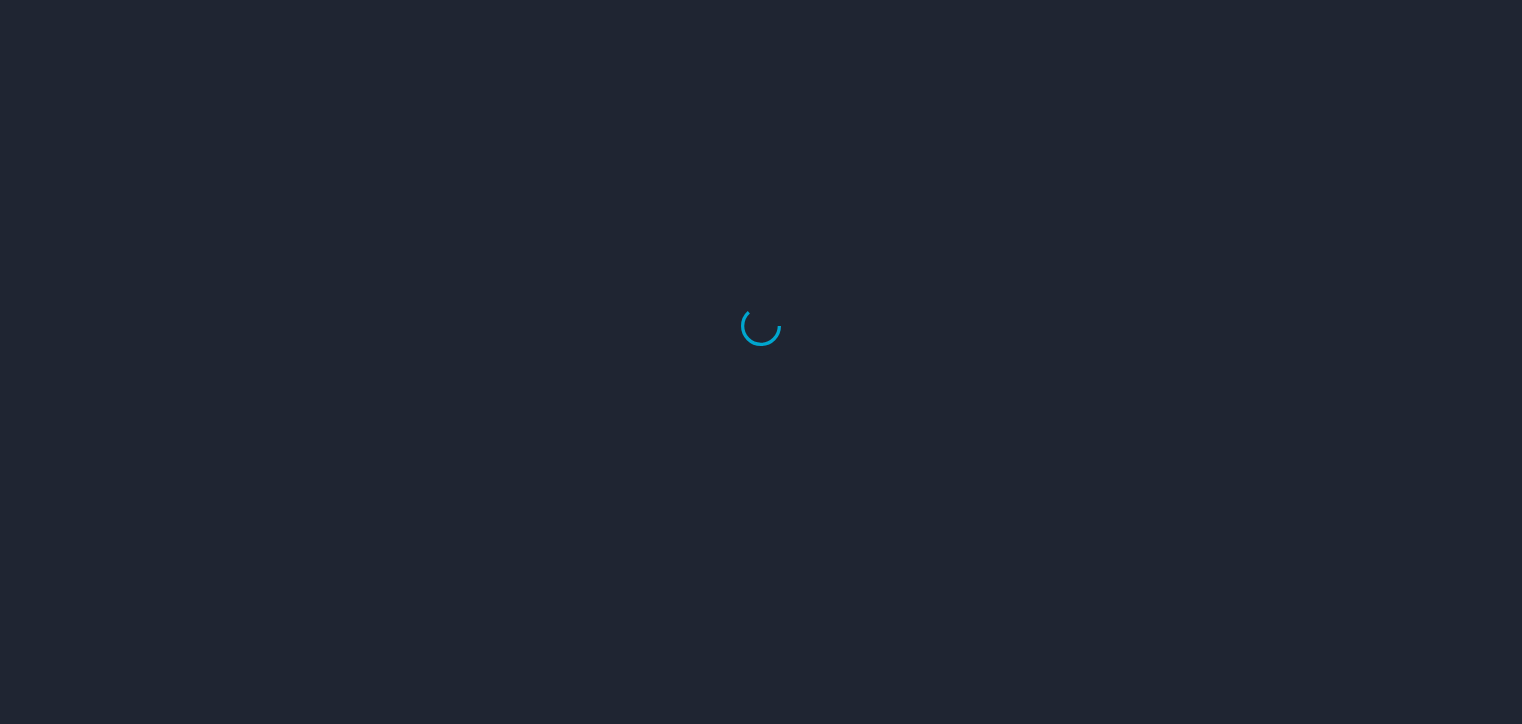 scroll, scrollTop: 0, scrollLeft: 0, axis: both 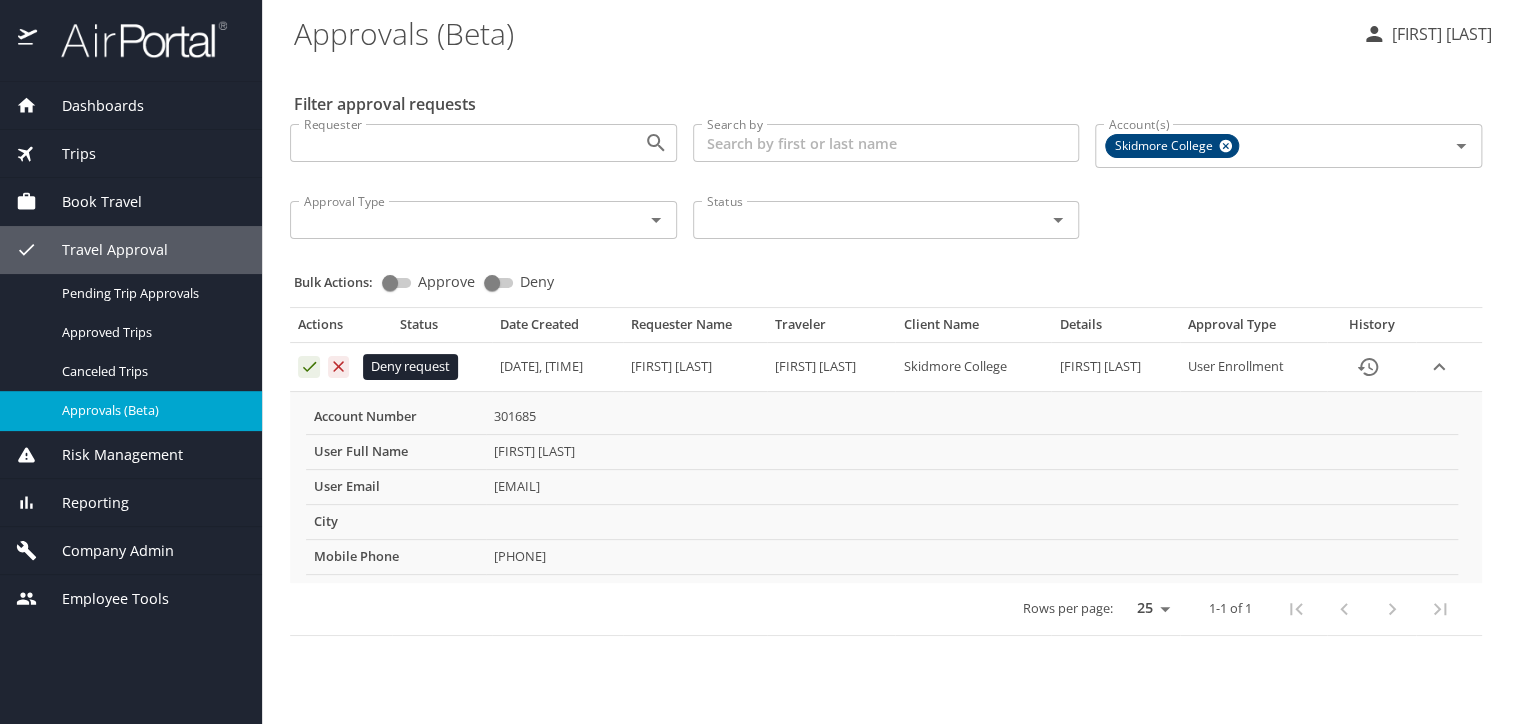 click 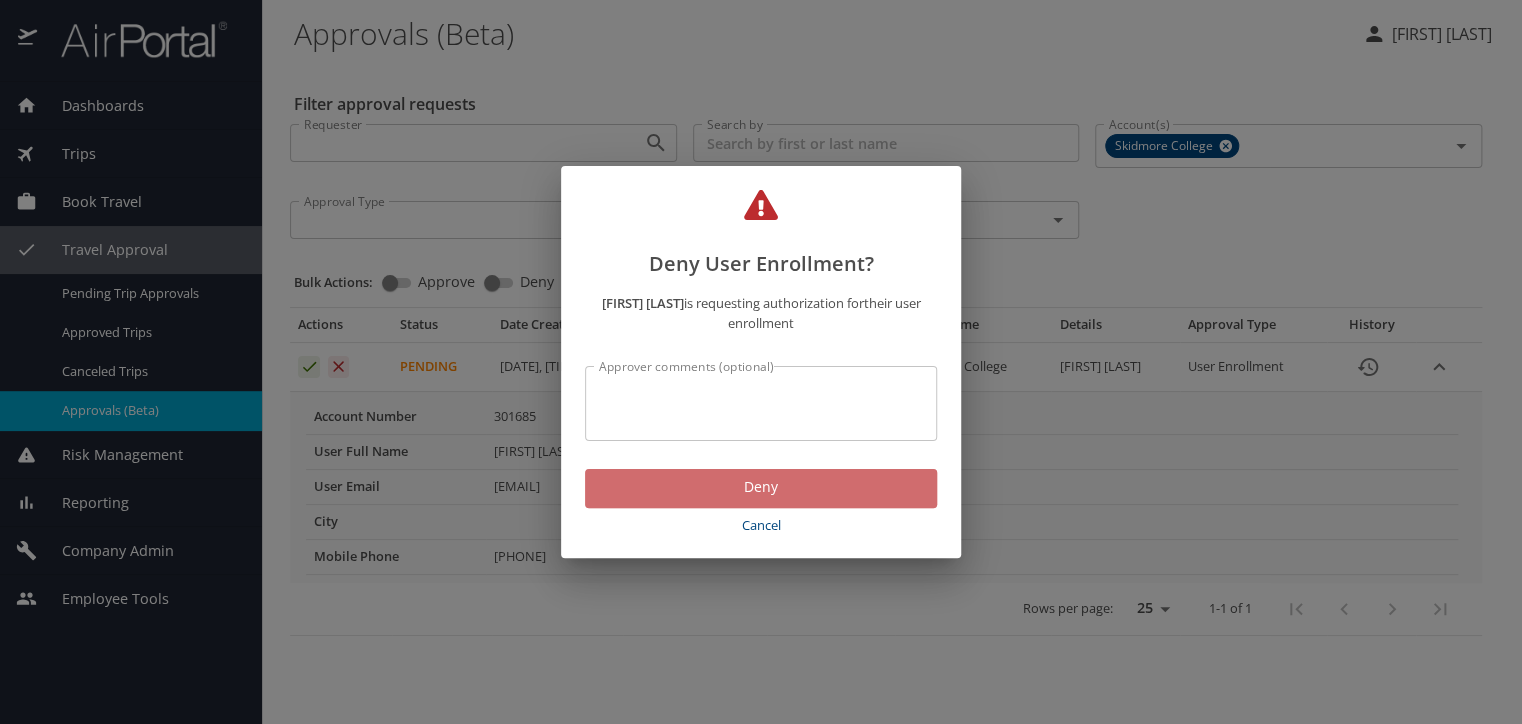 click on "Deny" at bounding box center [761, 487] 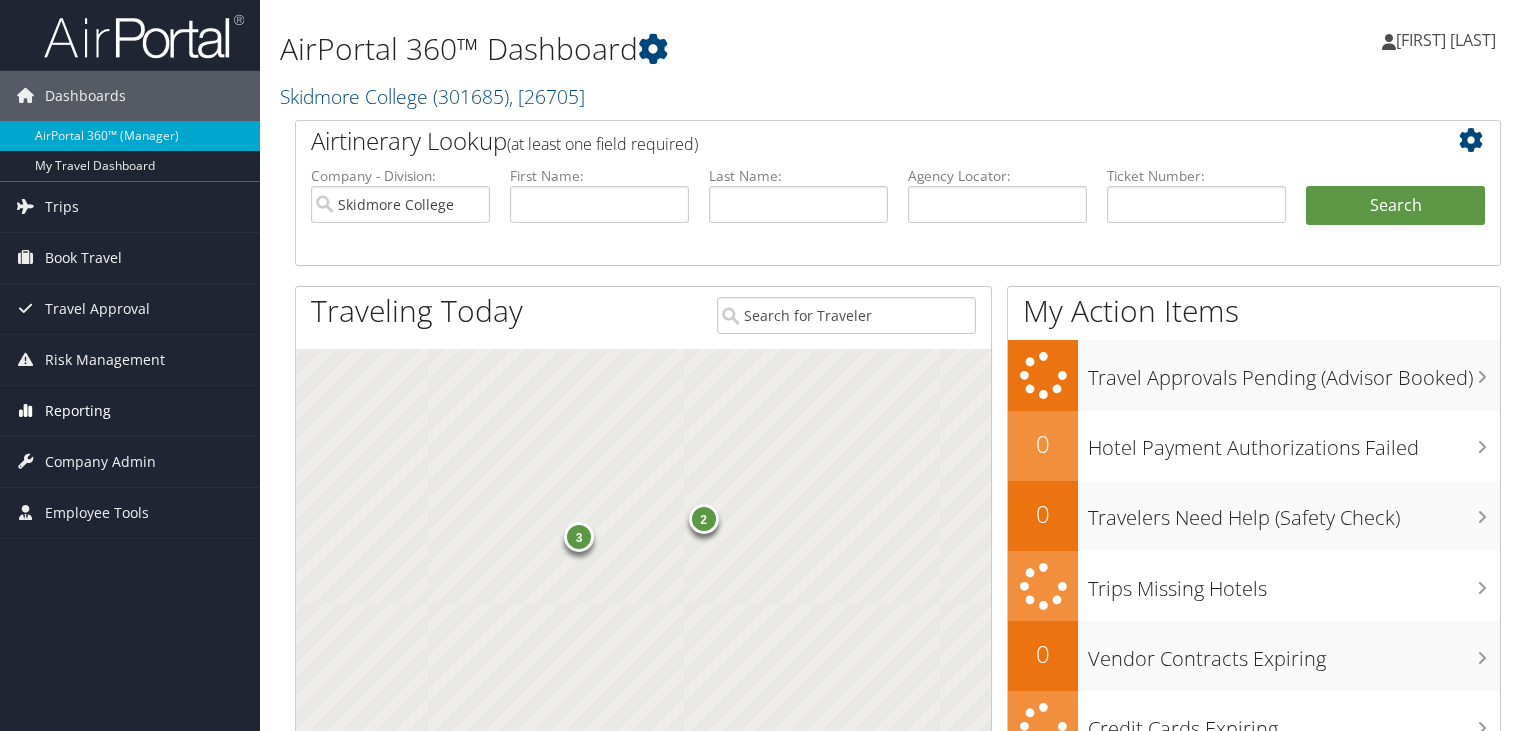 scroll, scrollTop: 0, scrollLeft: 0, axis: both 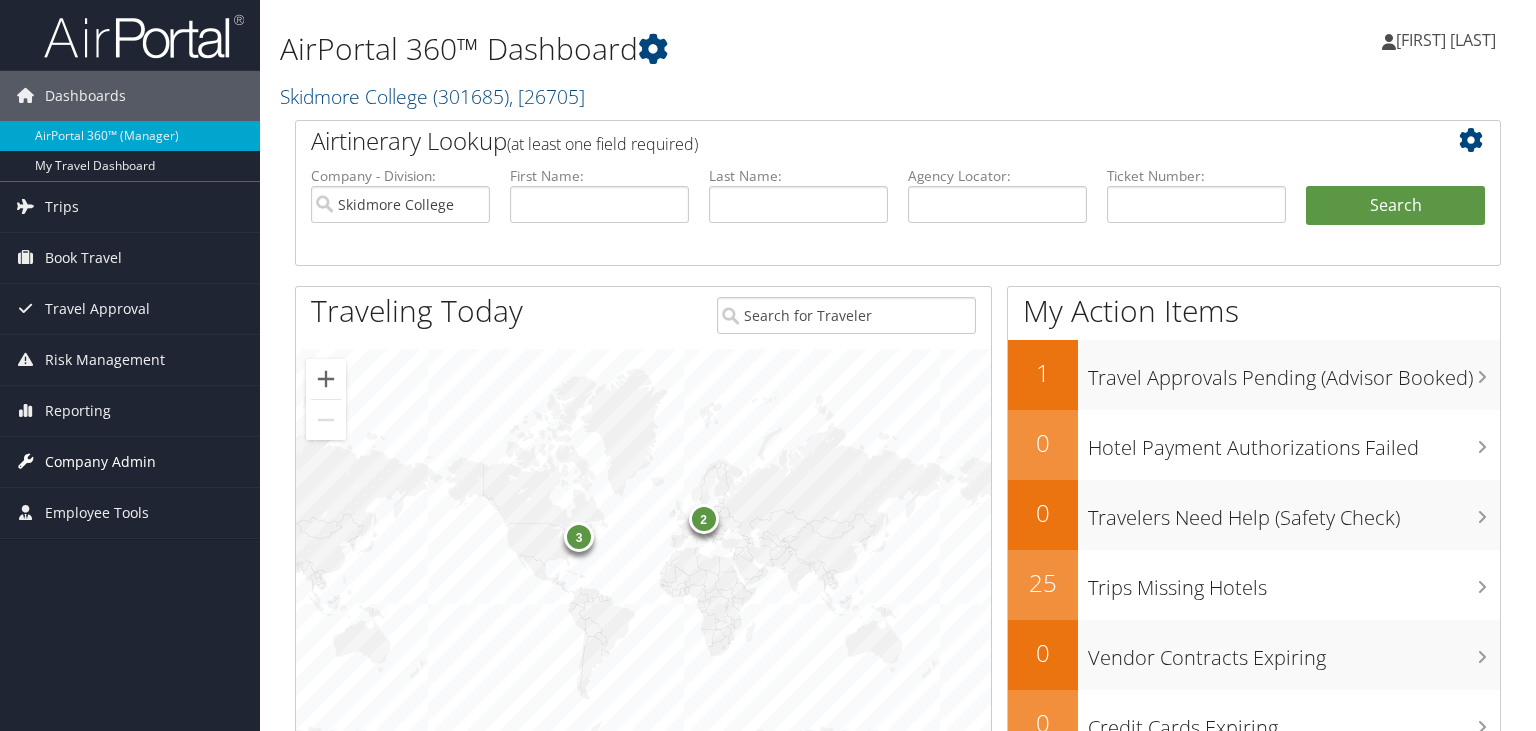 click on "Company Admin" at bounding box center [100, 462] 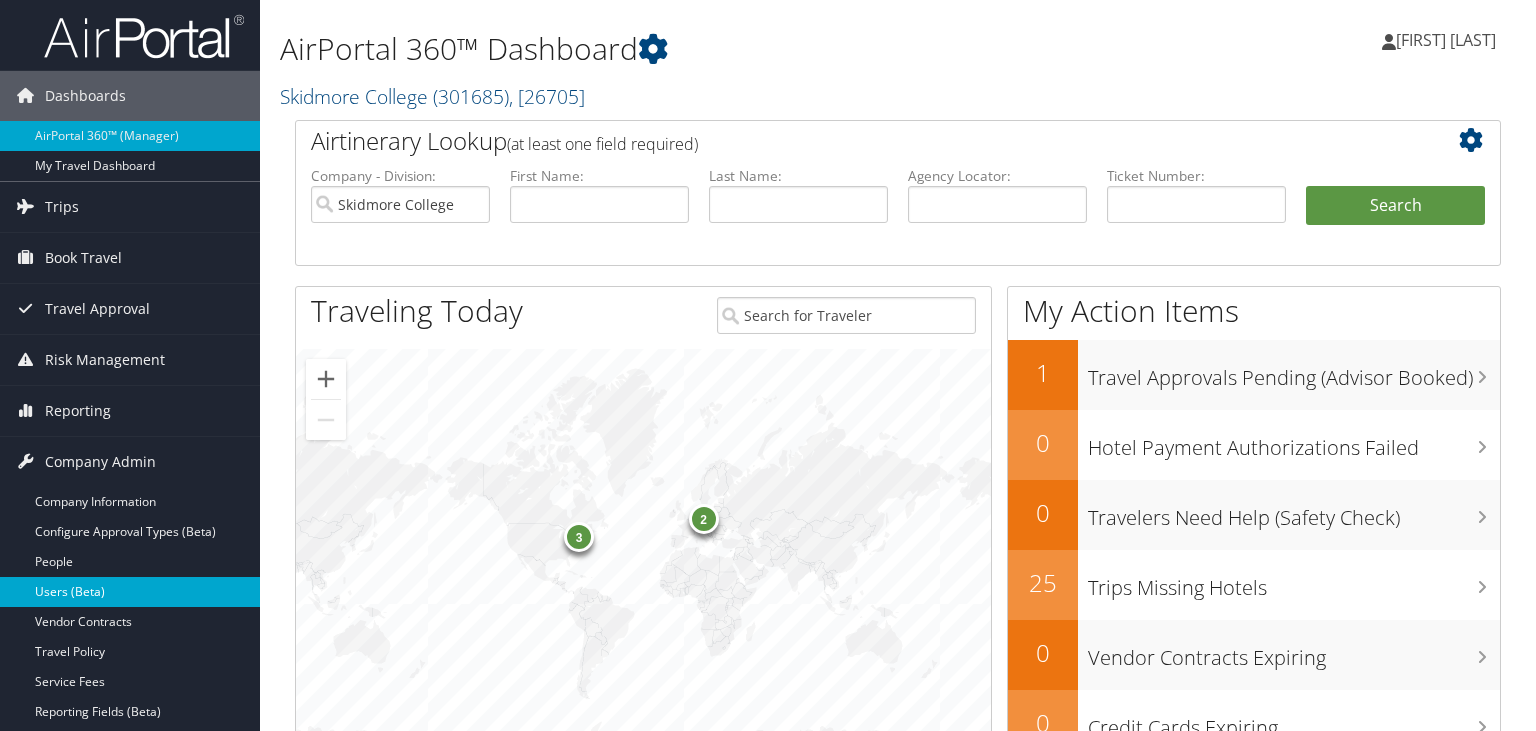 click on "Users (Beta)" at bounding box center [130, 592] 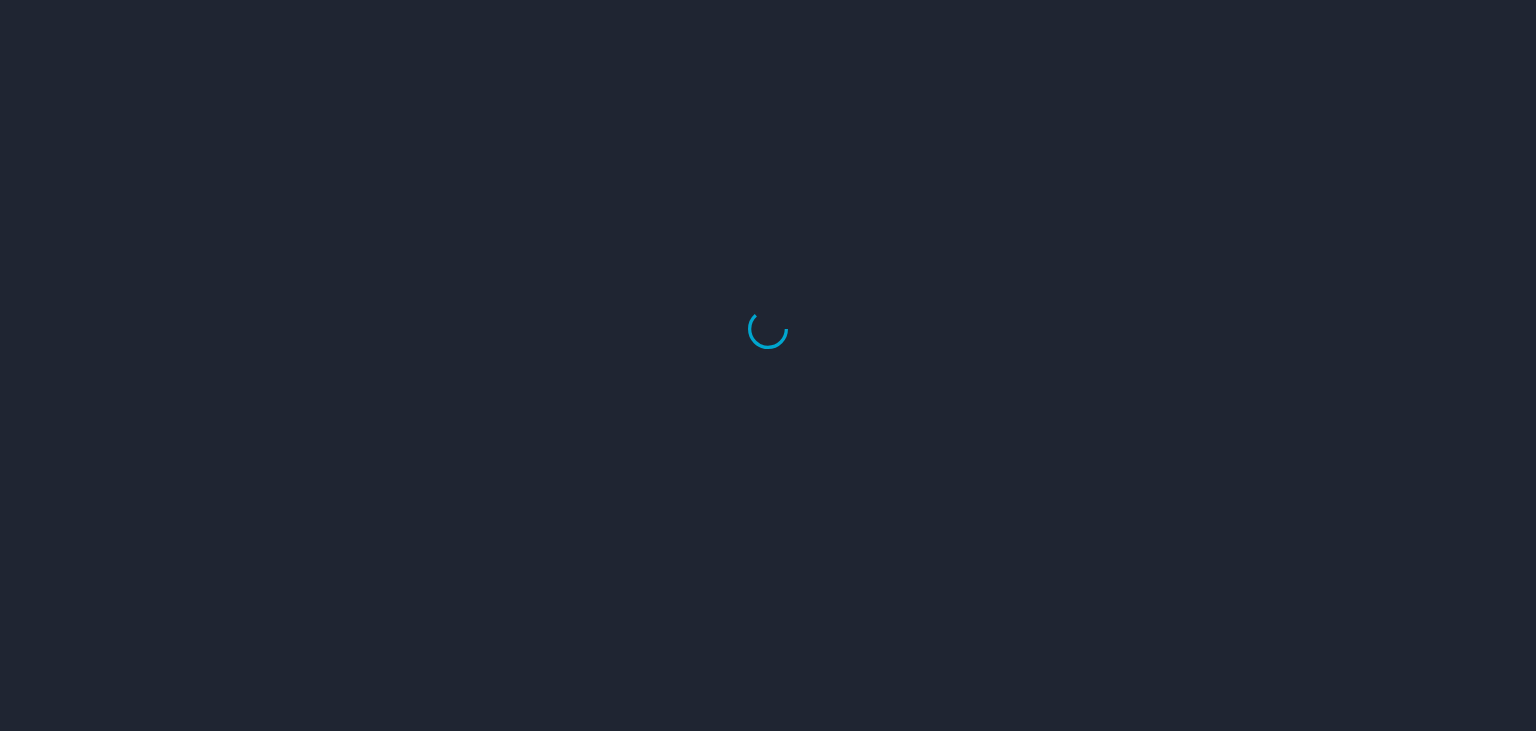 scroll, scrollTop: 0, scrollLeft: 0, axis: both 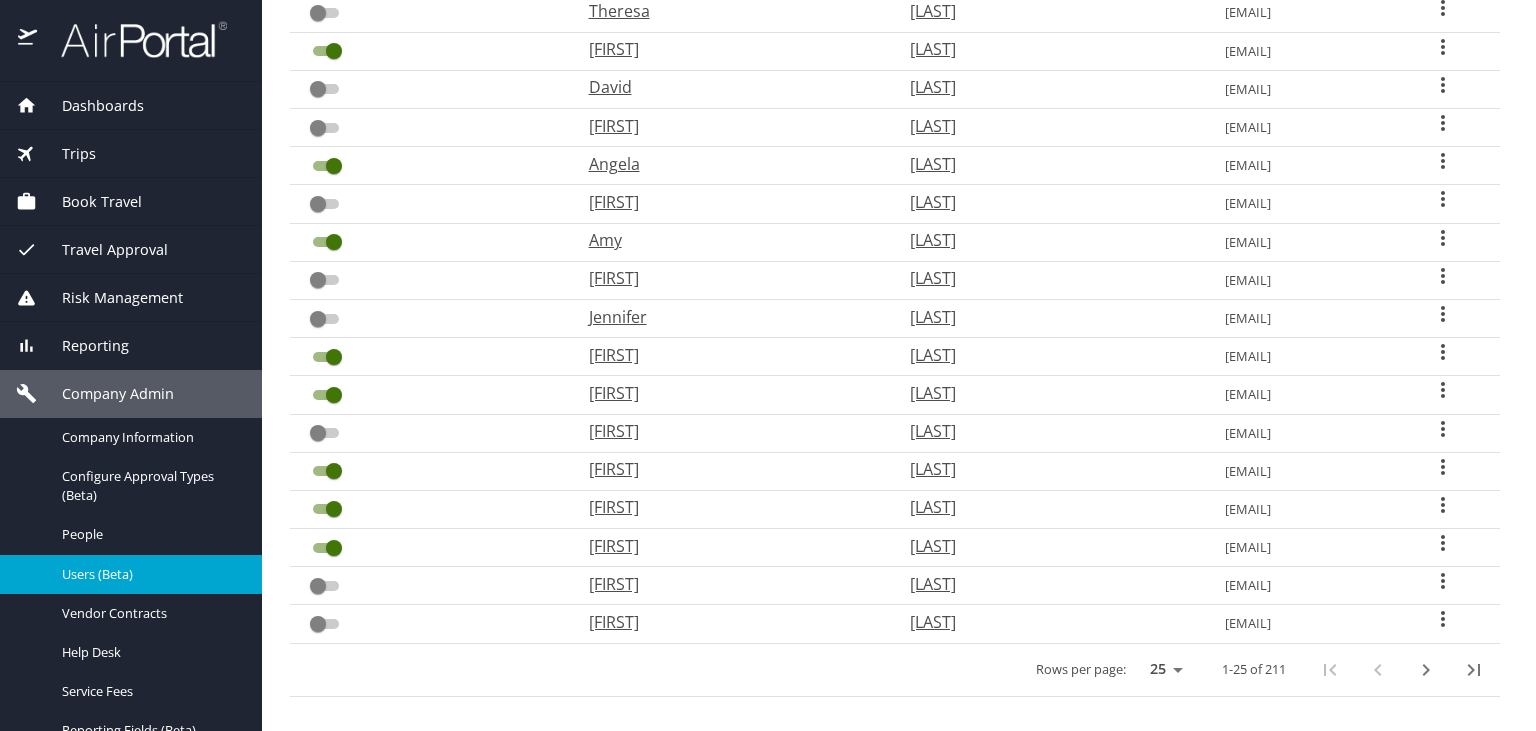 click 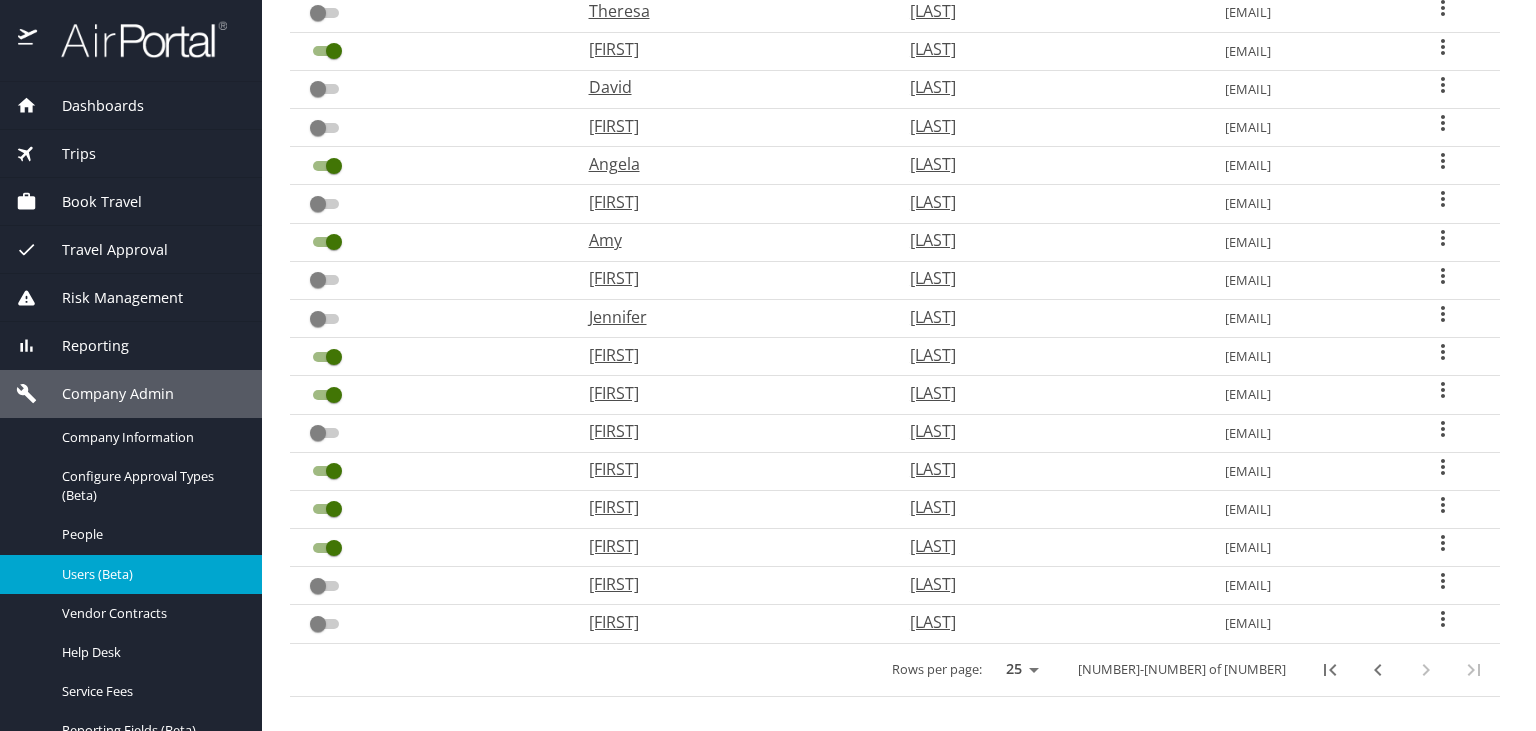 checkbox on "true" 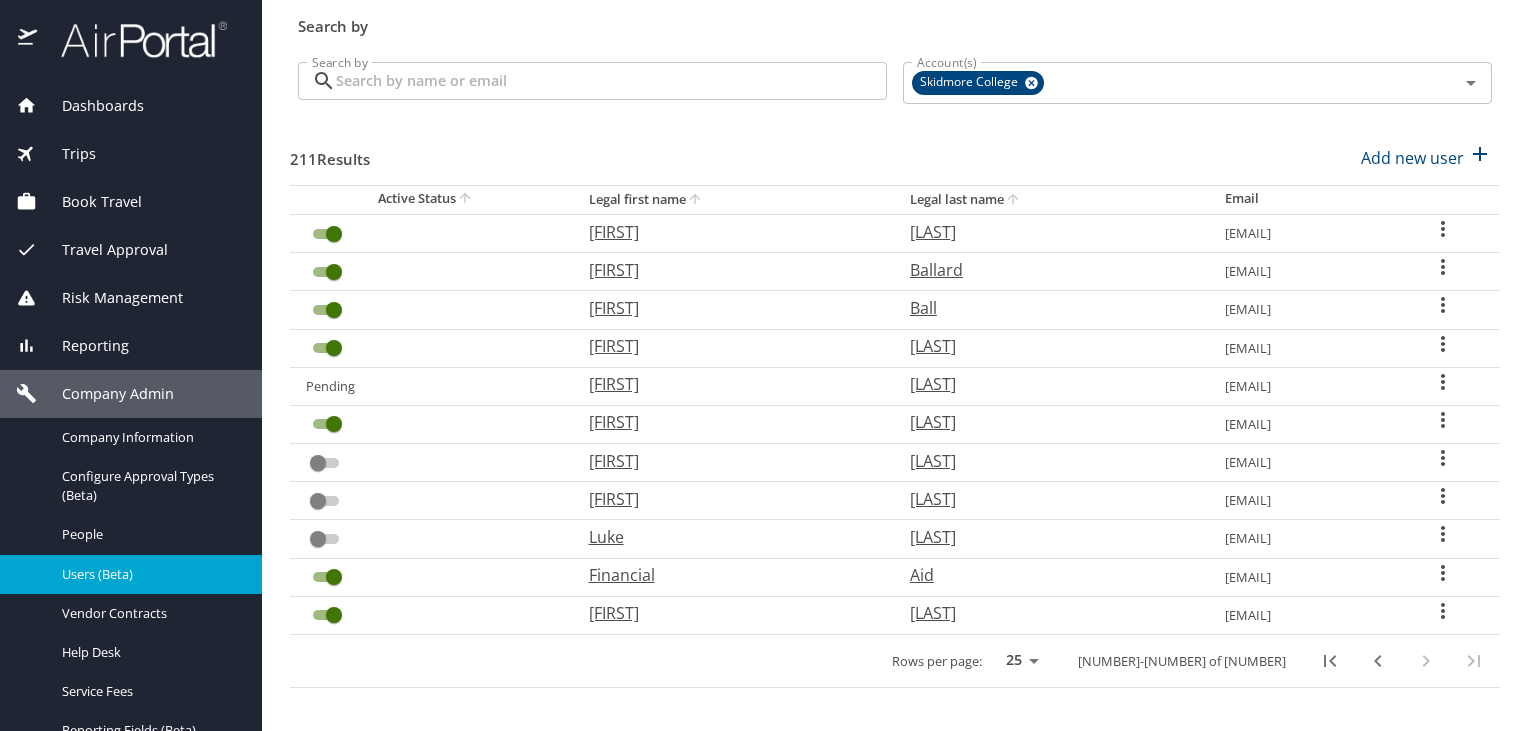 click at bounding box center [334, 348] 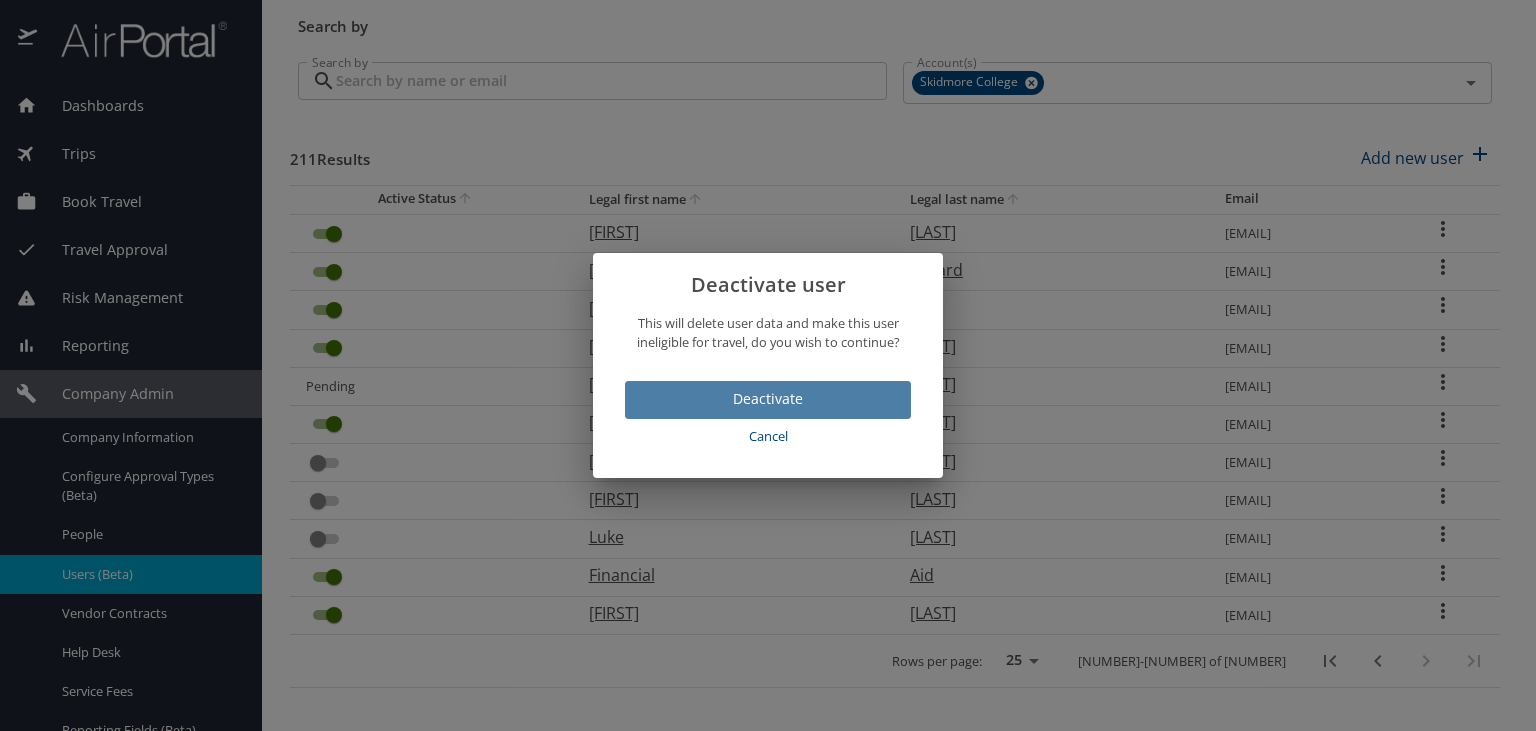 click on "Deactivate" at bounding box center [768, 399] 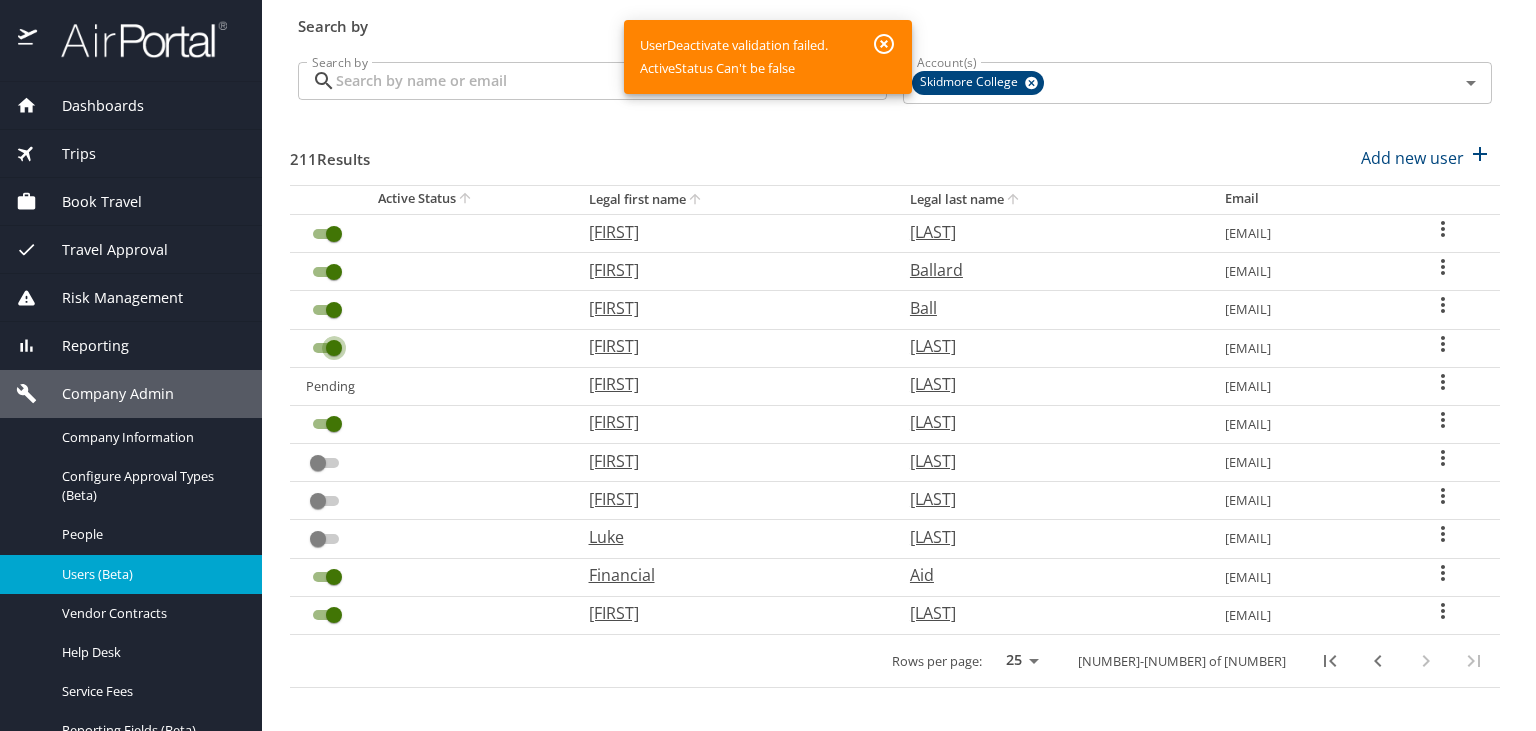 click at bounding box center [334, 348] 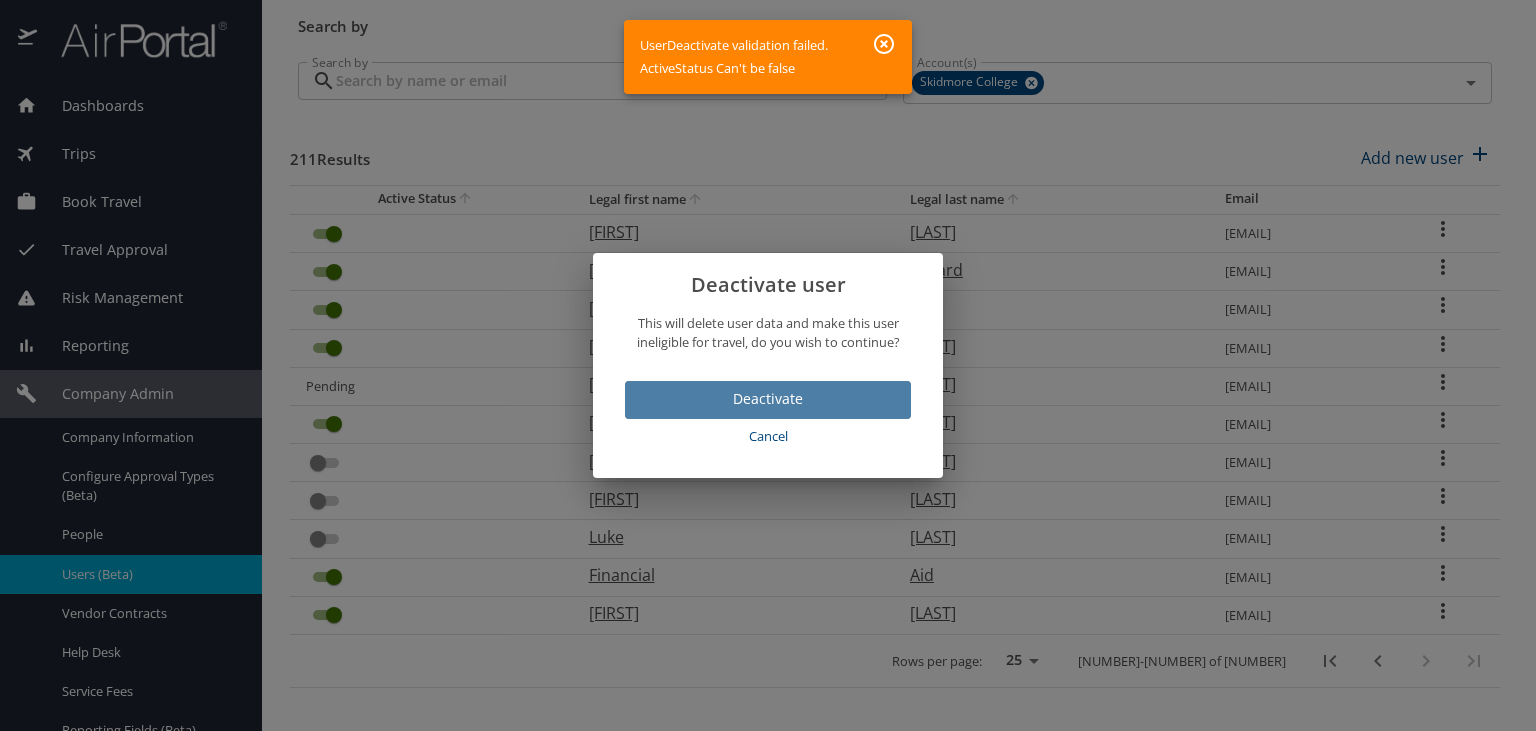 click on "Deactivate" at bounding box center (768, 399) 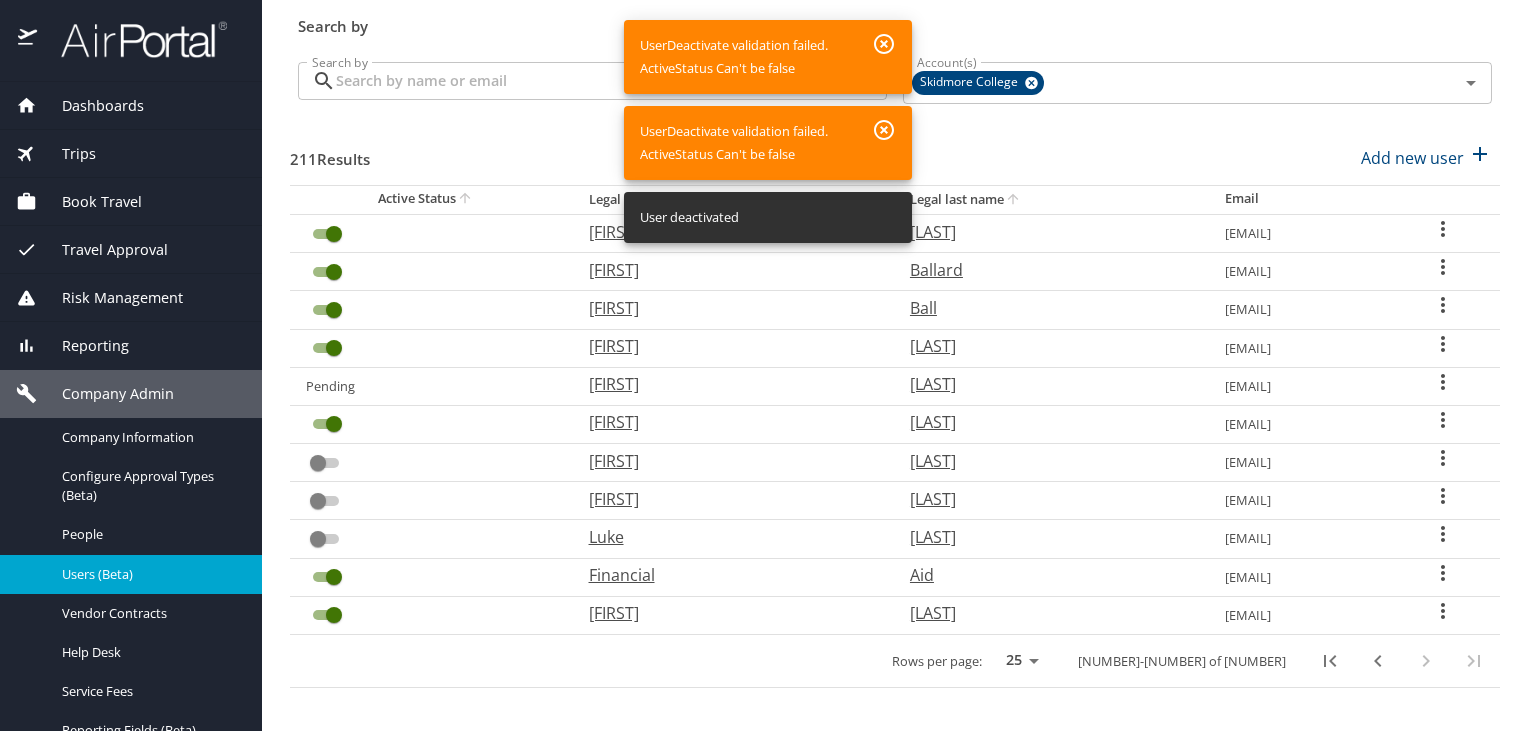 click 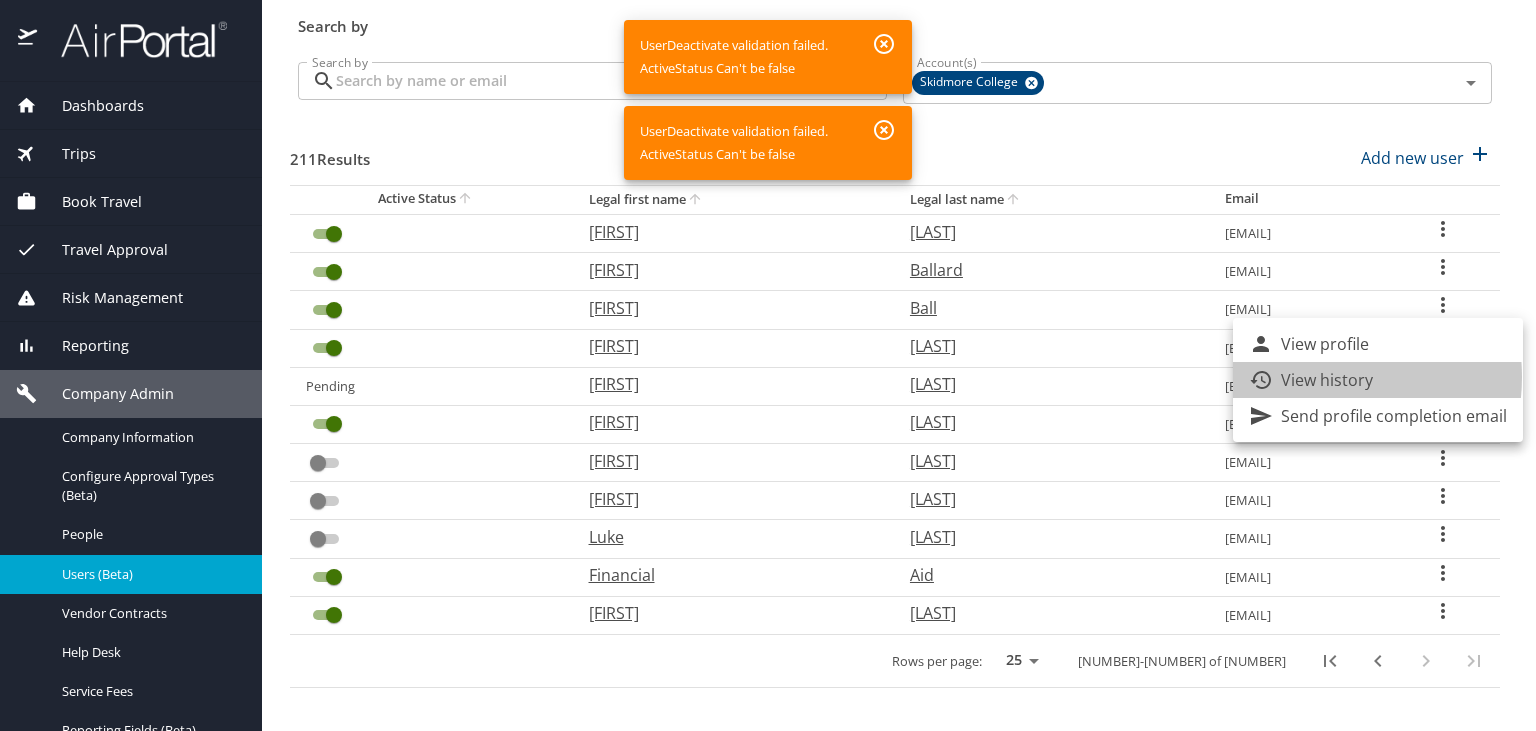 click on "View history" at bounding box center (1327, 380) 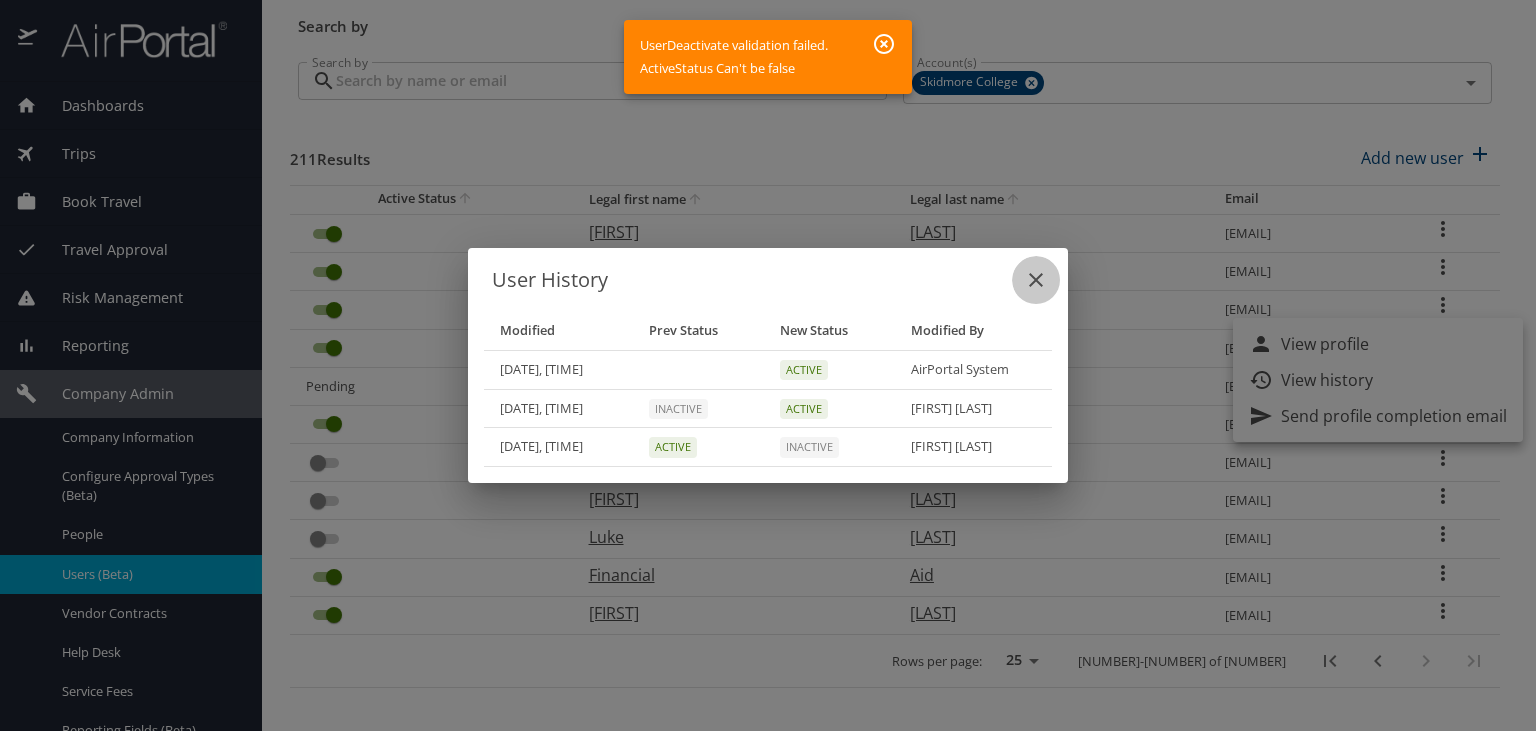 click 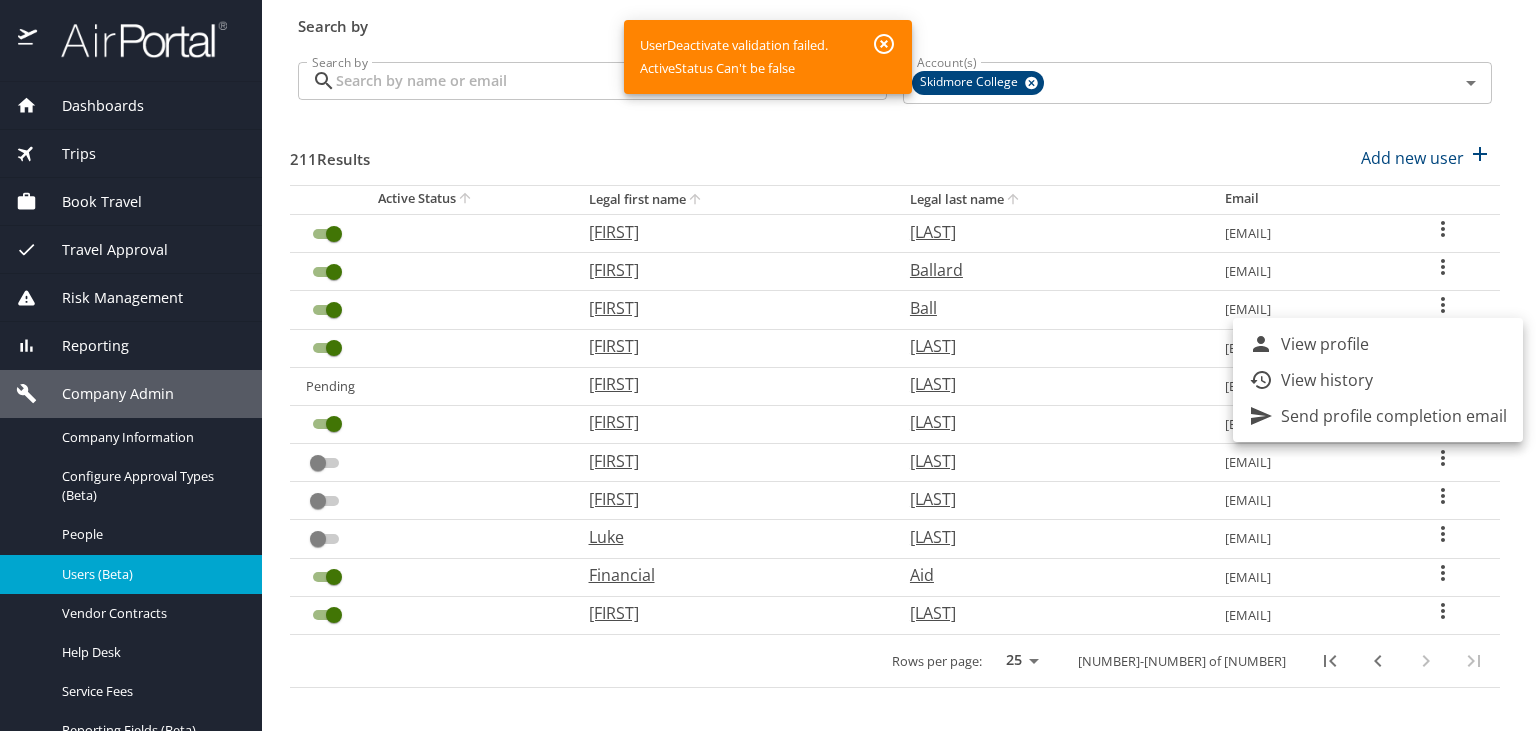 click 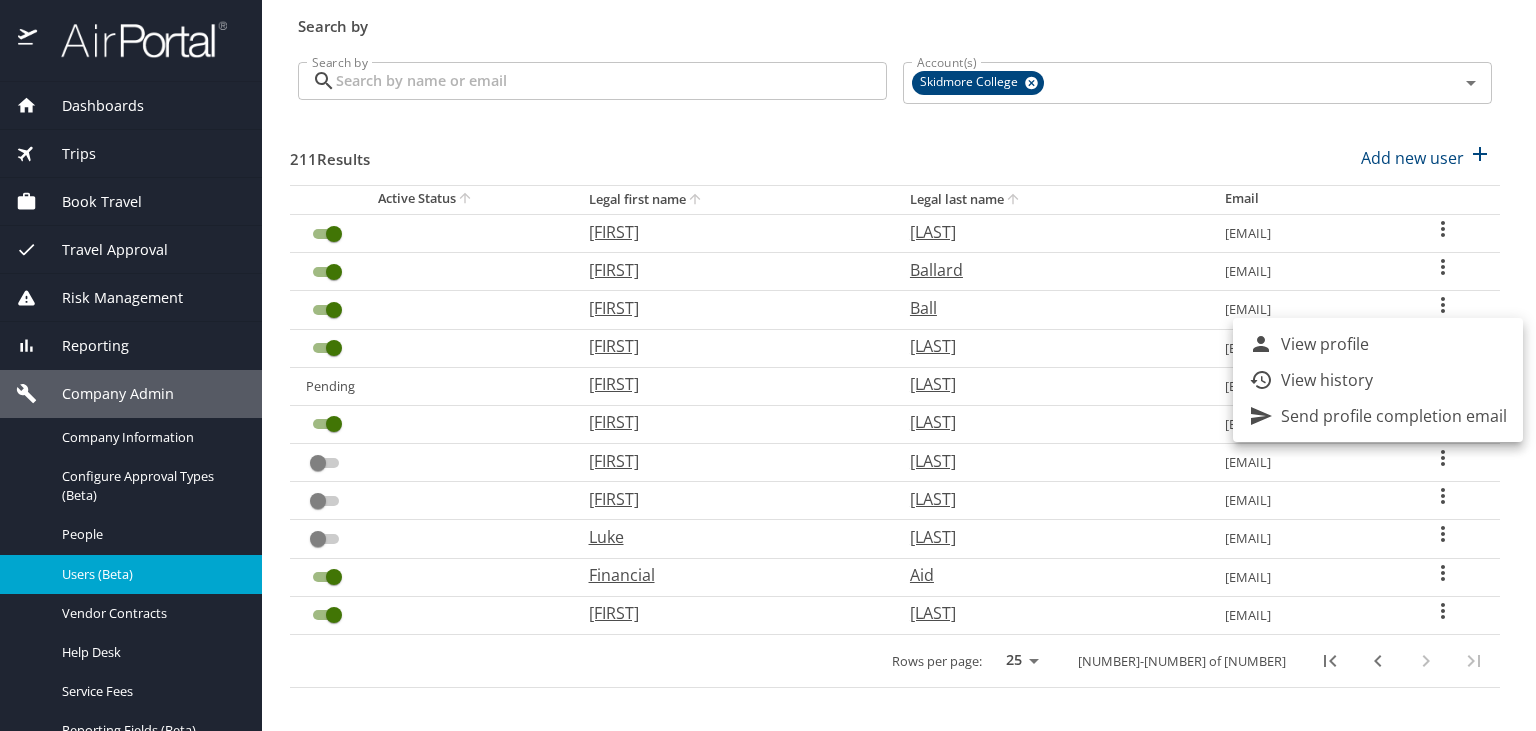 click at bounding box center (768, 365) 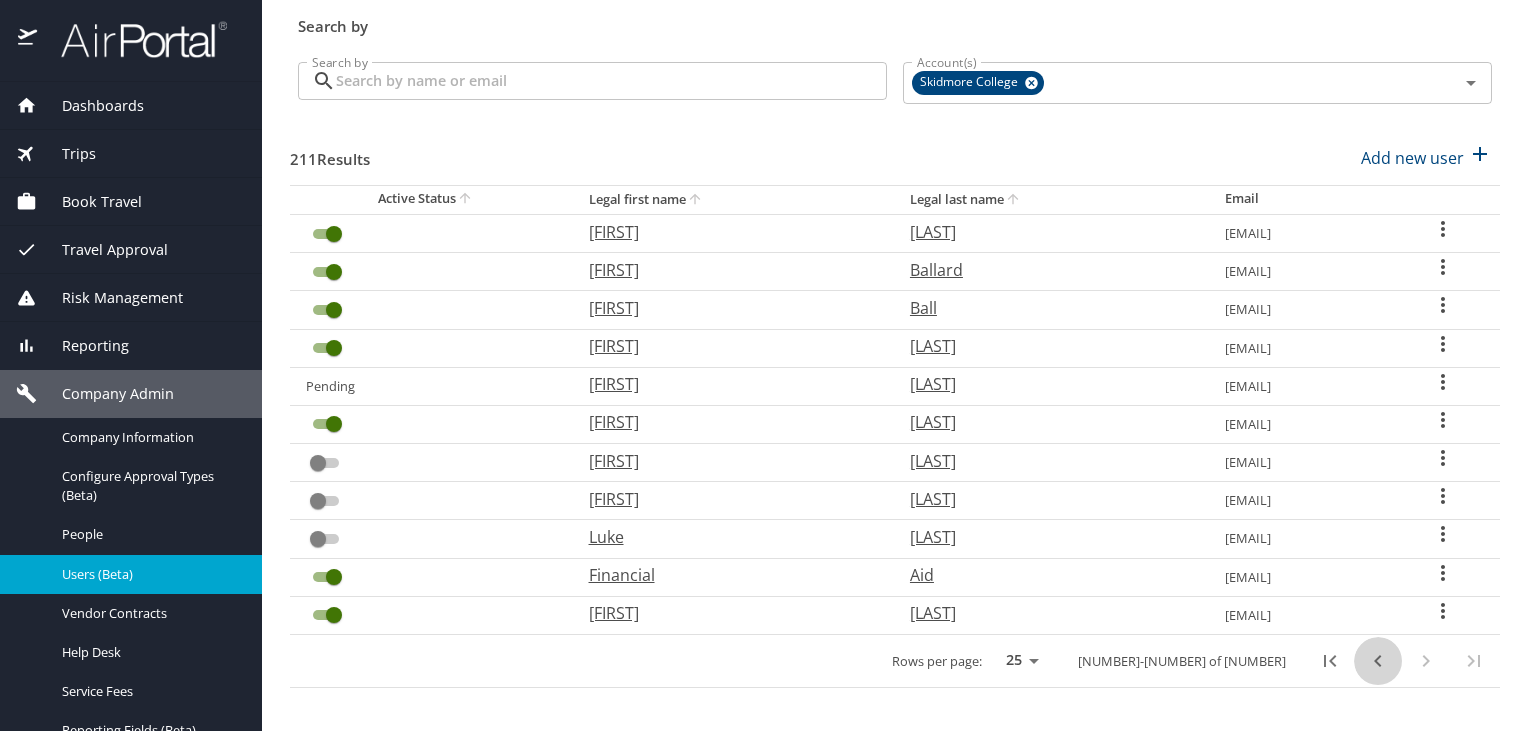 click 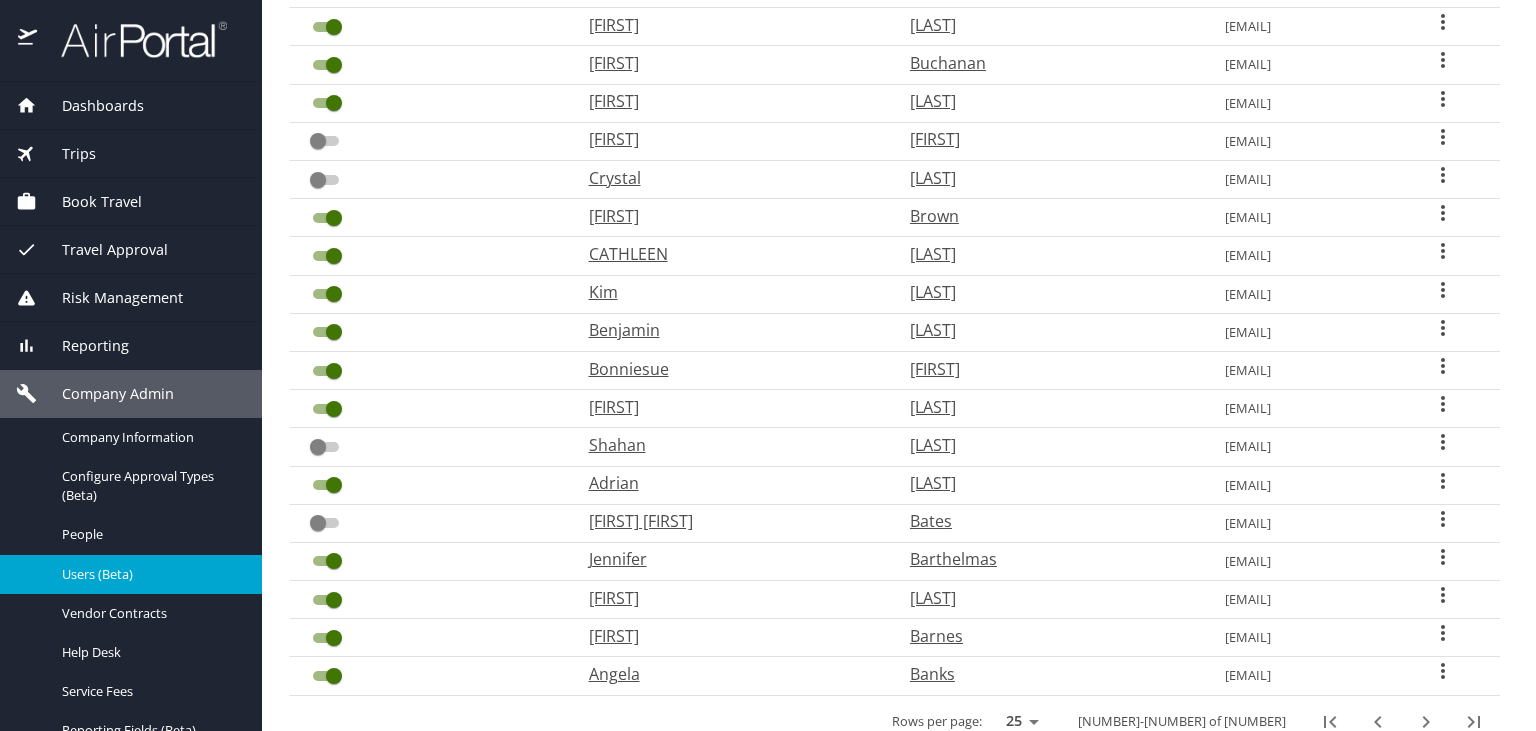 scroll, scrollTop: 606, scrollLeft: 0, axis: vertical 